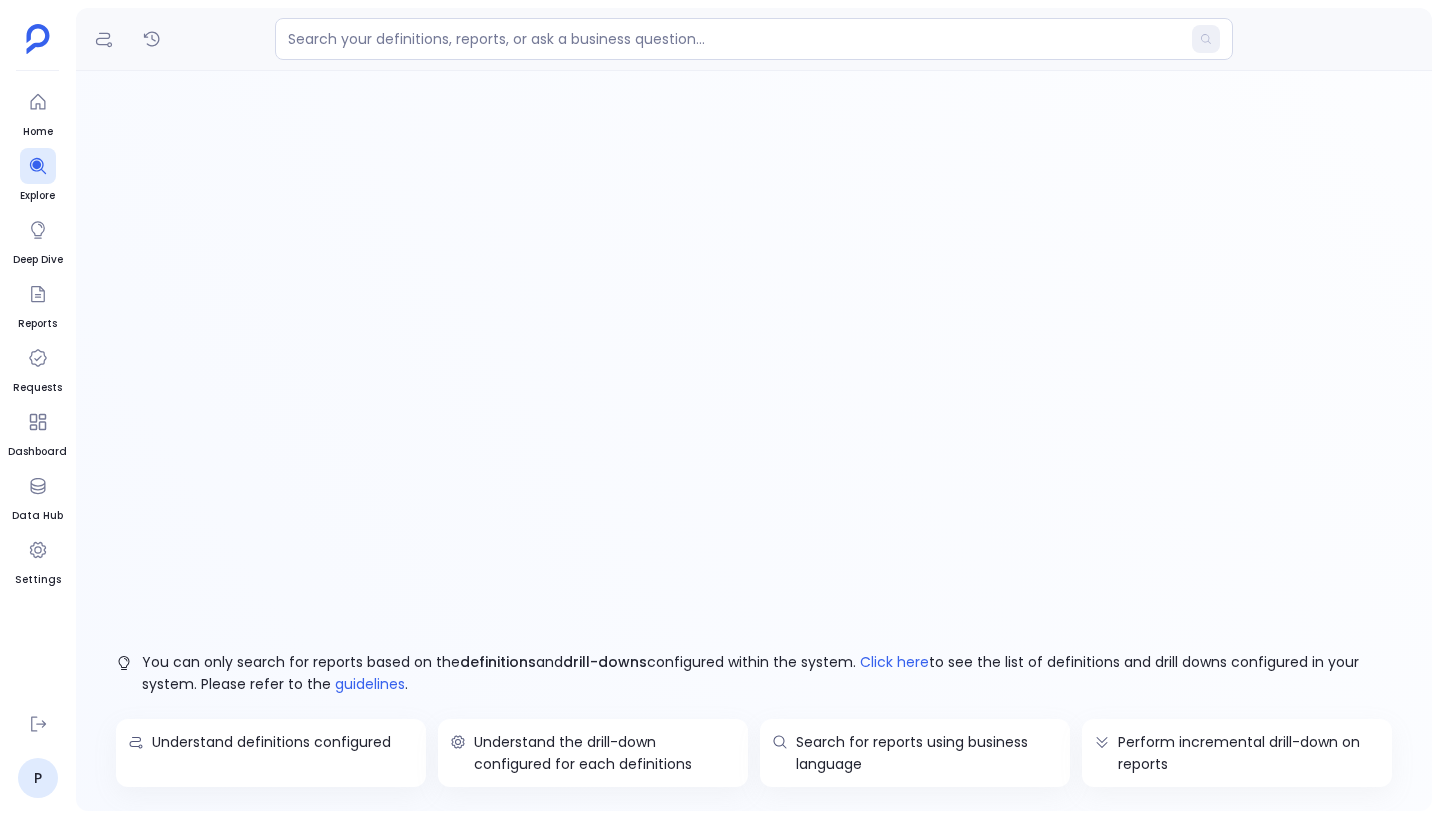 scroll, scrollTop: 0, scrollLeft: 0, axis: both 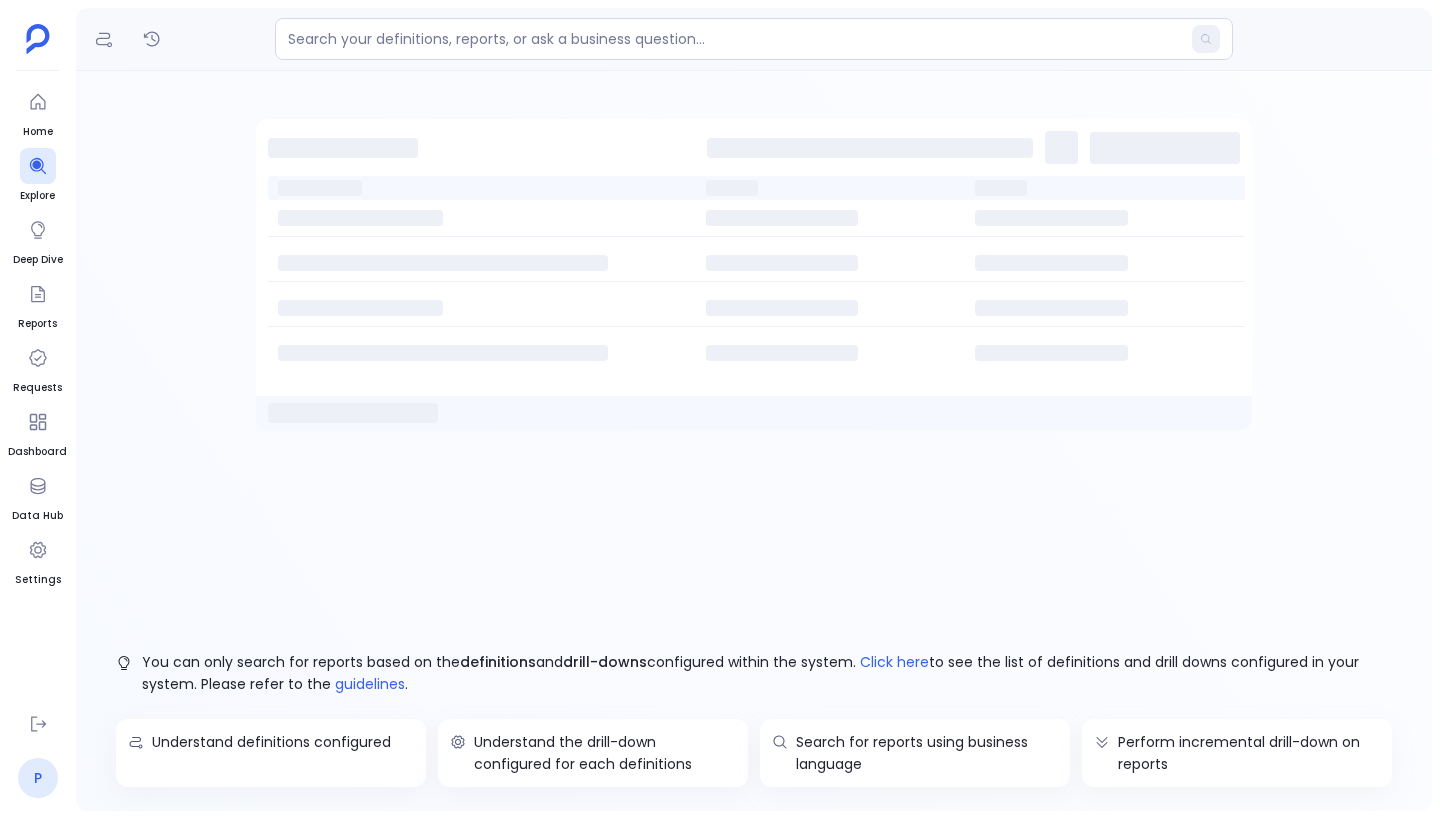 click on "P" at bounding box center [38, 778] 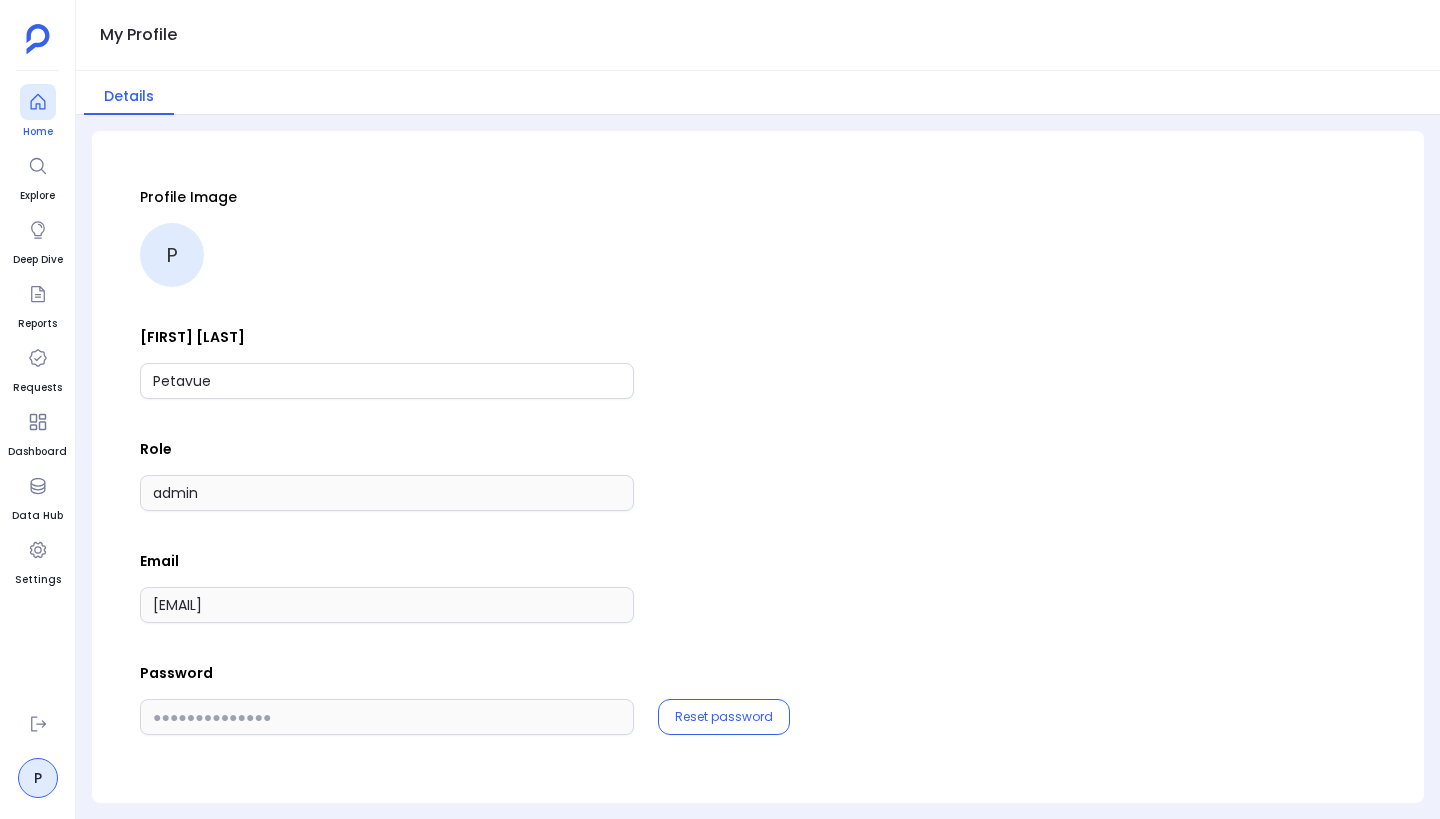 click at bounding box center (38, 102) 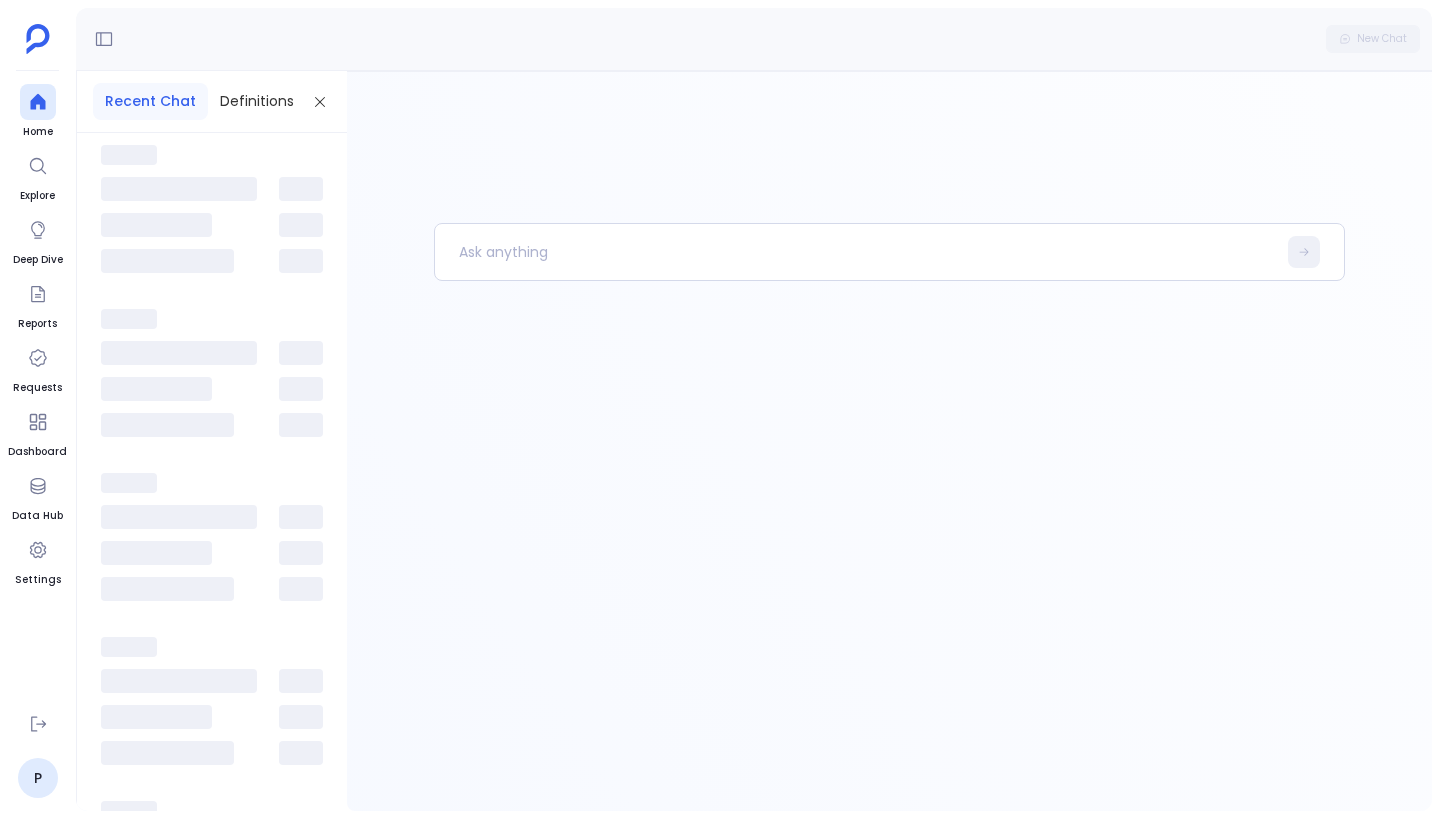 click at bounding box center (889, 517) 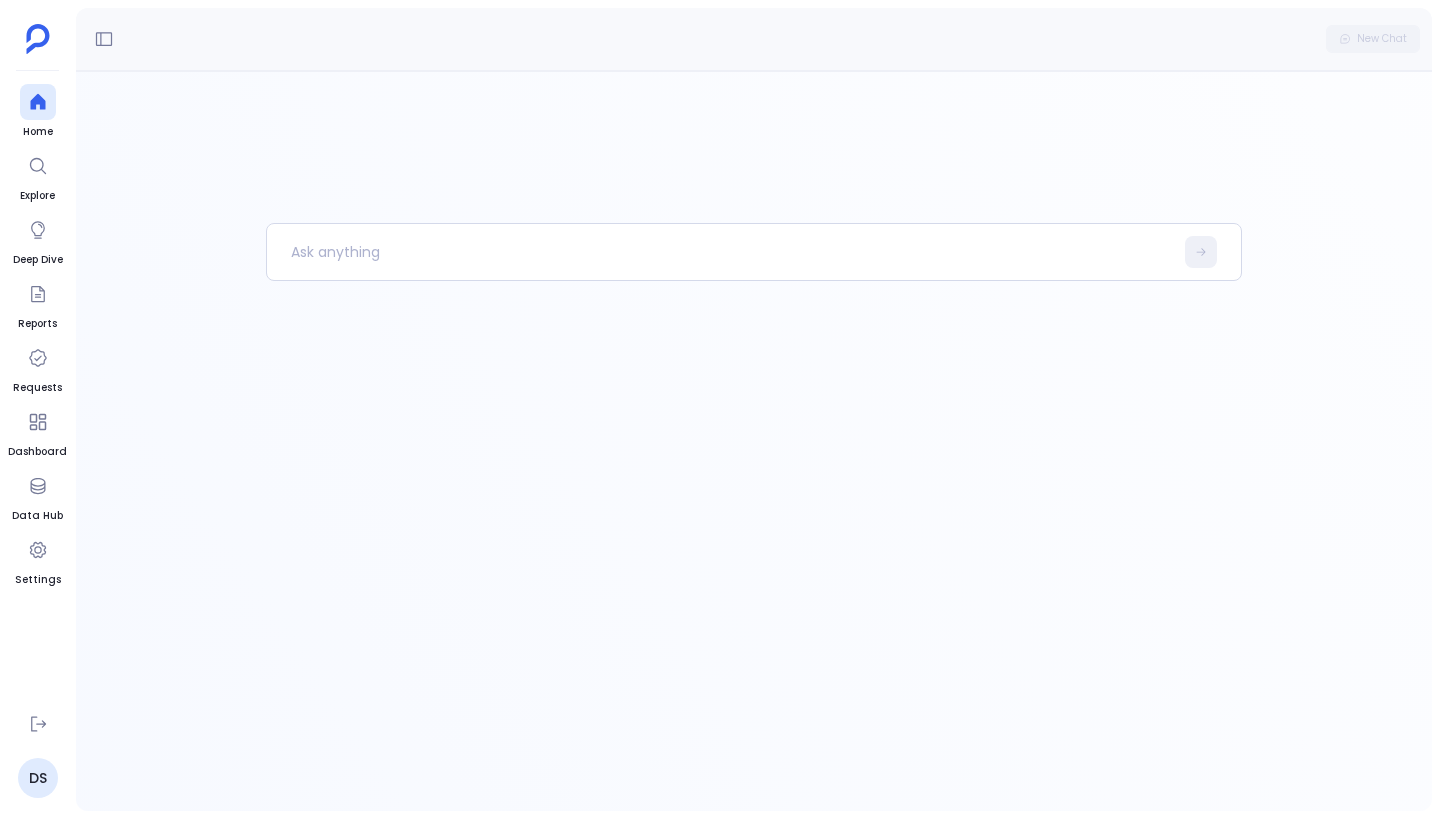 scroll, scrollTop: 0, scrollLeft: 0, axis: both 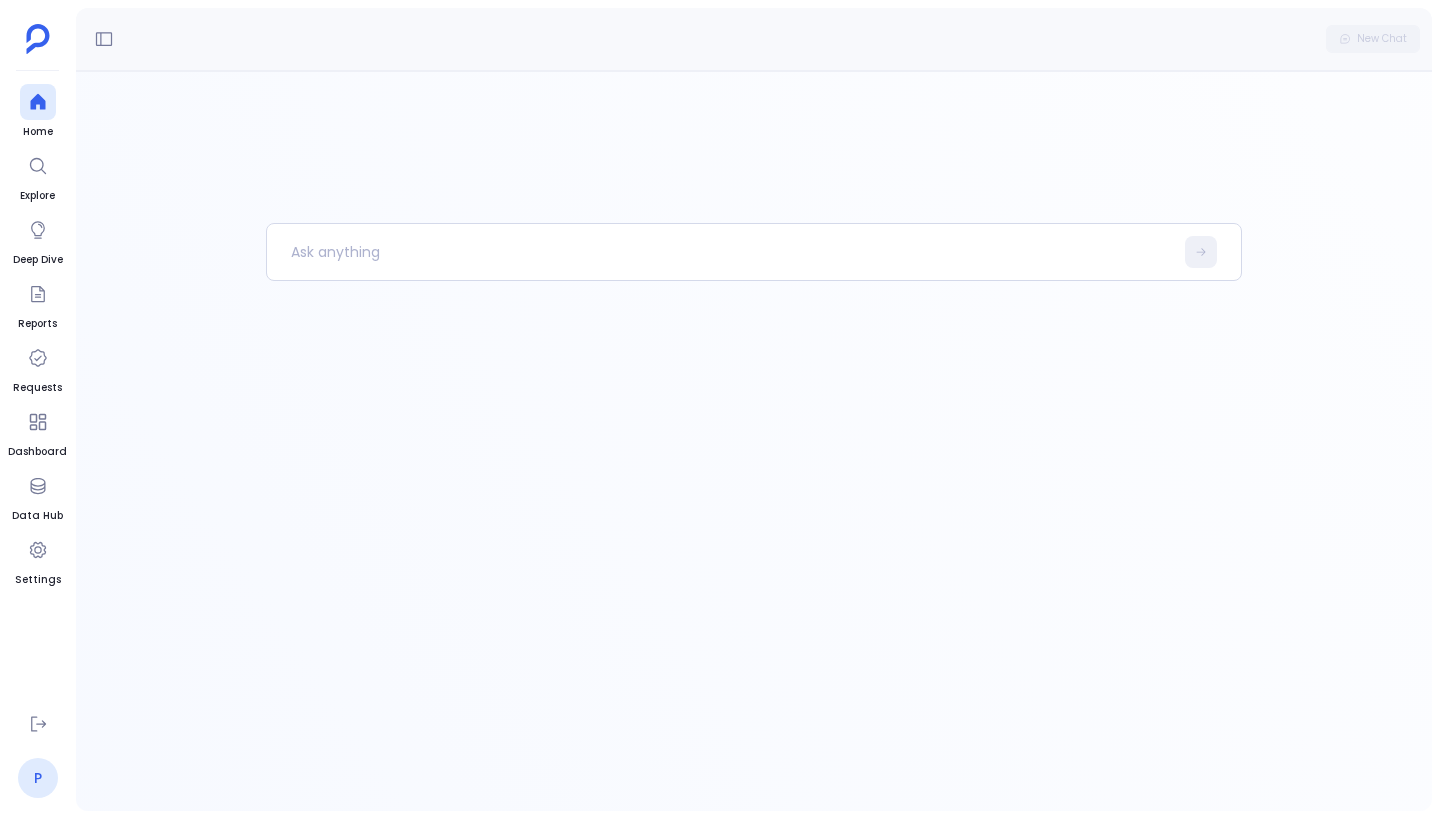click on "P" at bounding box center (38, 778) 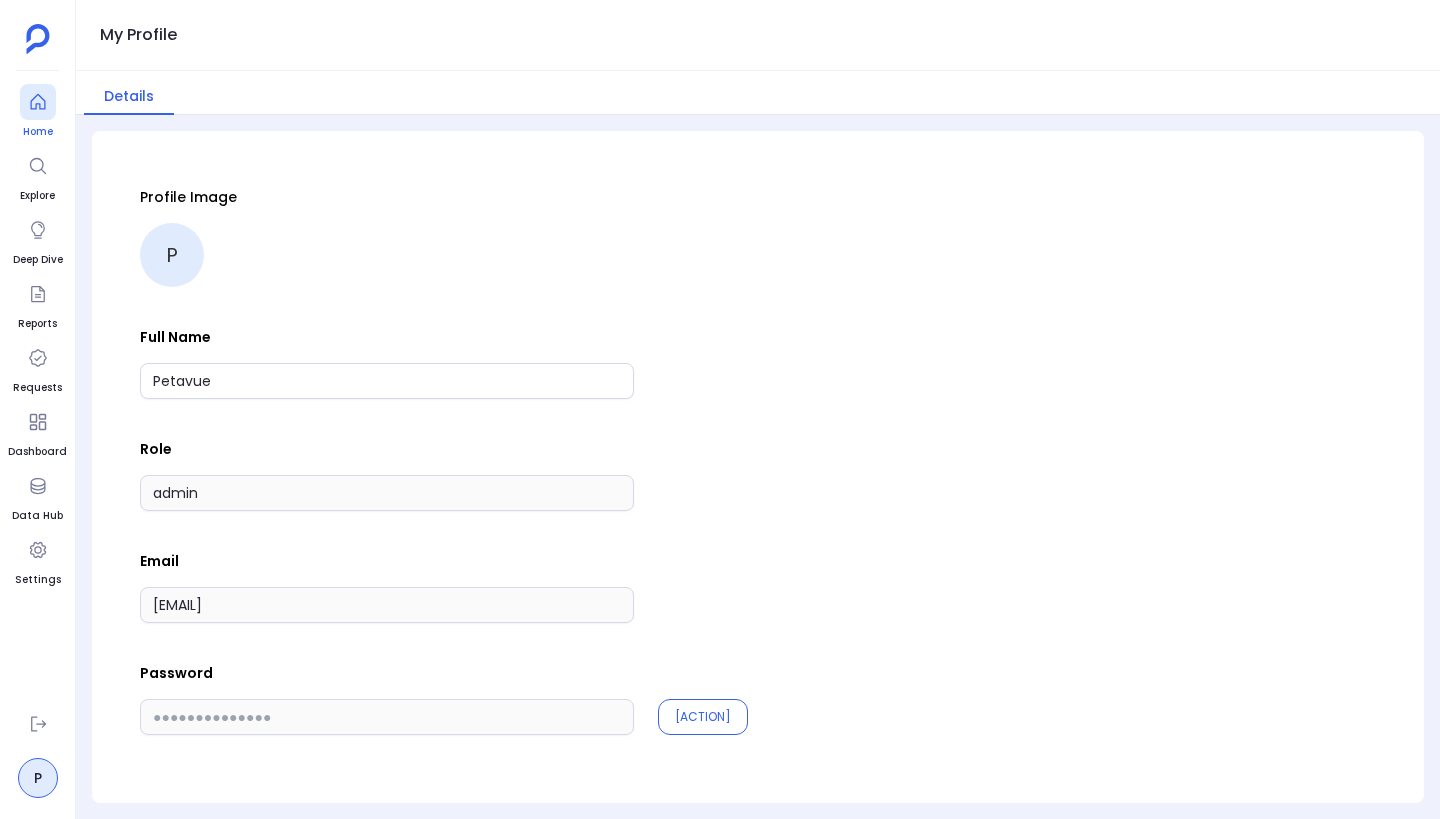 click at bounding box center (38, 102) 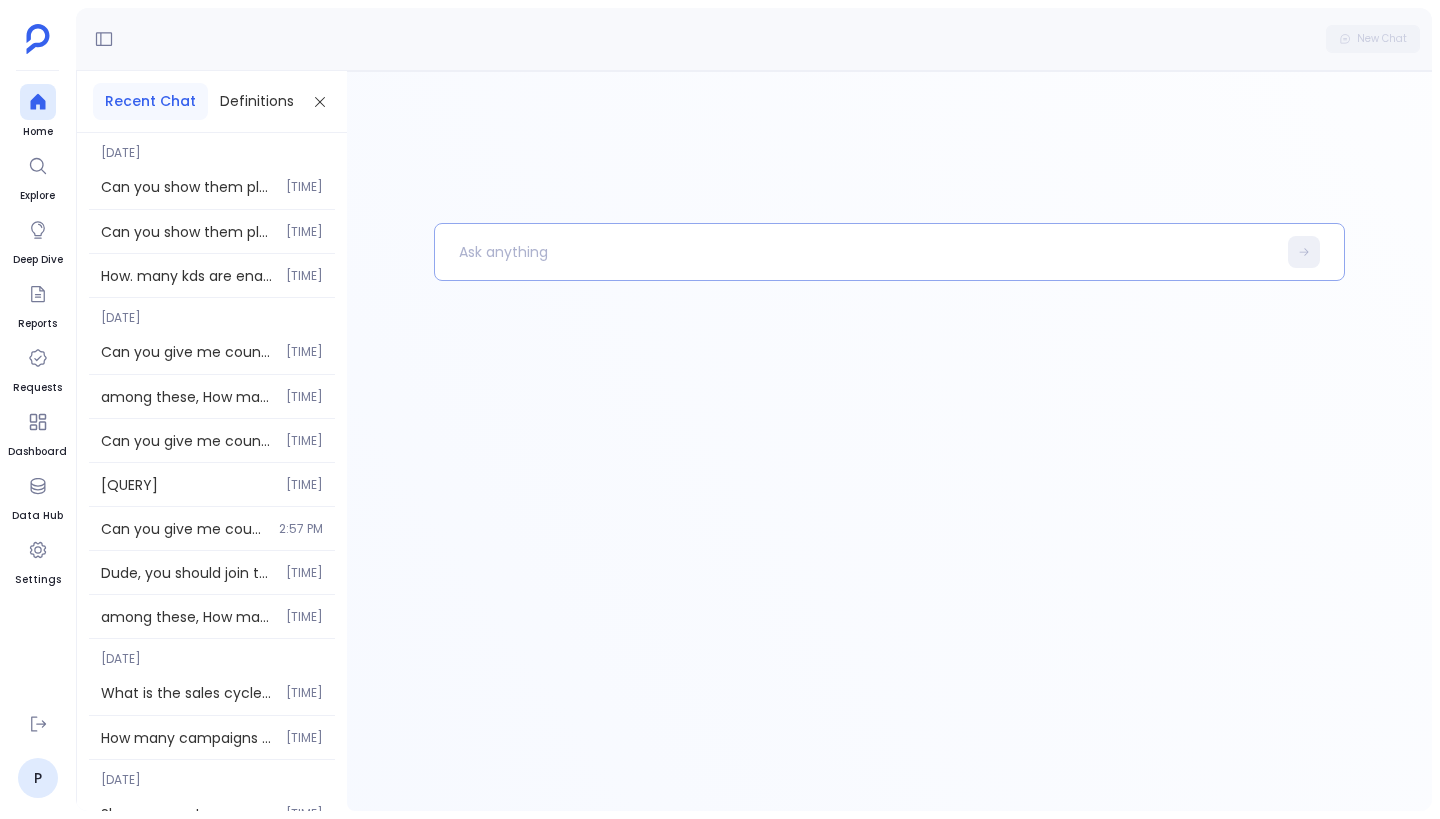 click at bounding box center (855, 252) 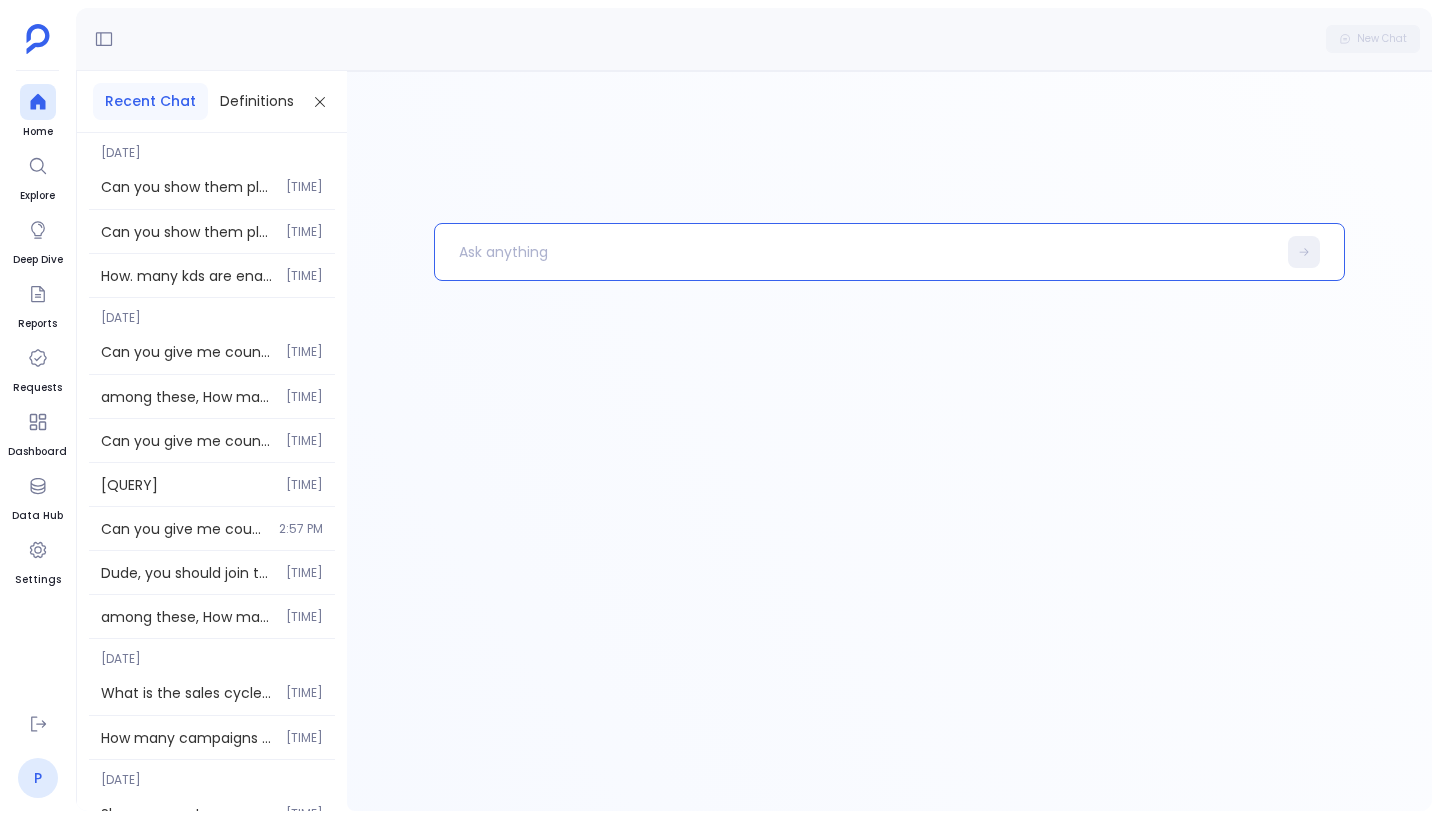 click on "P" at bounding box center [38, 778] 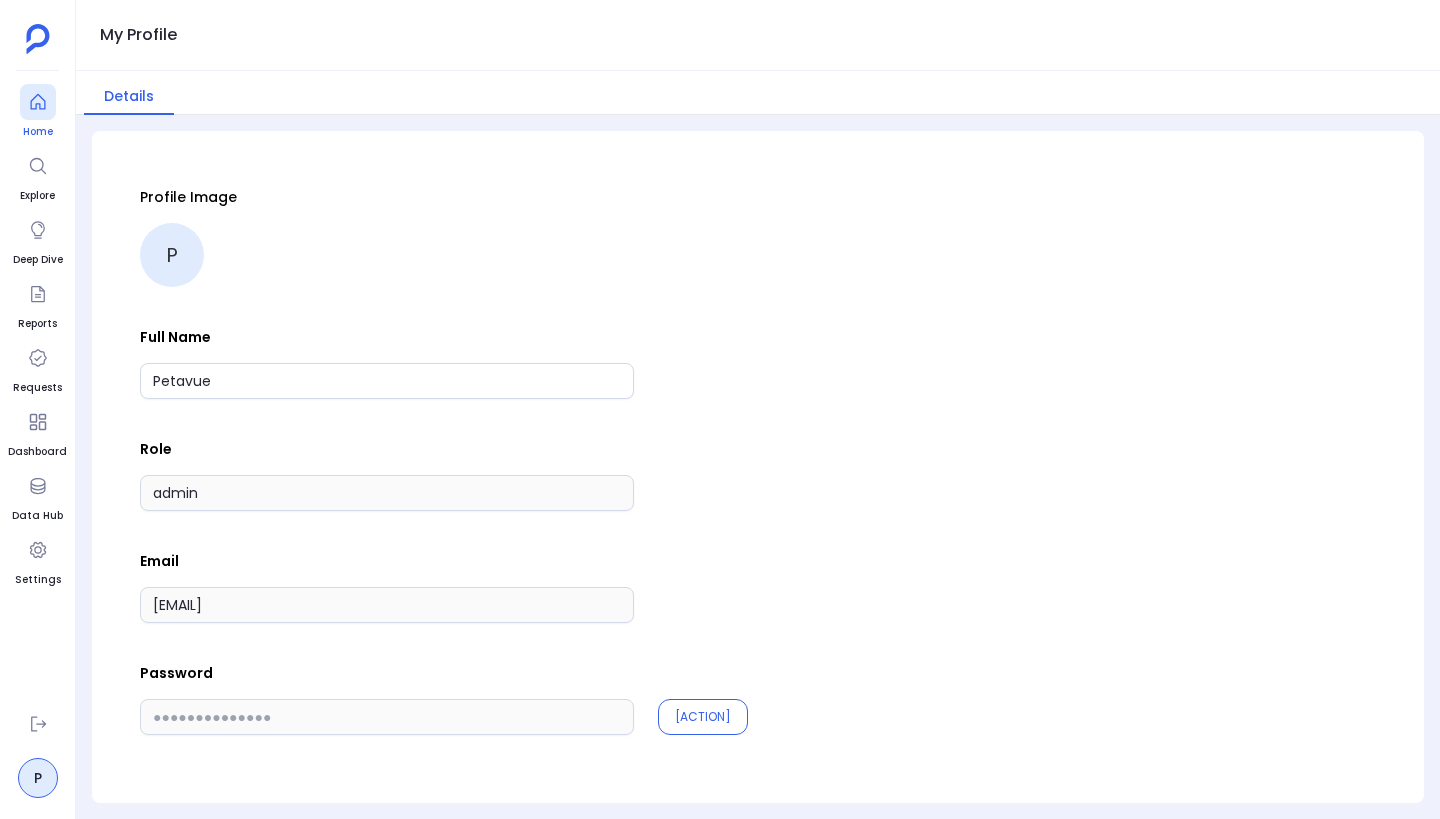click at bounding box center (37, 102) 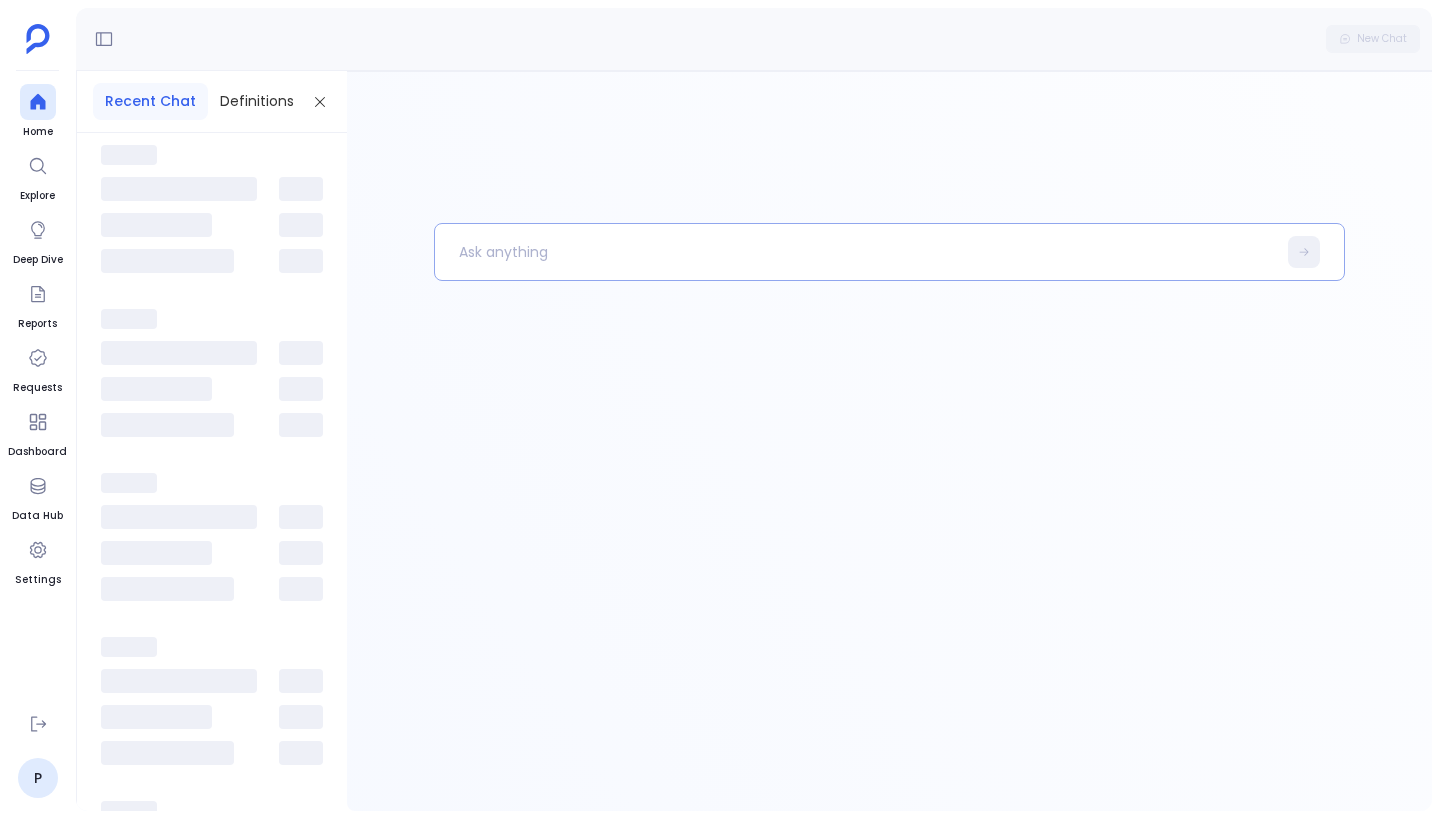click at bounding box center (855, 252) 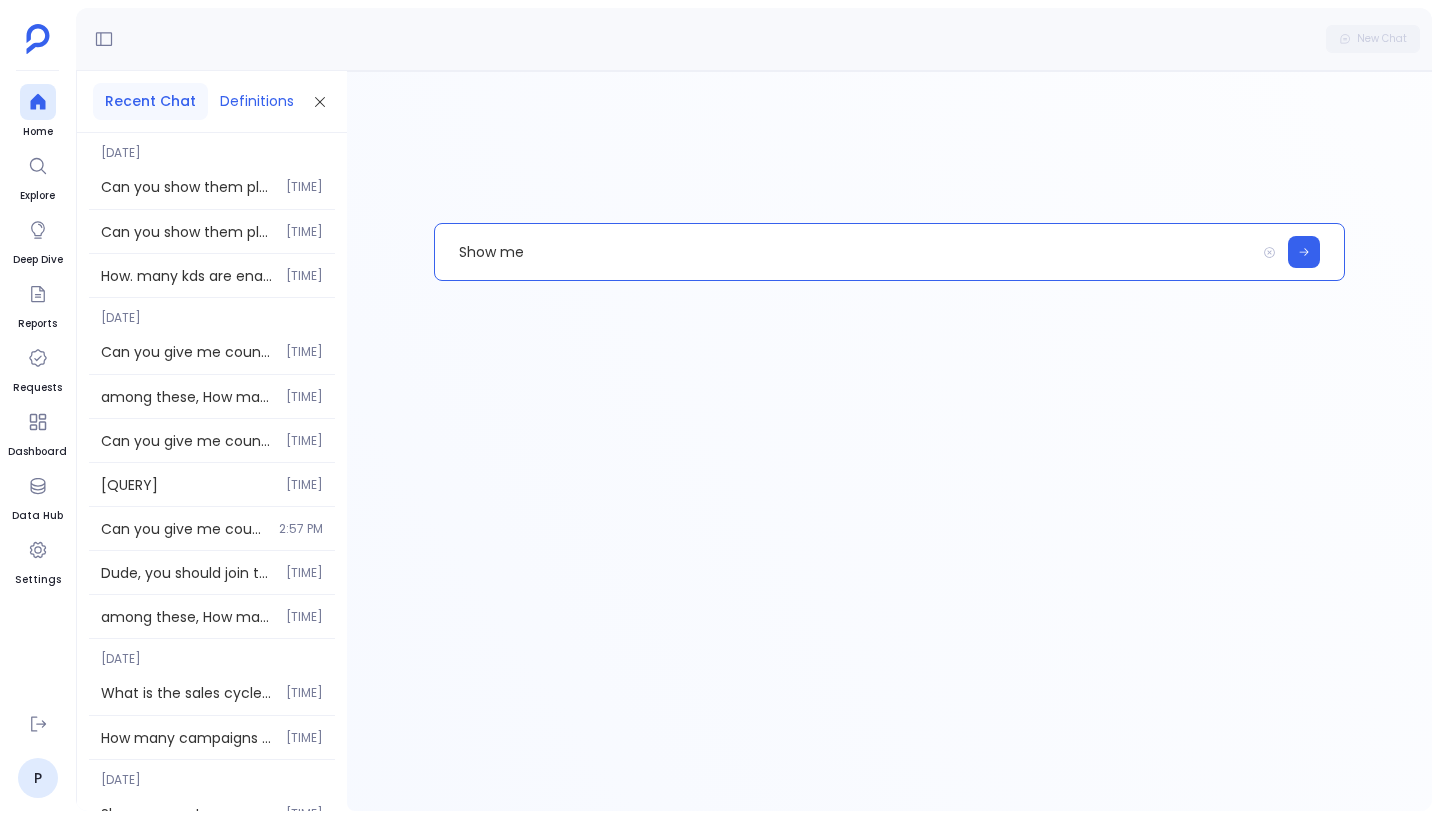 click on "Definitions" at bounding box center [257, 101] 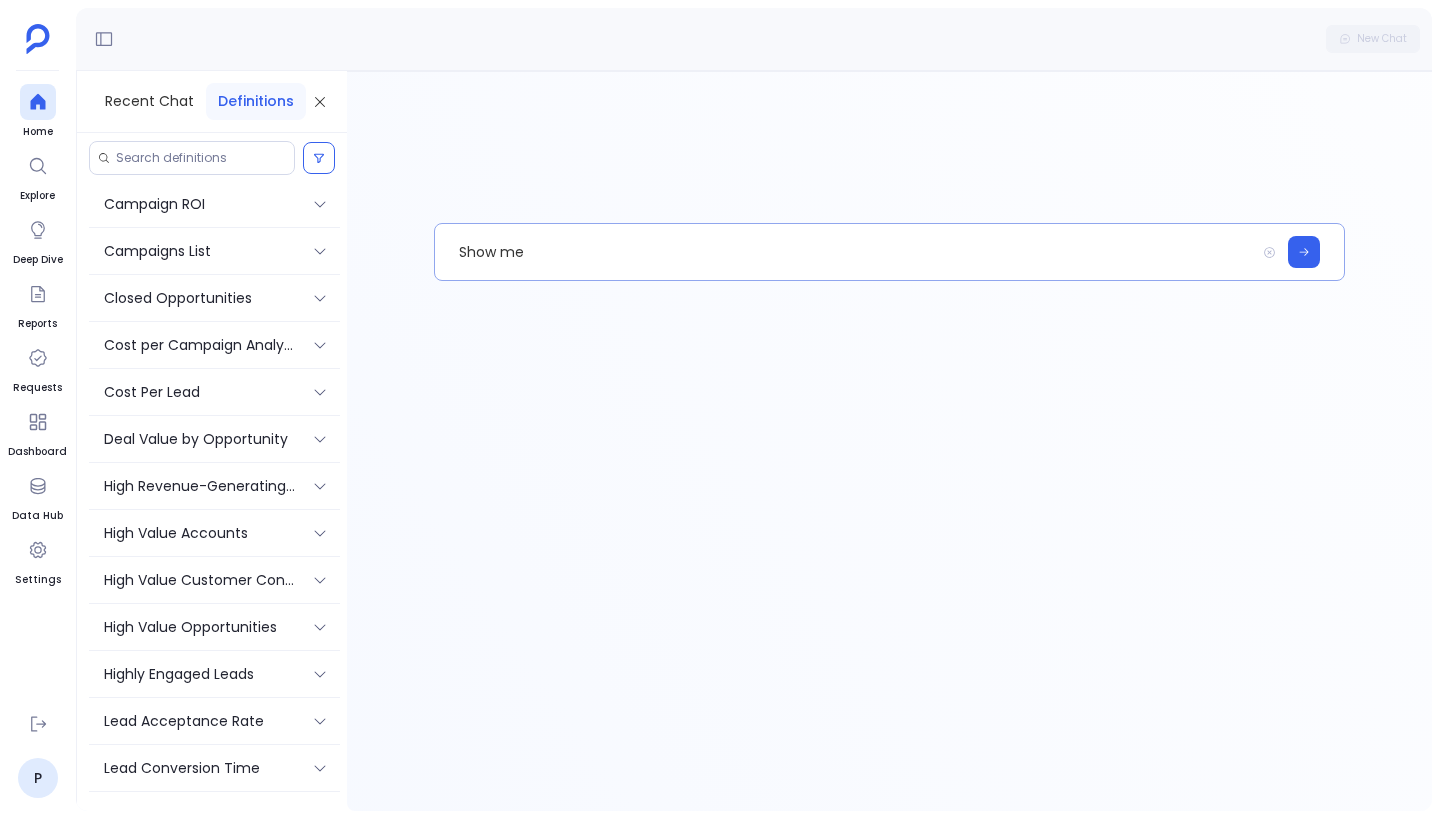 click on "Show me" at bounding box center [845, 252] 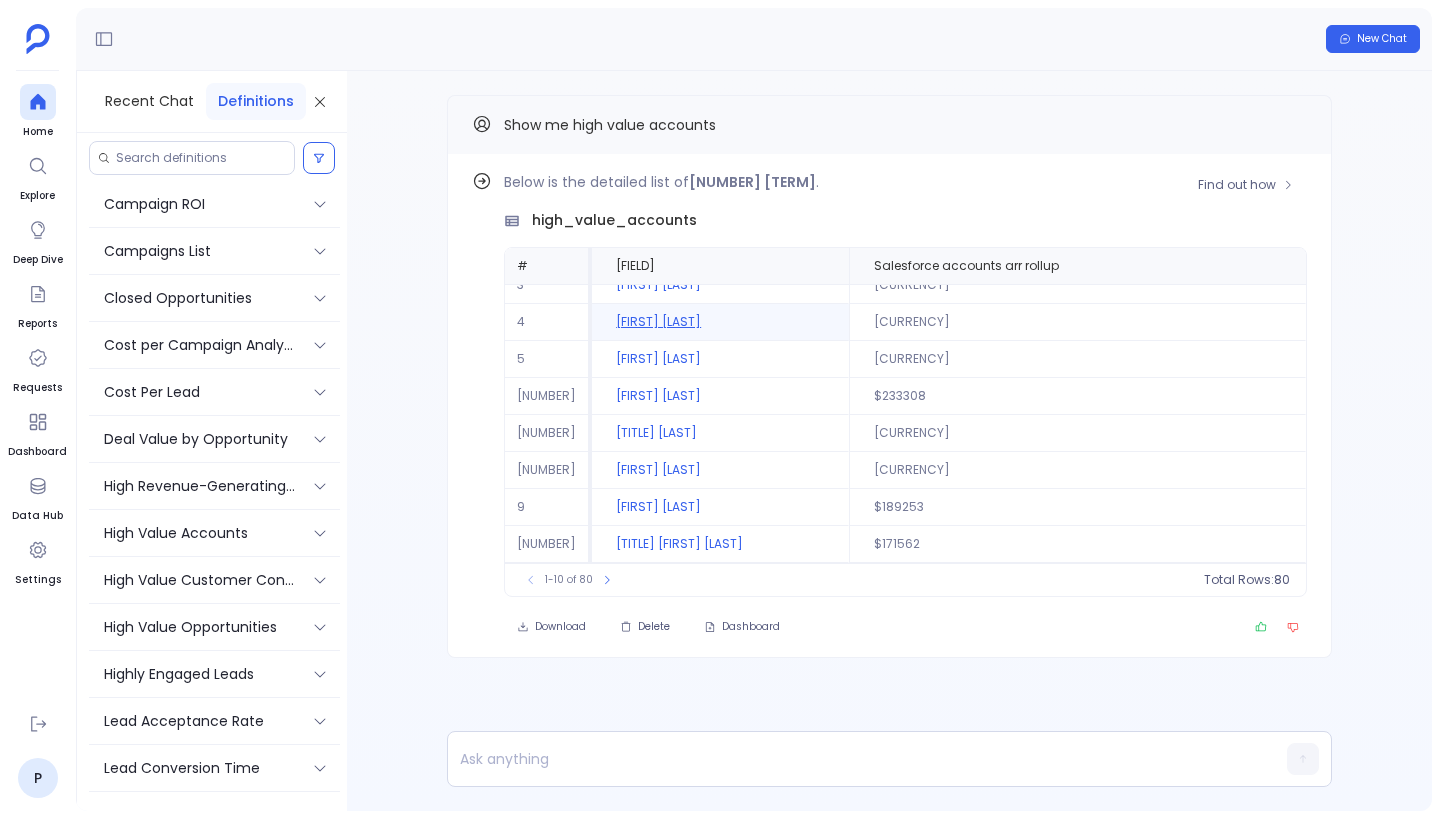 scroll, scrollTop: 0, scrollLeft: 0, axis: both 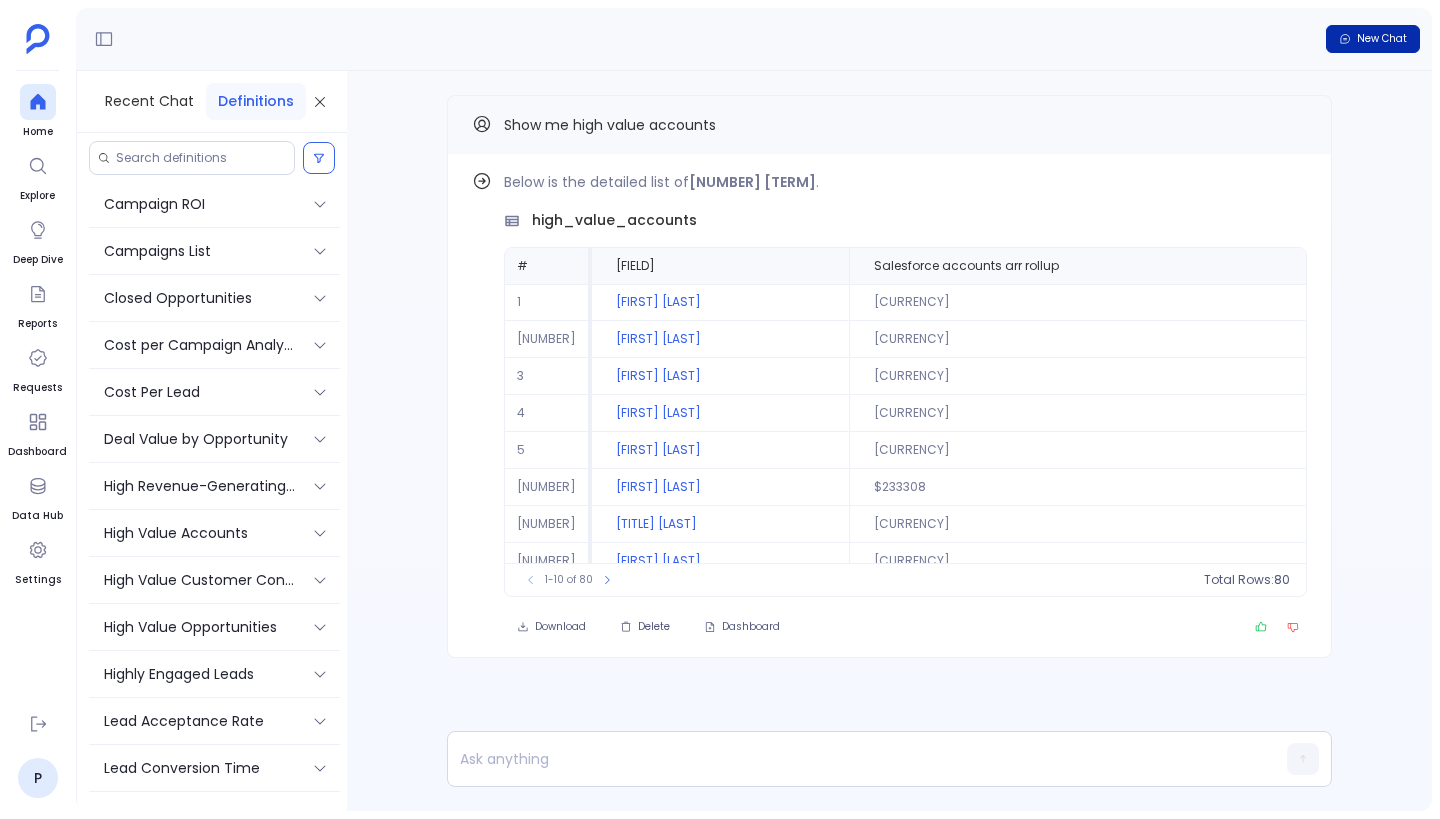 click on "New Chat" at bounding box center (1373, 39) 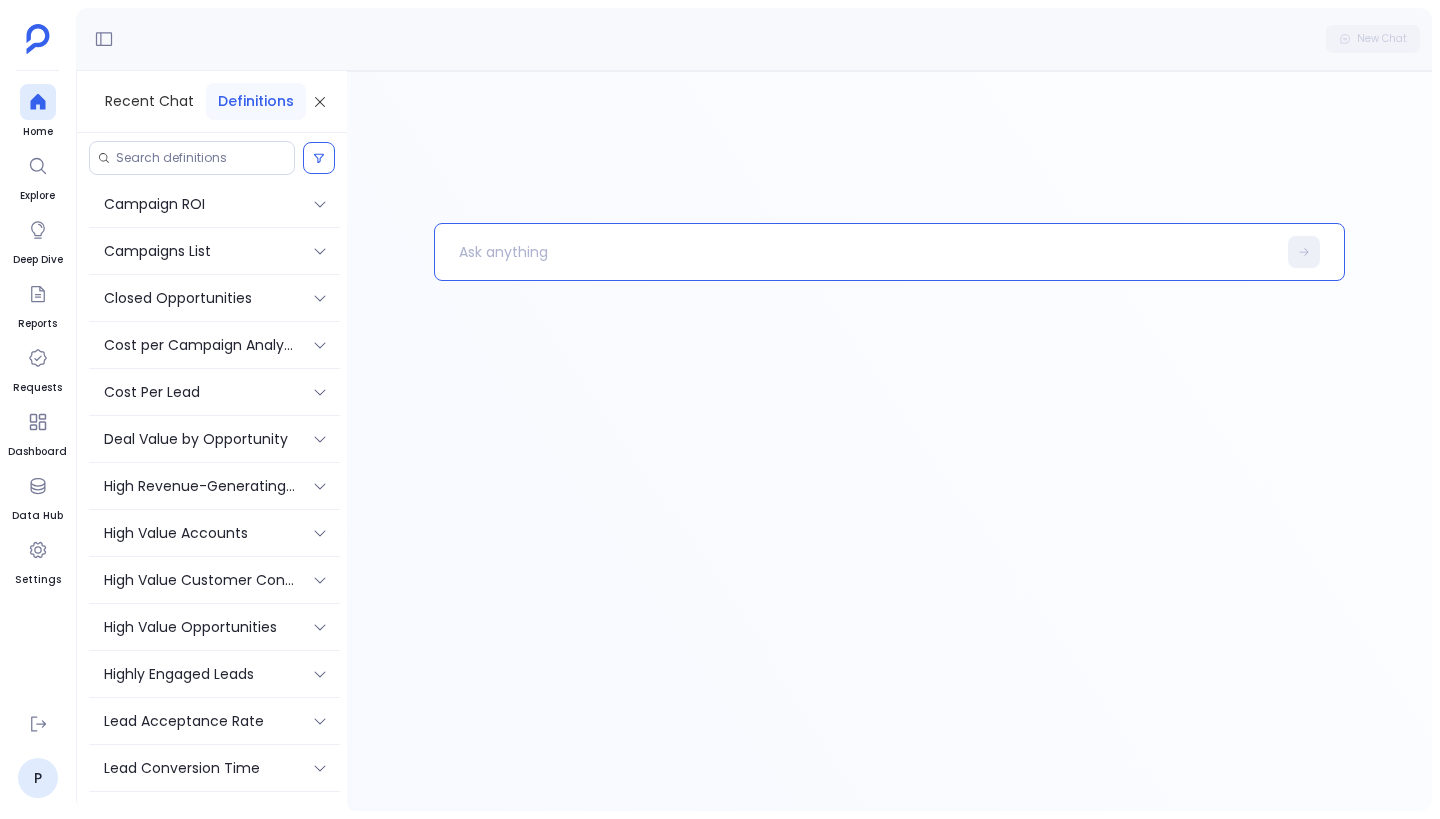 click at bounding box center [855, 252] 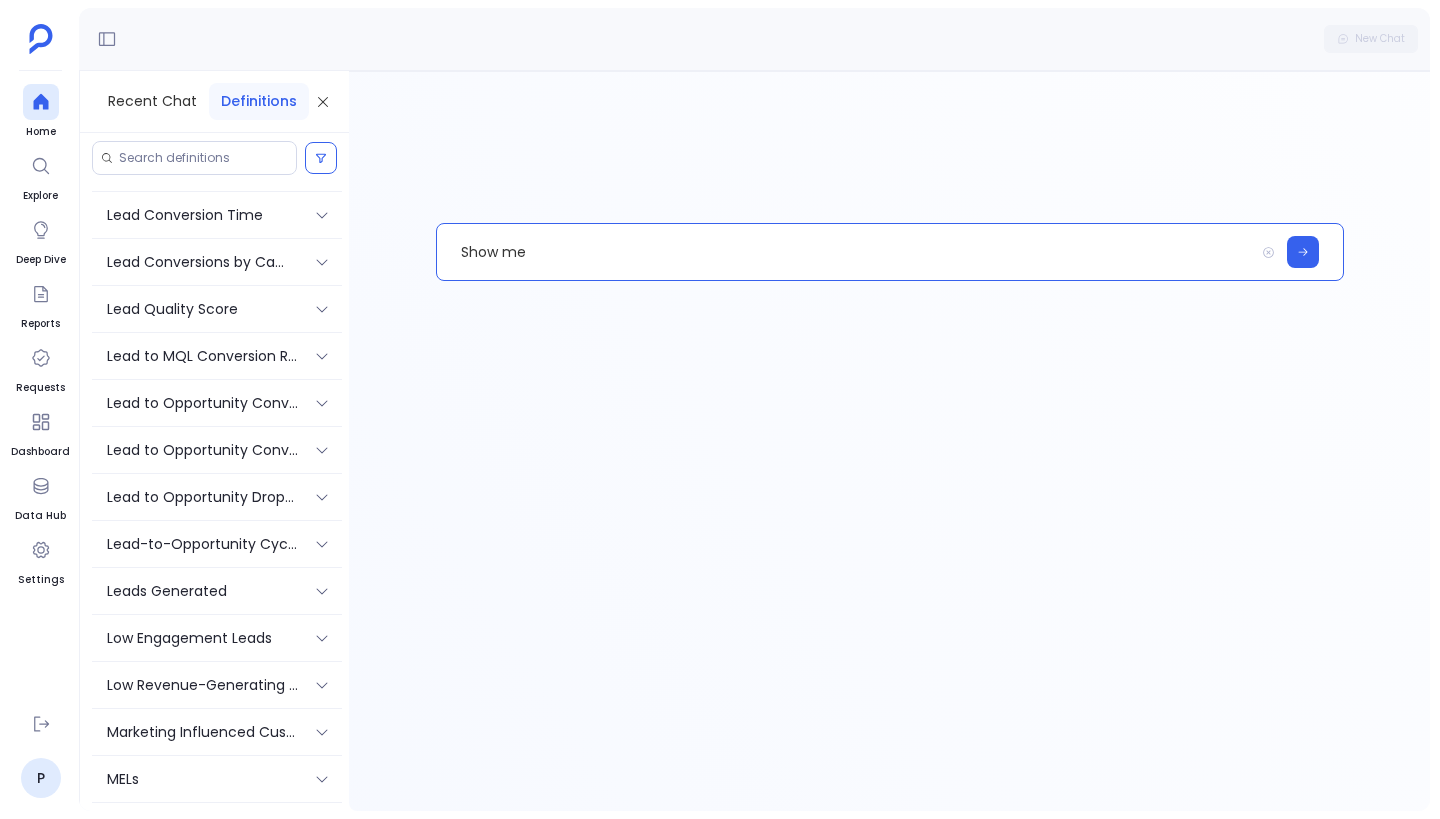 scroll, scrollTop: 0, scrollLeft: 0, axis: both 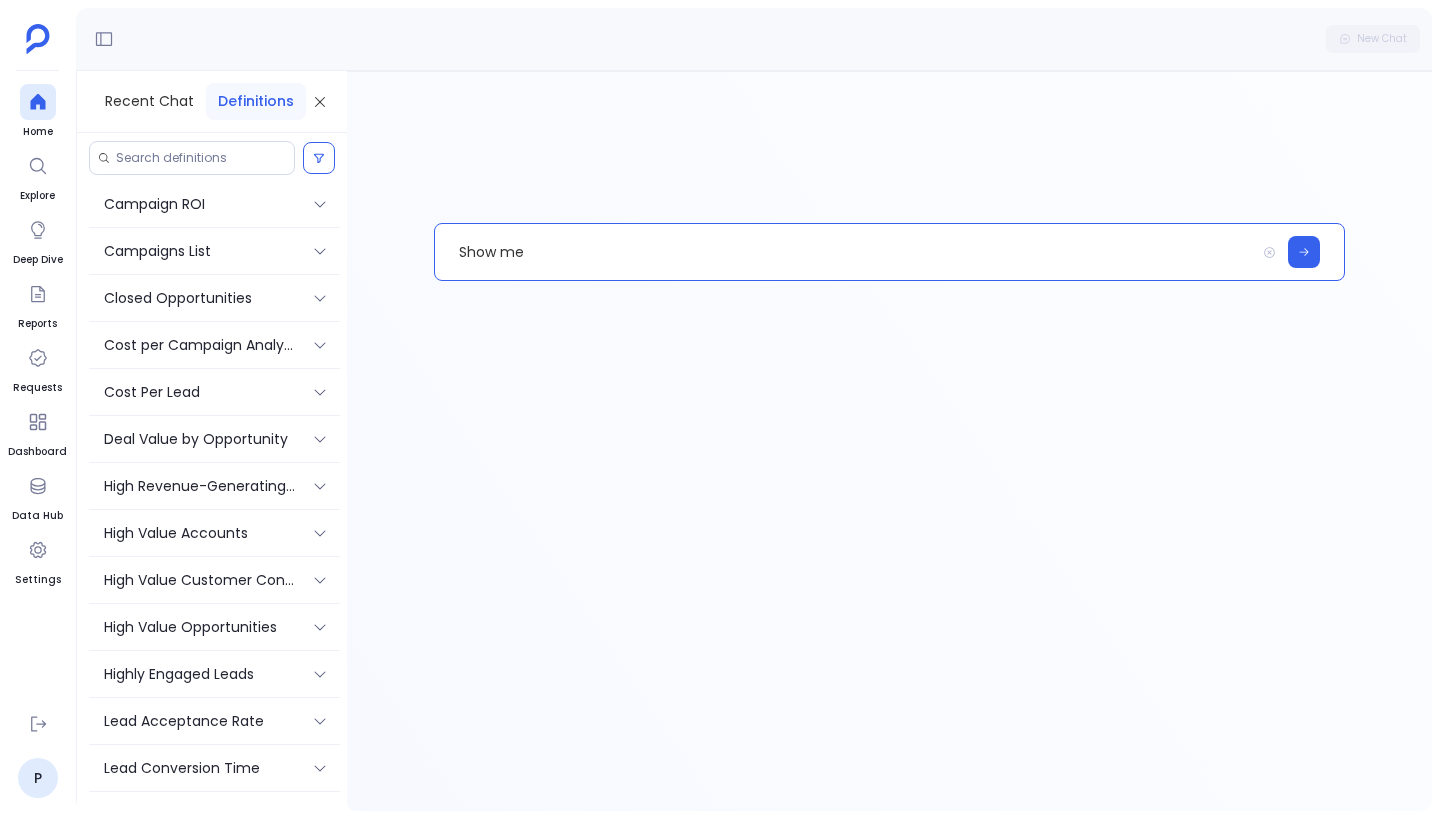click on "Show me" at bounding box center [845, 252] 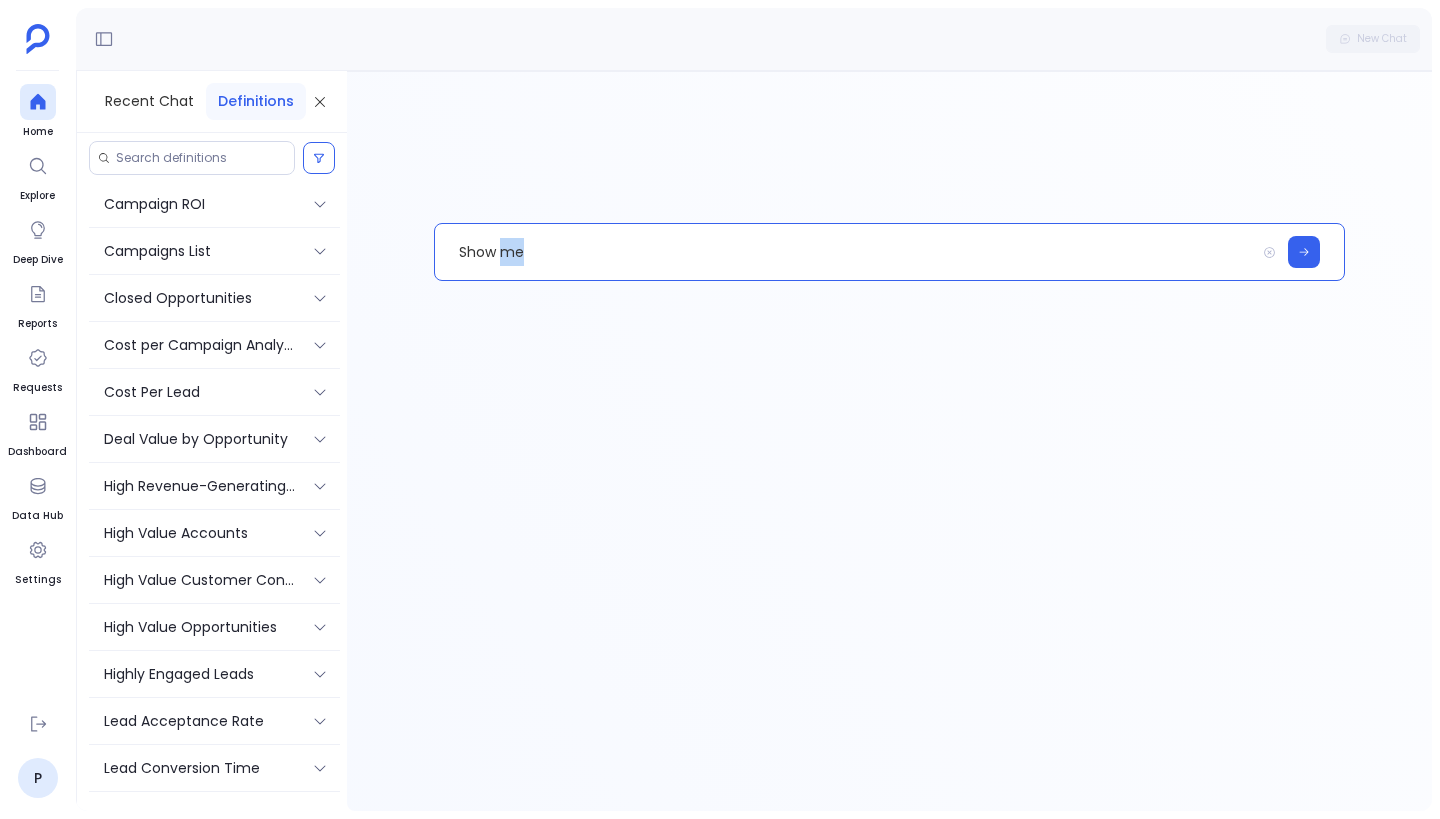 click on "Show me" at bounding box center [845, 252] 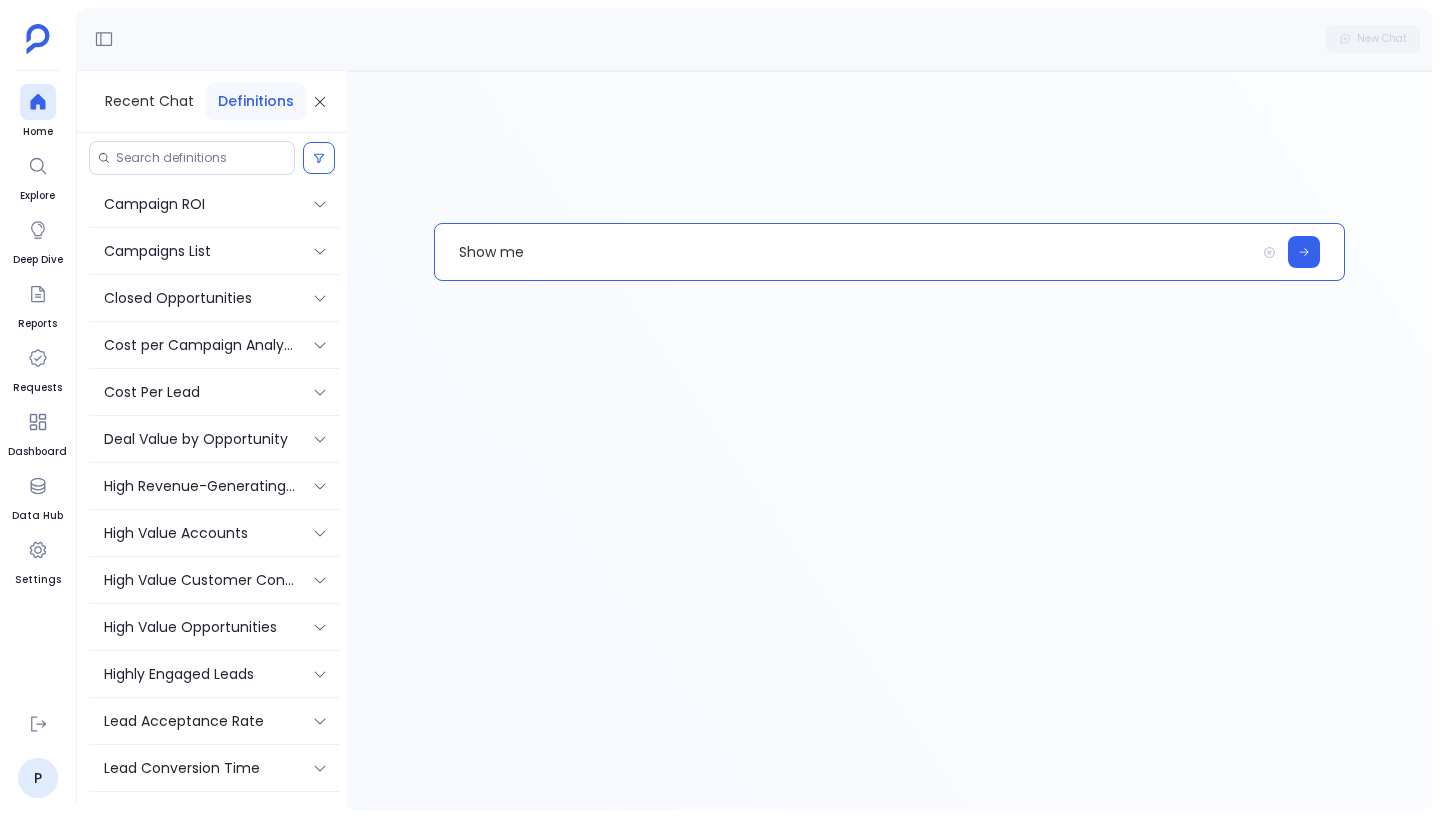 click on "Show me" at bounding box center (845, 252) 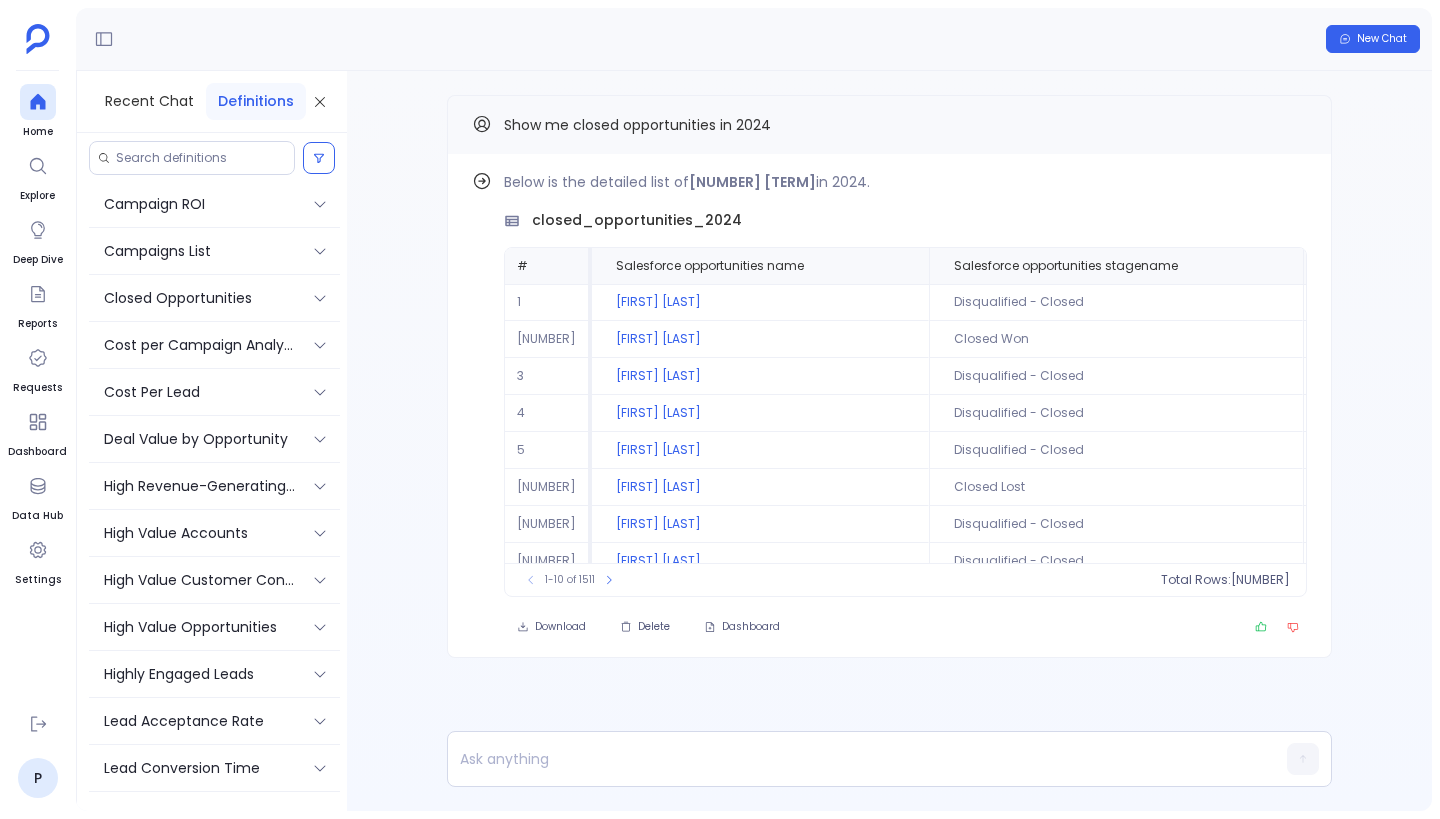 click on "Show me closed opportunities in 2024" at bounding box center (889, 125) 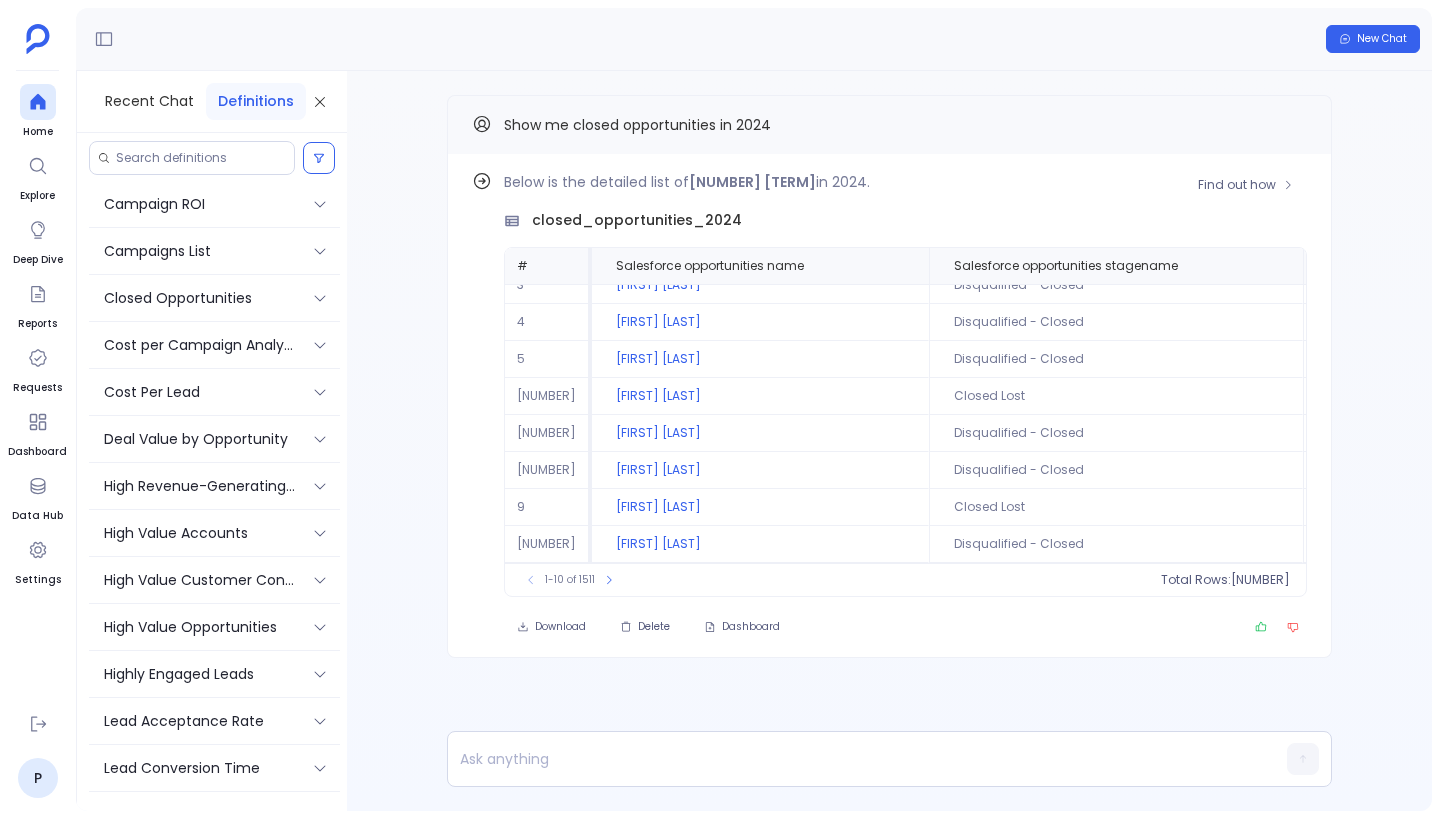 scroll, scrollTop: 0, scrollLeft: 0, axis: both 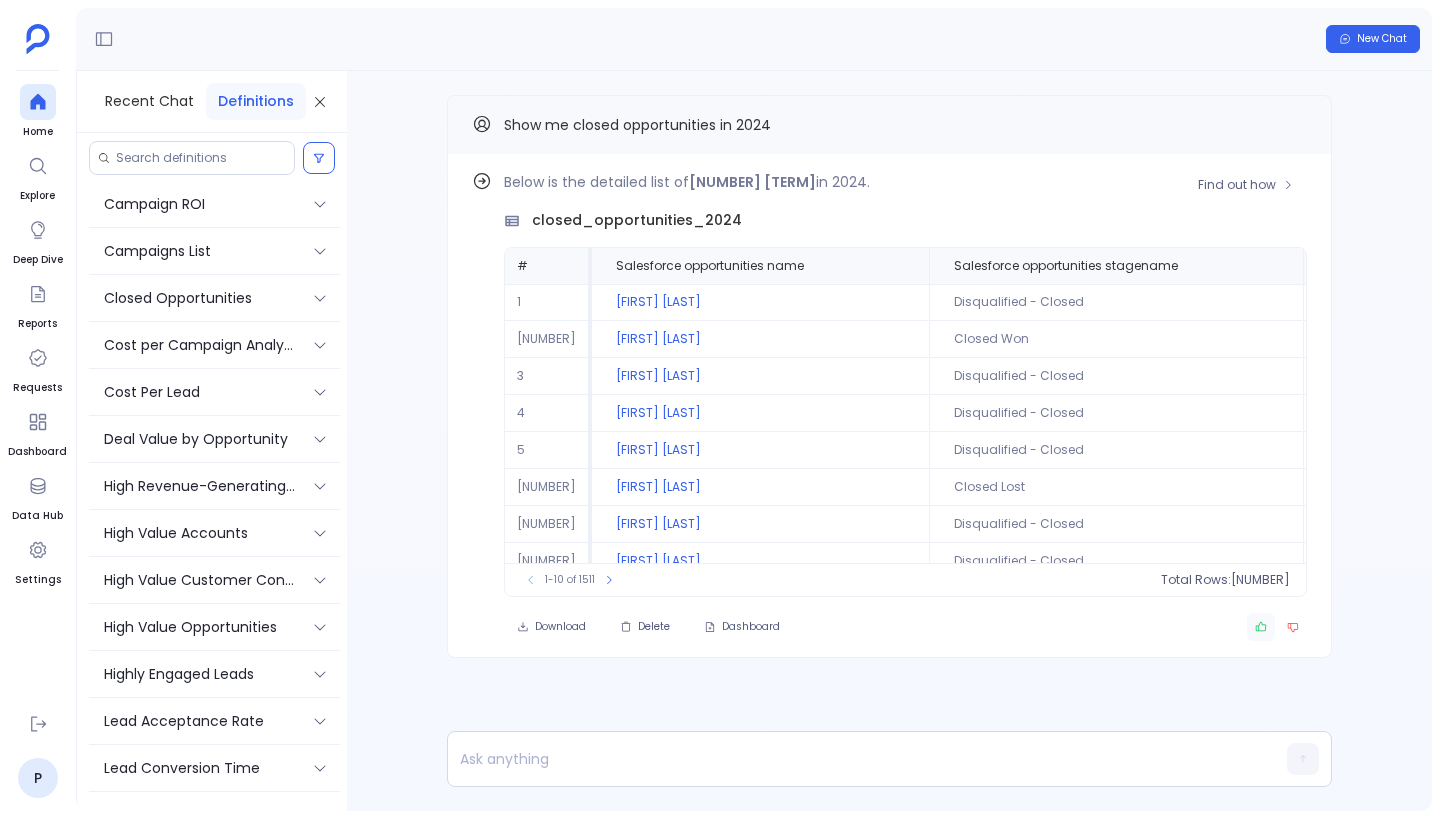 click at bounding box center [1261, 627] 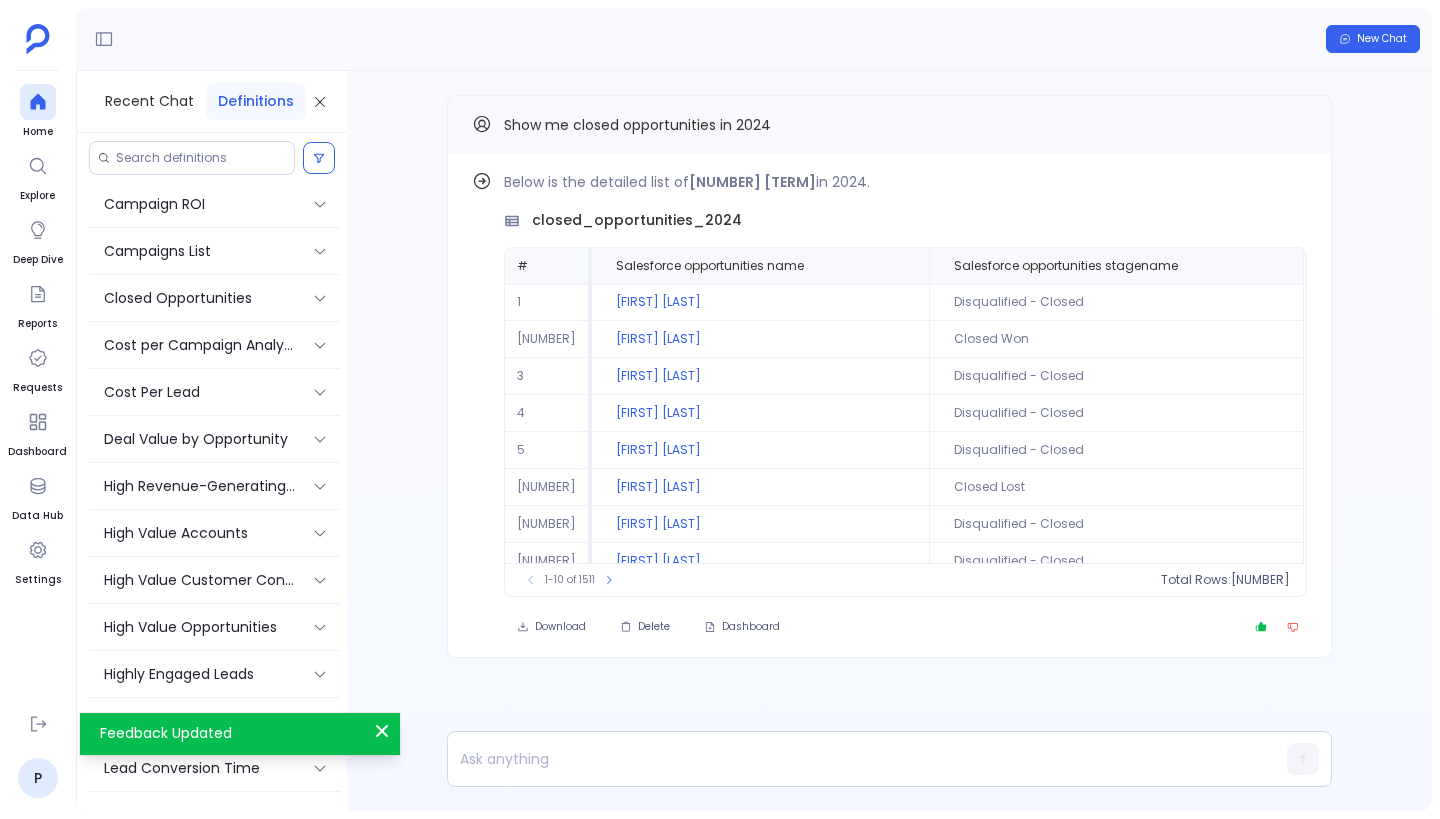 click on "Show me closed opportunities in 2024" at bounding box center [637, 125] 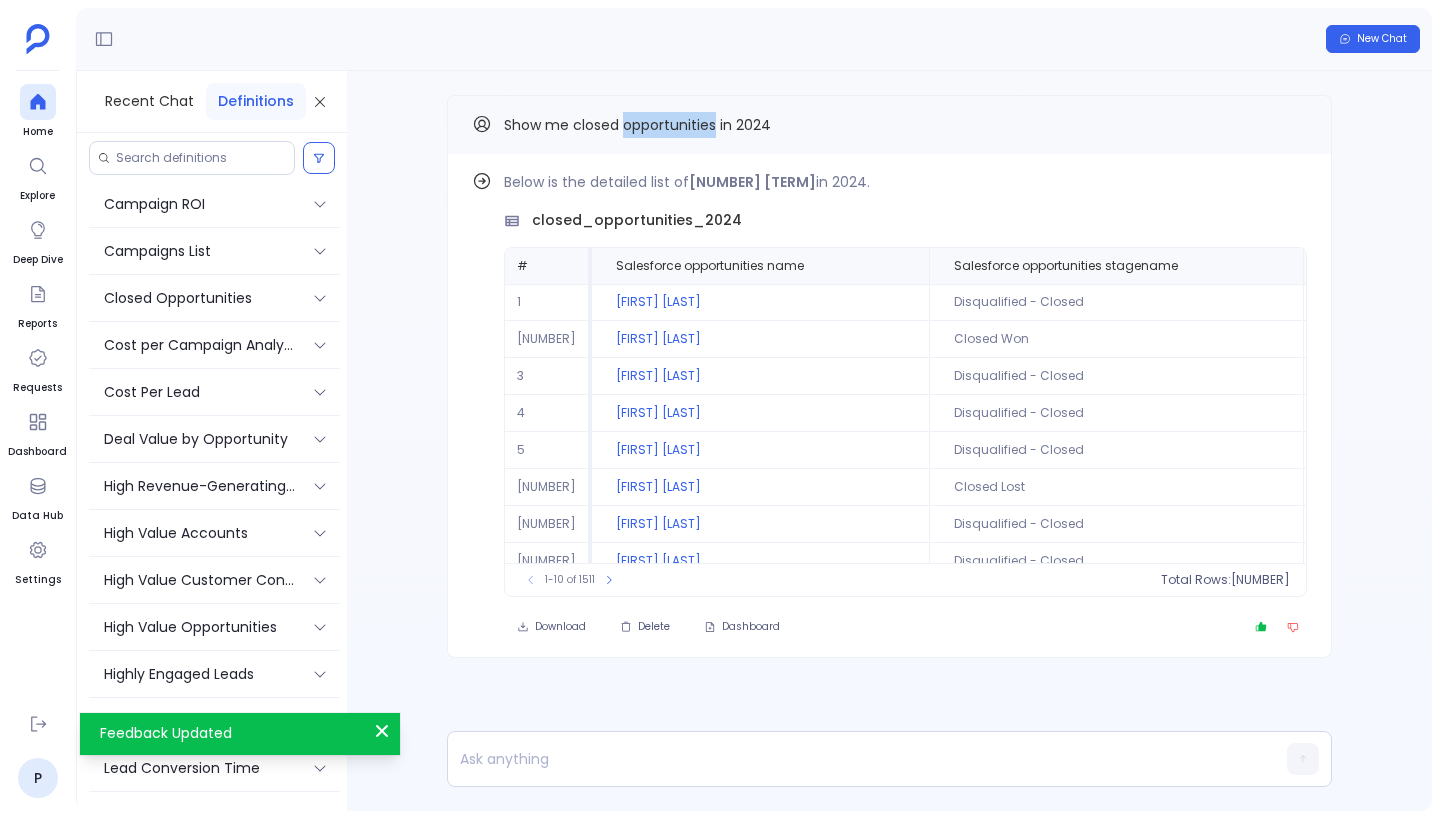 click on "Show me closed opportunities in 2024" at bounding box center [637, 125] 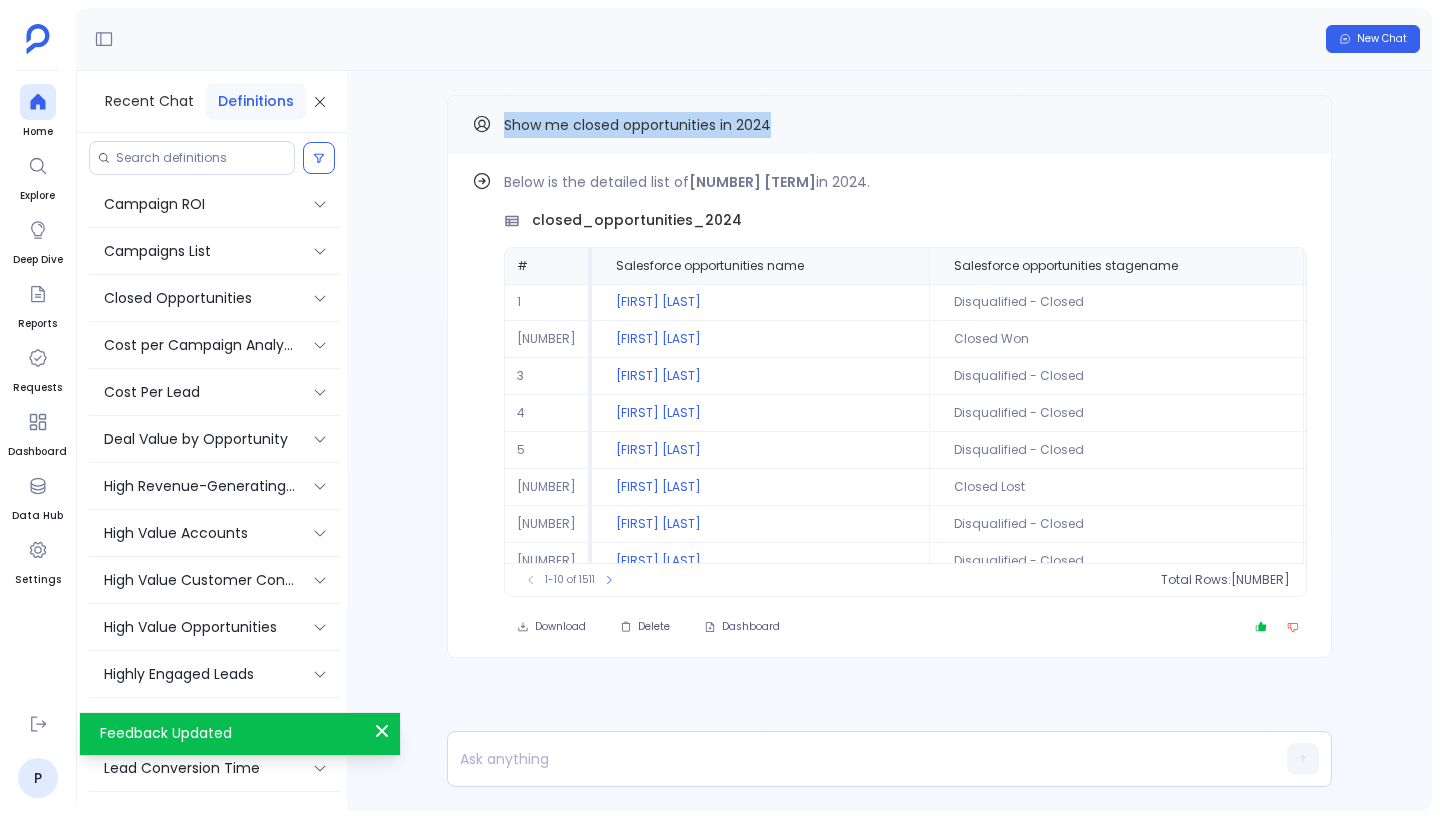 click on "Show me closed opportunities in 2024" at bounding box center [637, 125] 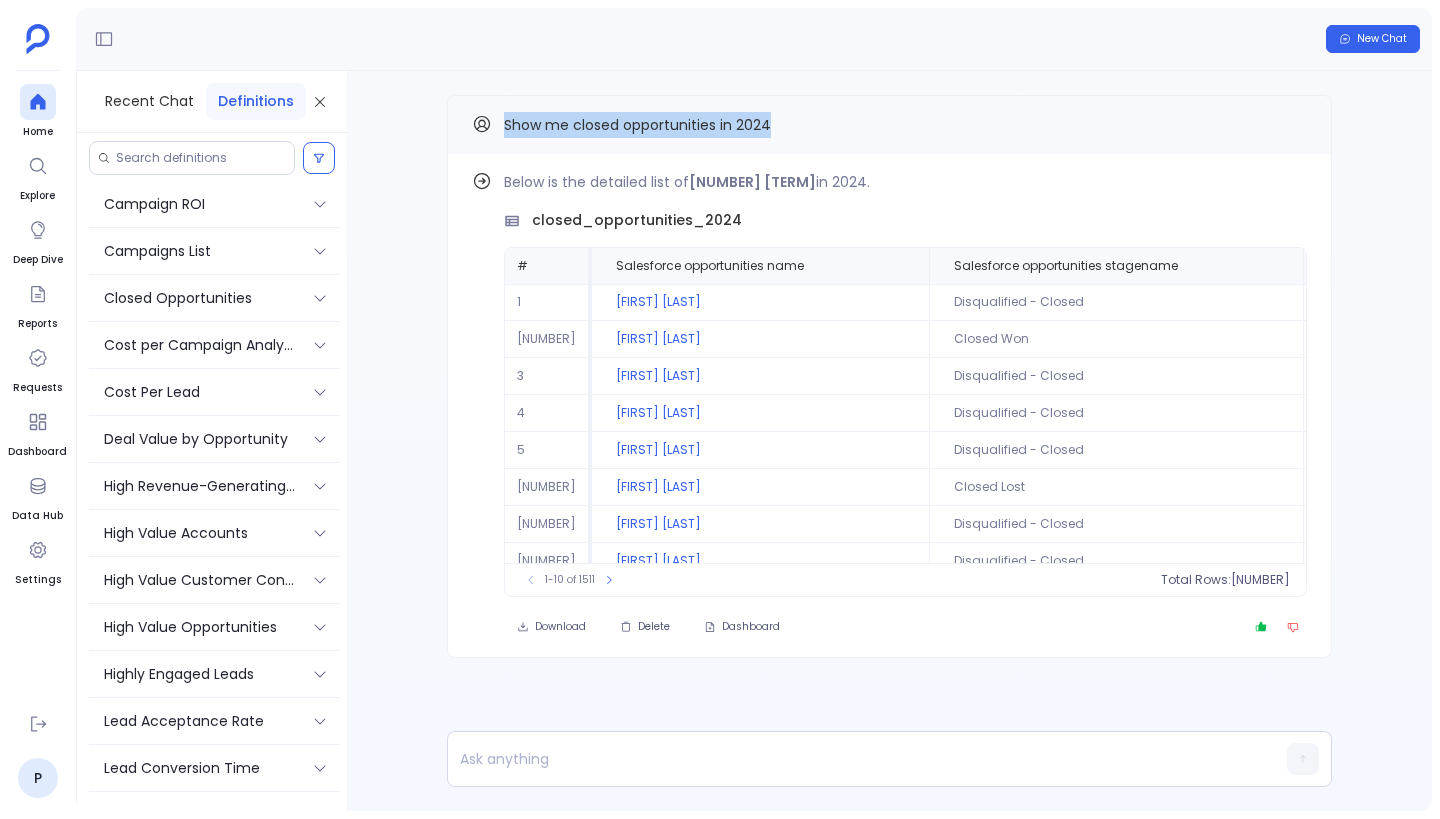 click on "Show me closed opportunities in 2024" at bounding box center (889, 125) 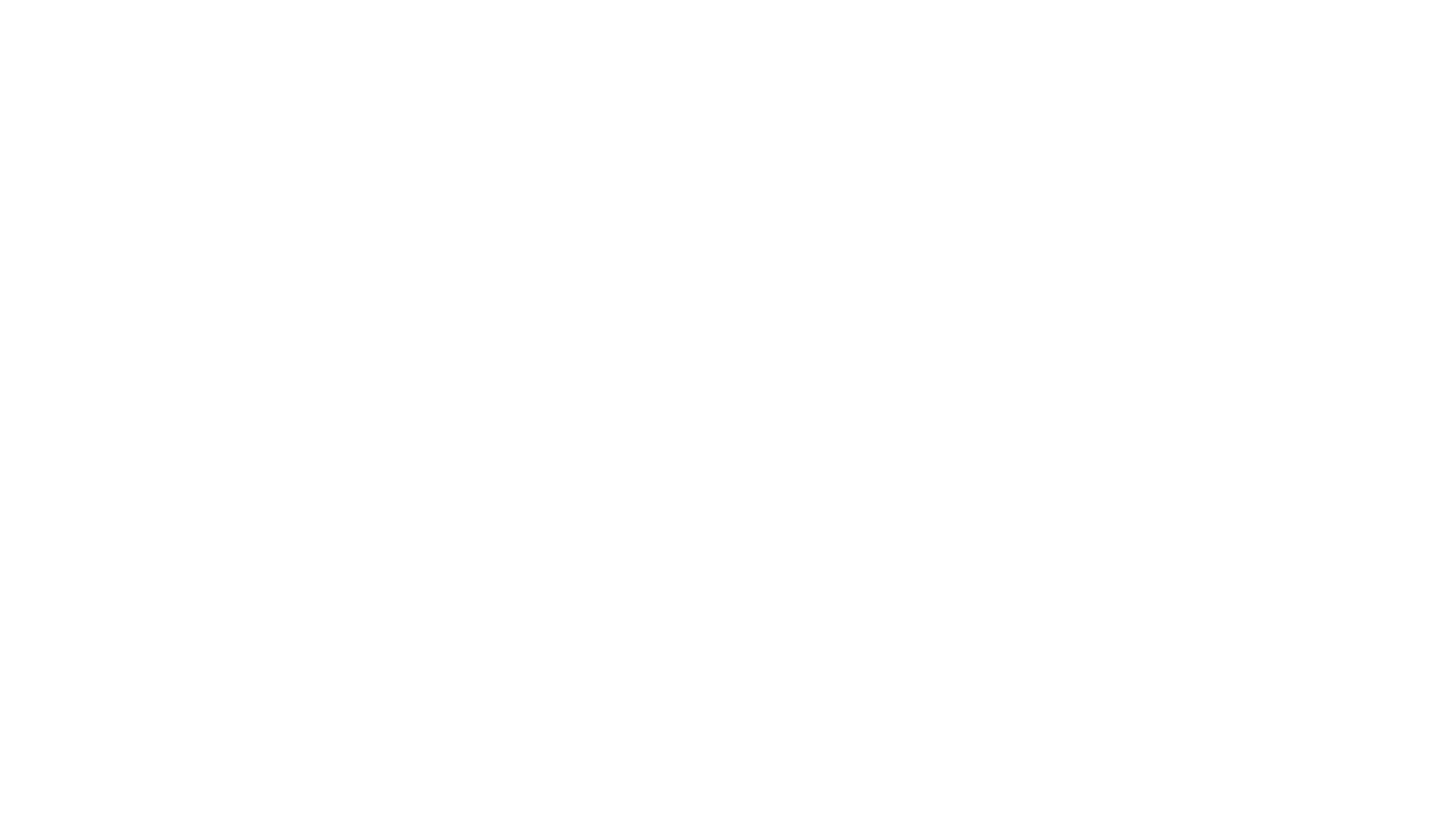 scroll, scrollTop: 0, scrollLeft: 0, axis: both 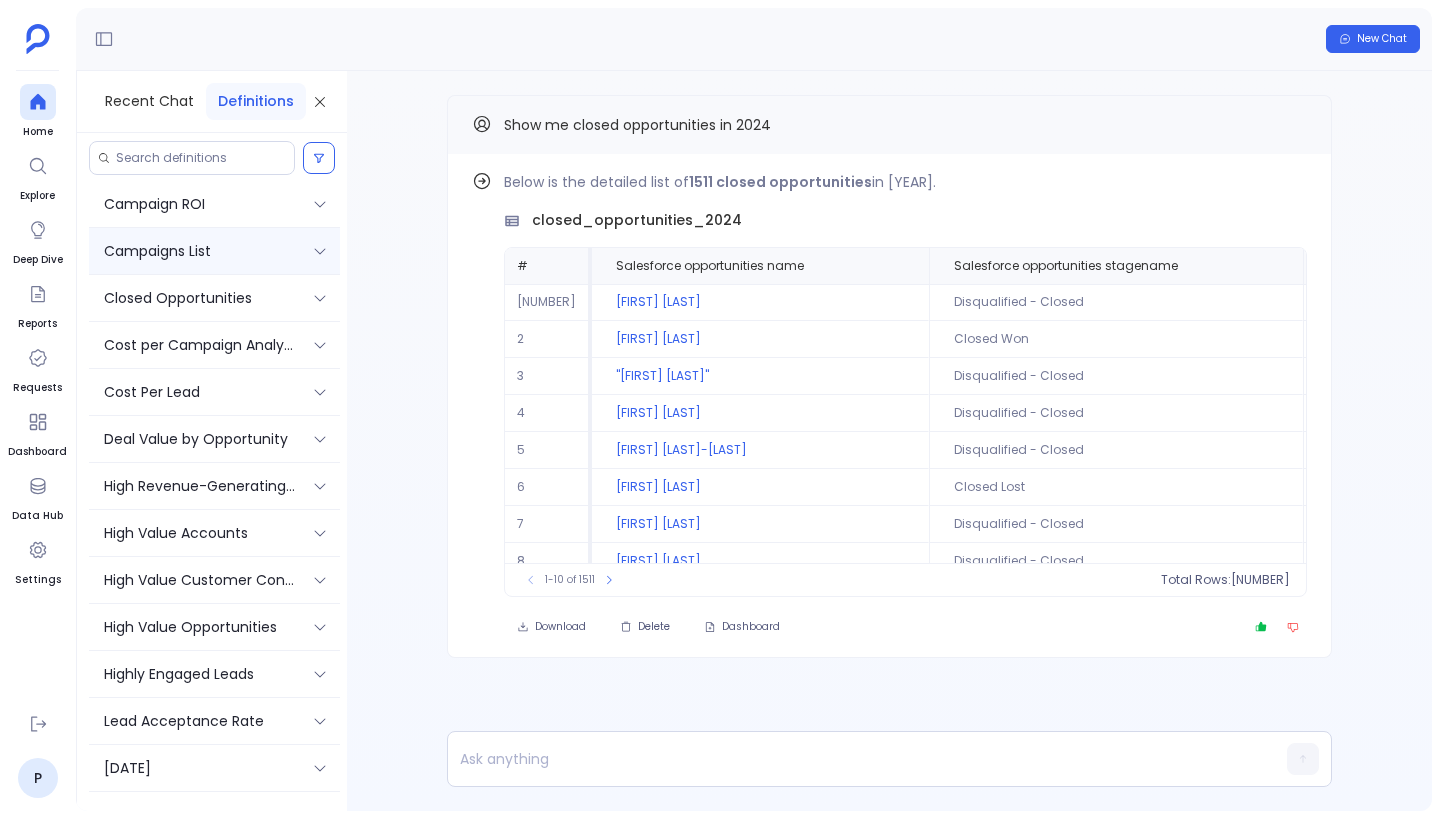 click on "Campaigns List" at bounding box center [157, 251] 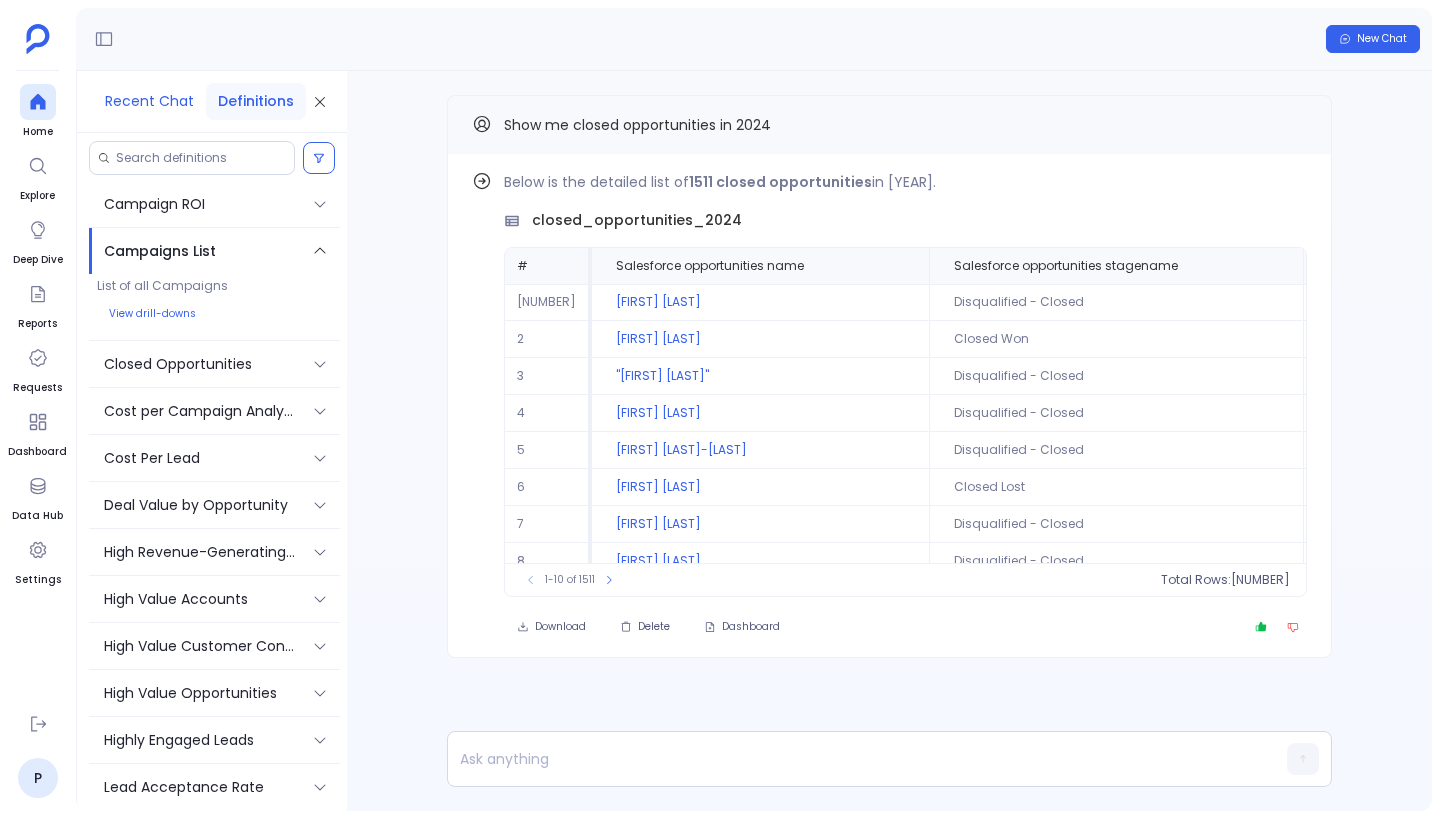 click on "Recent Chat" at bounding box center [149, 101] 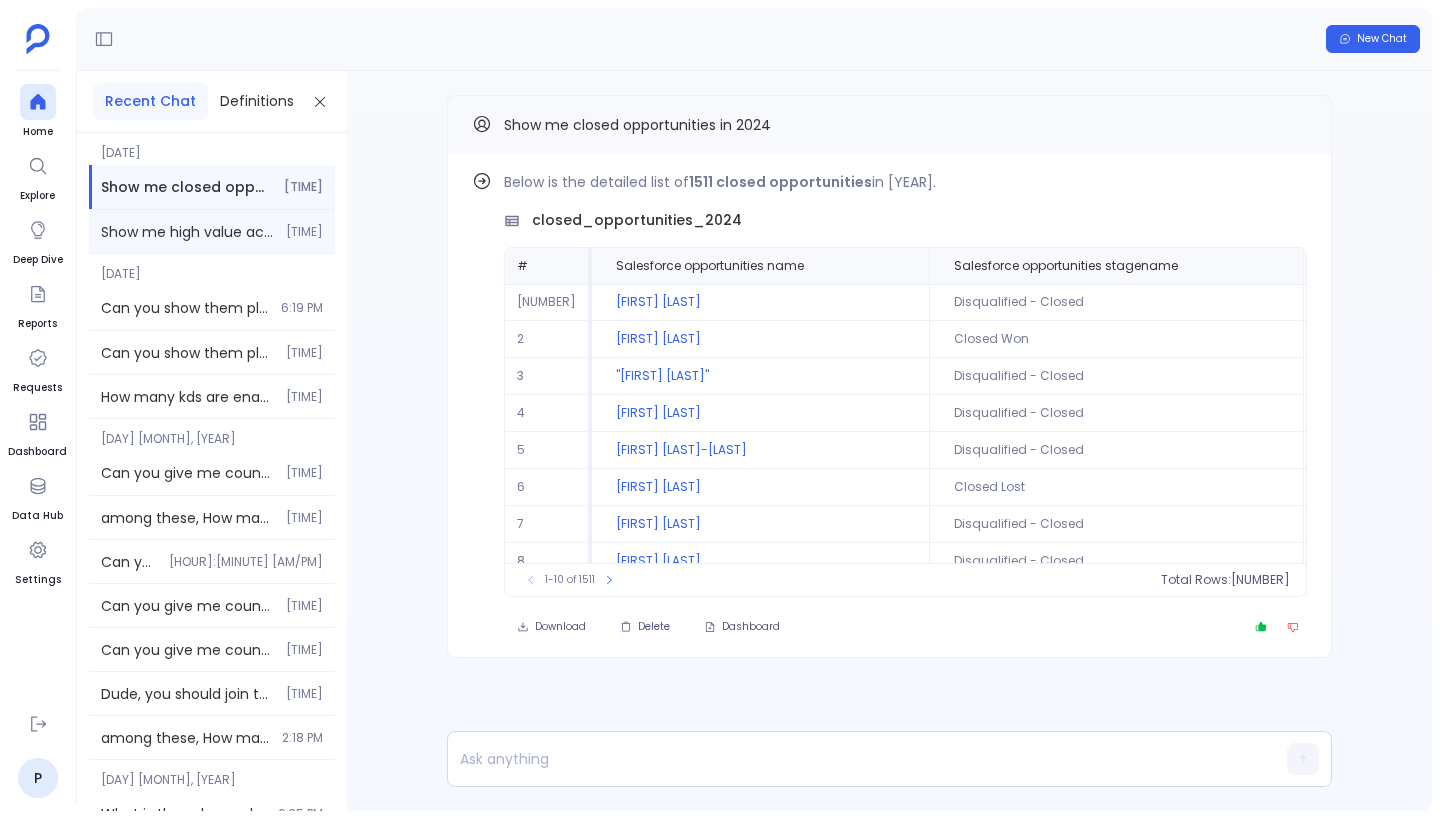 click on "Show me high value accounts" at bounding box center (187, 232) 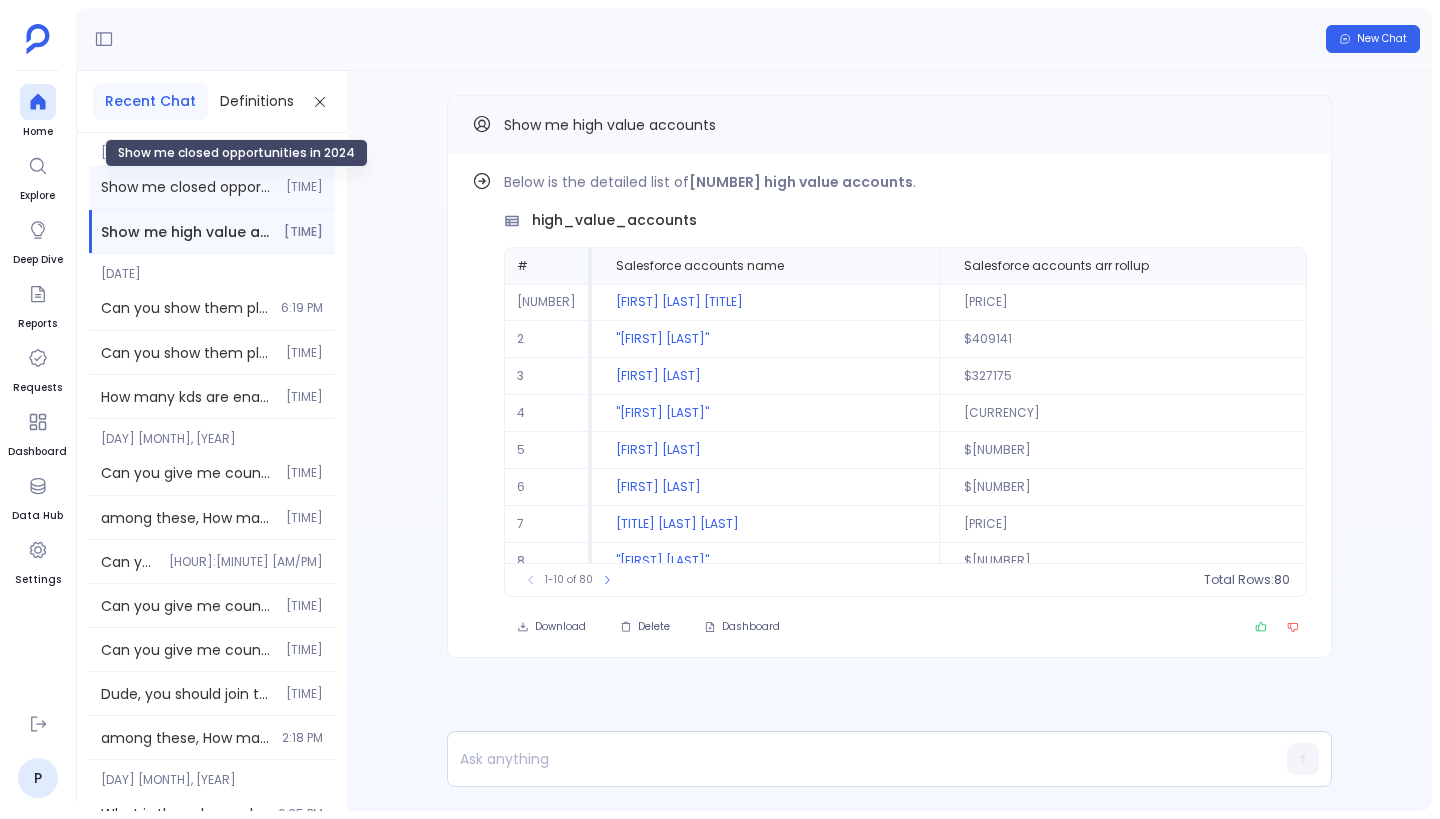click on "Show me closed opportunities in 2024" at bounding box center (187, 187) 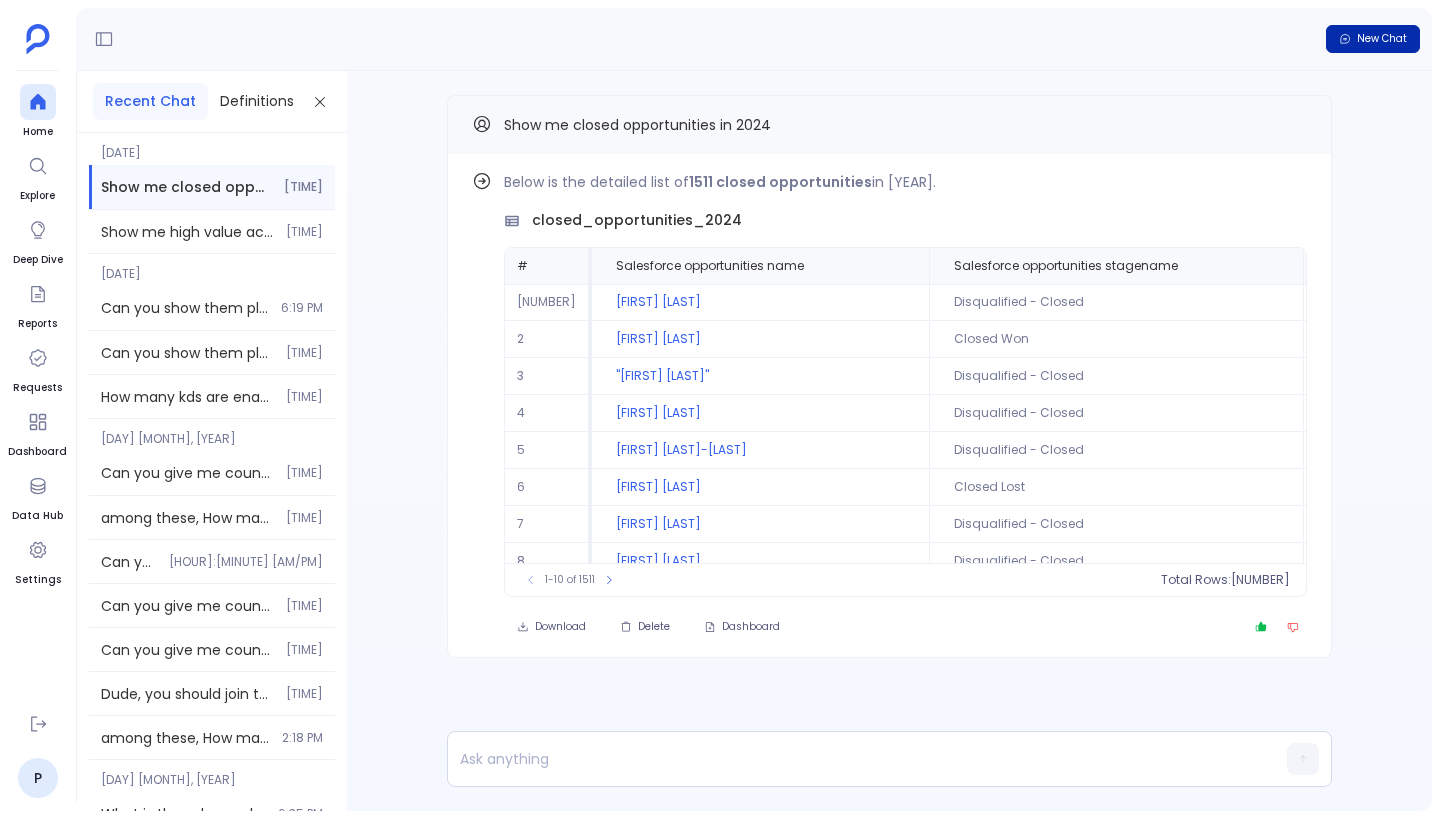 click on "New Chat" at bounding box center (1382, 39) 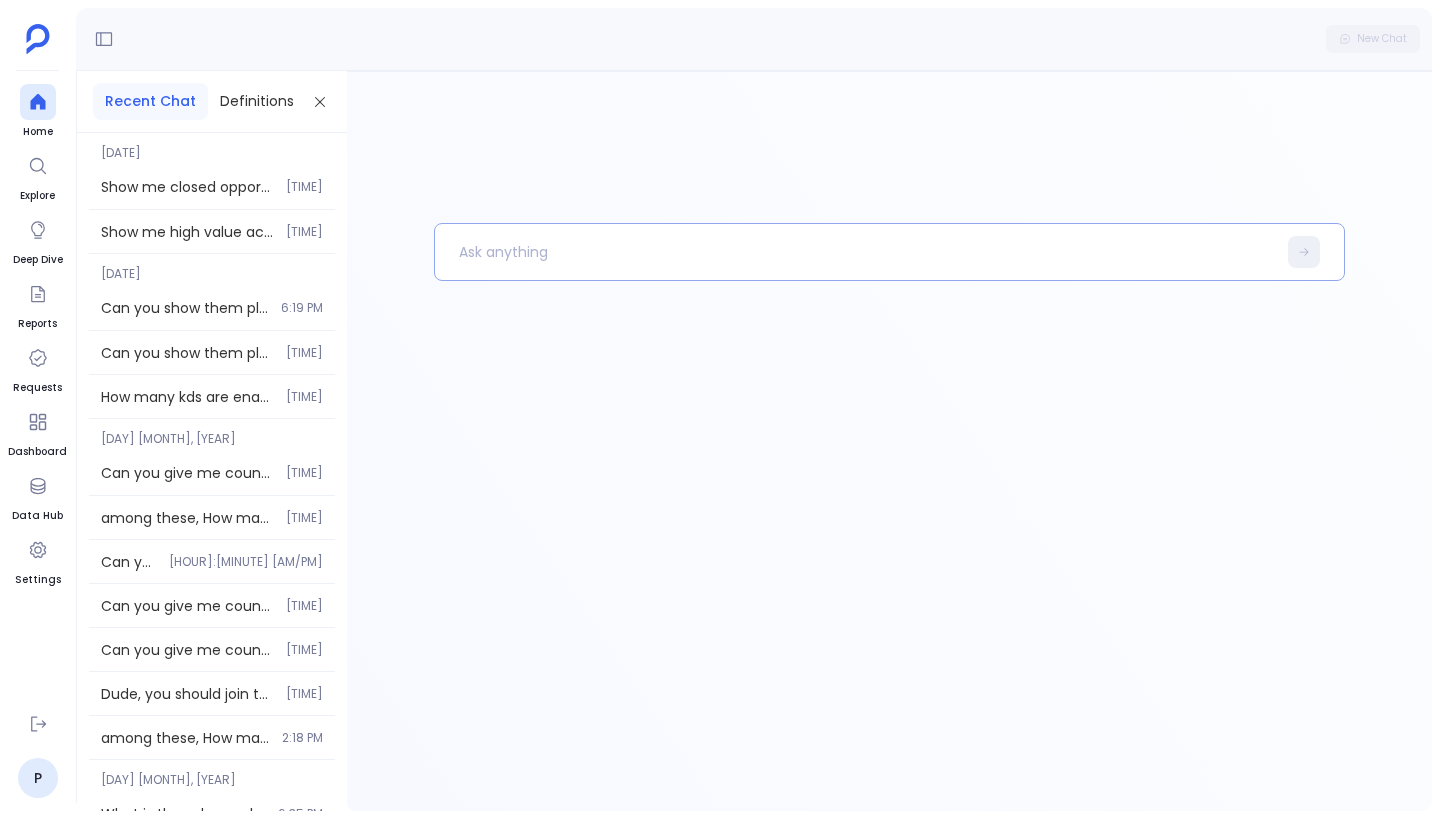 click at bounding box center [855, 252] 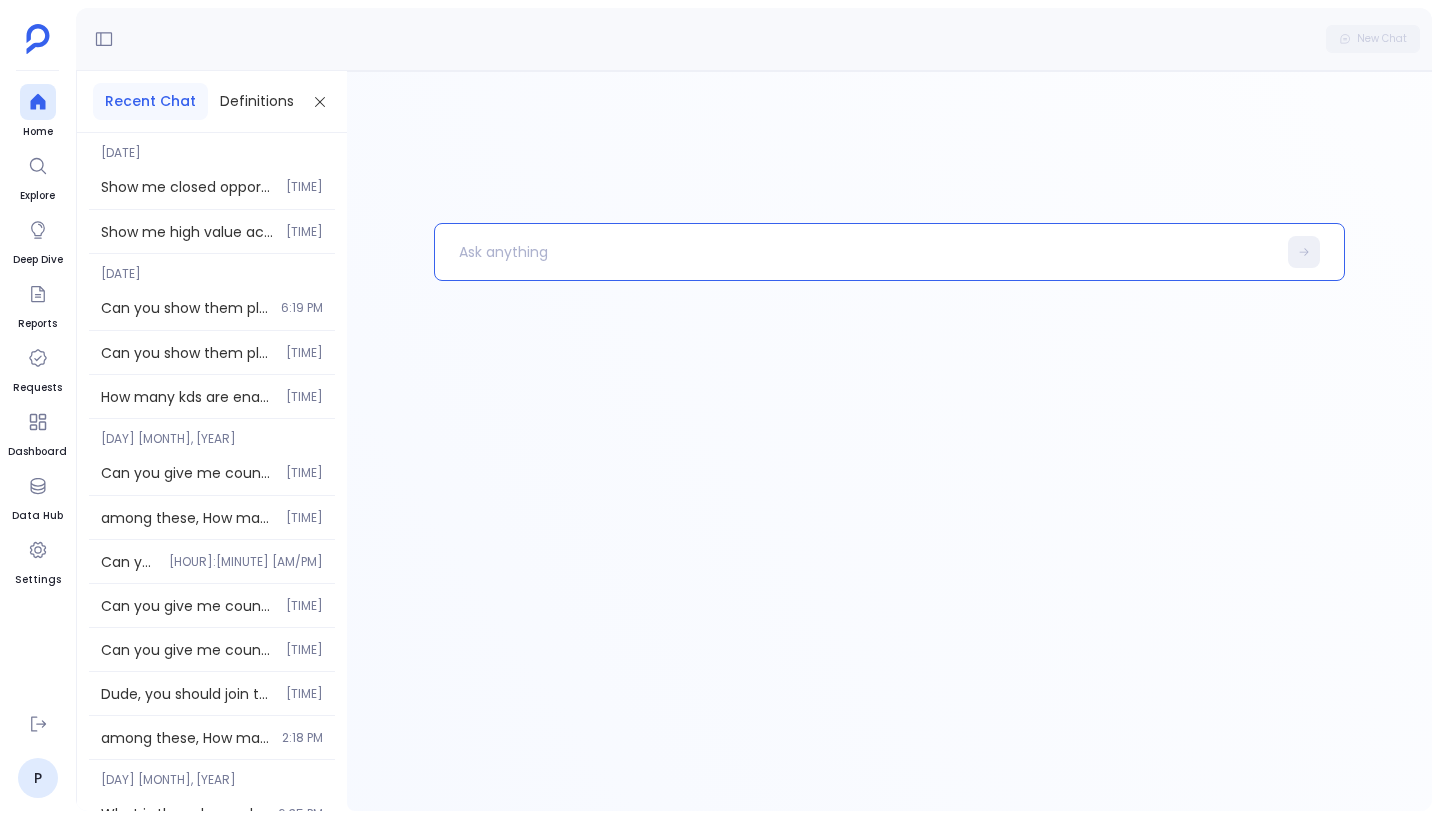 paste 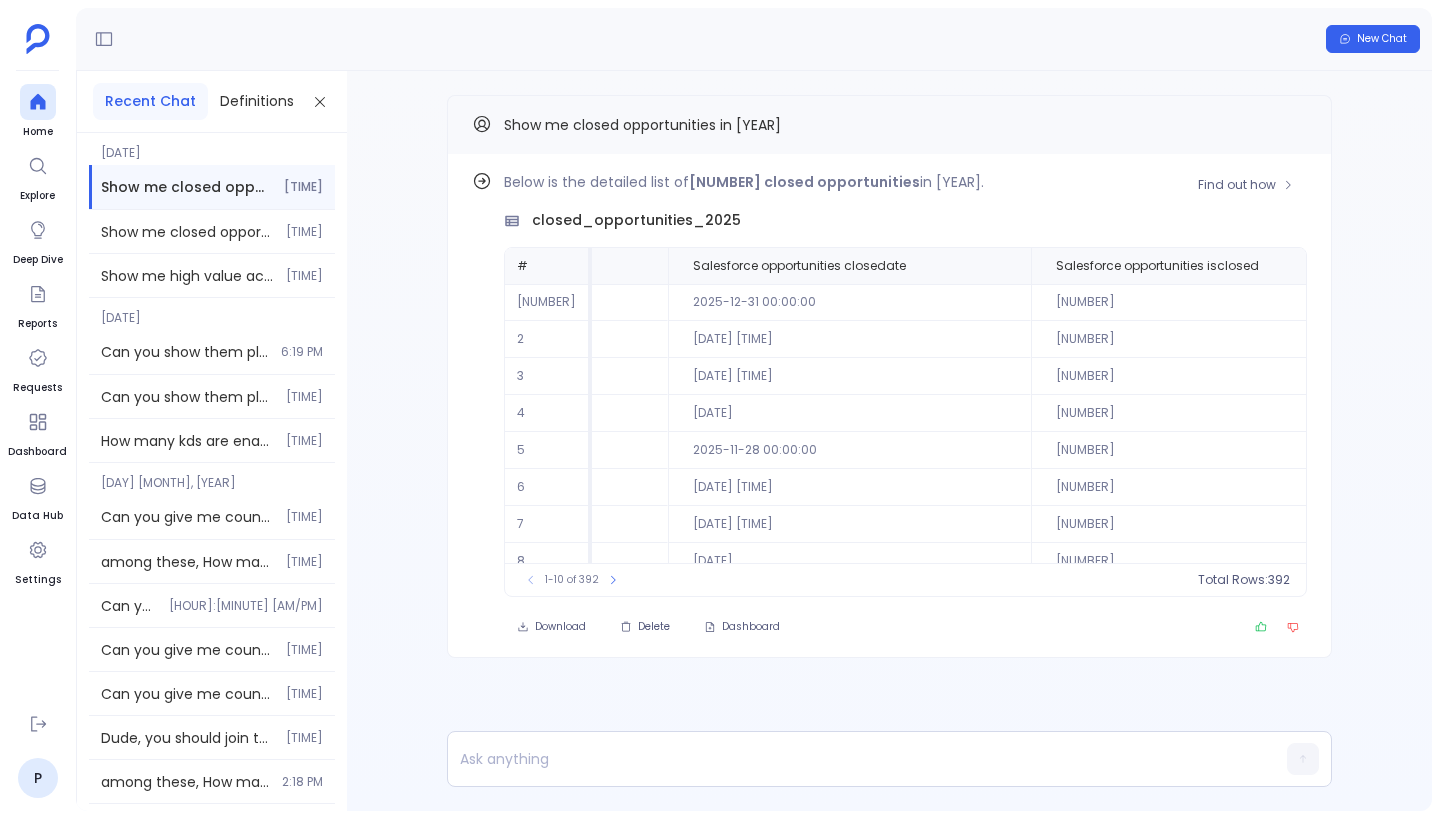 scroll, scrollTop: 96, scrollLeft: 635, axis: both 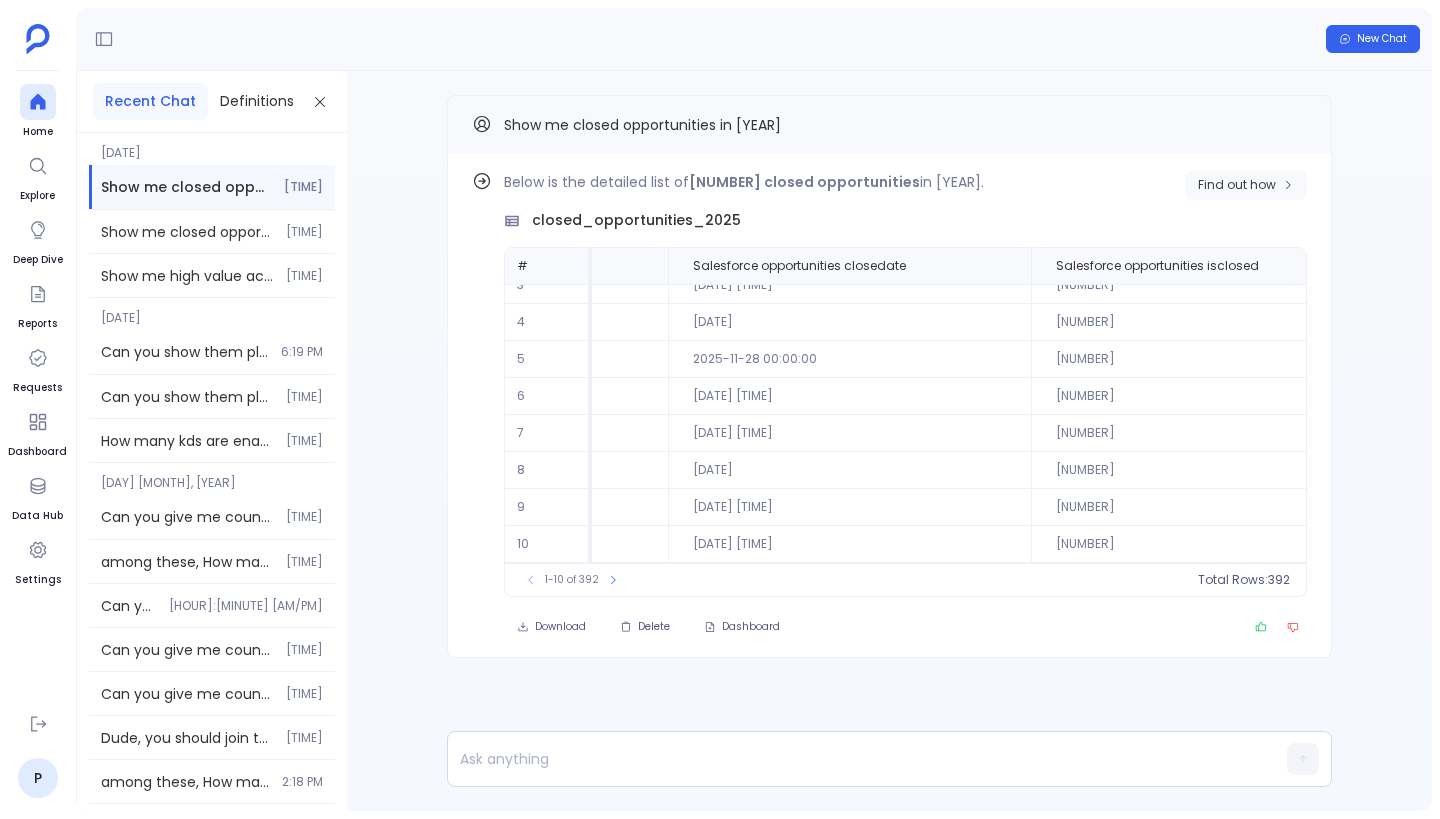 click on "Find out how" at bounding box center [1237, 185] 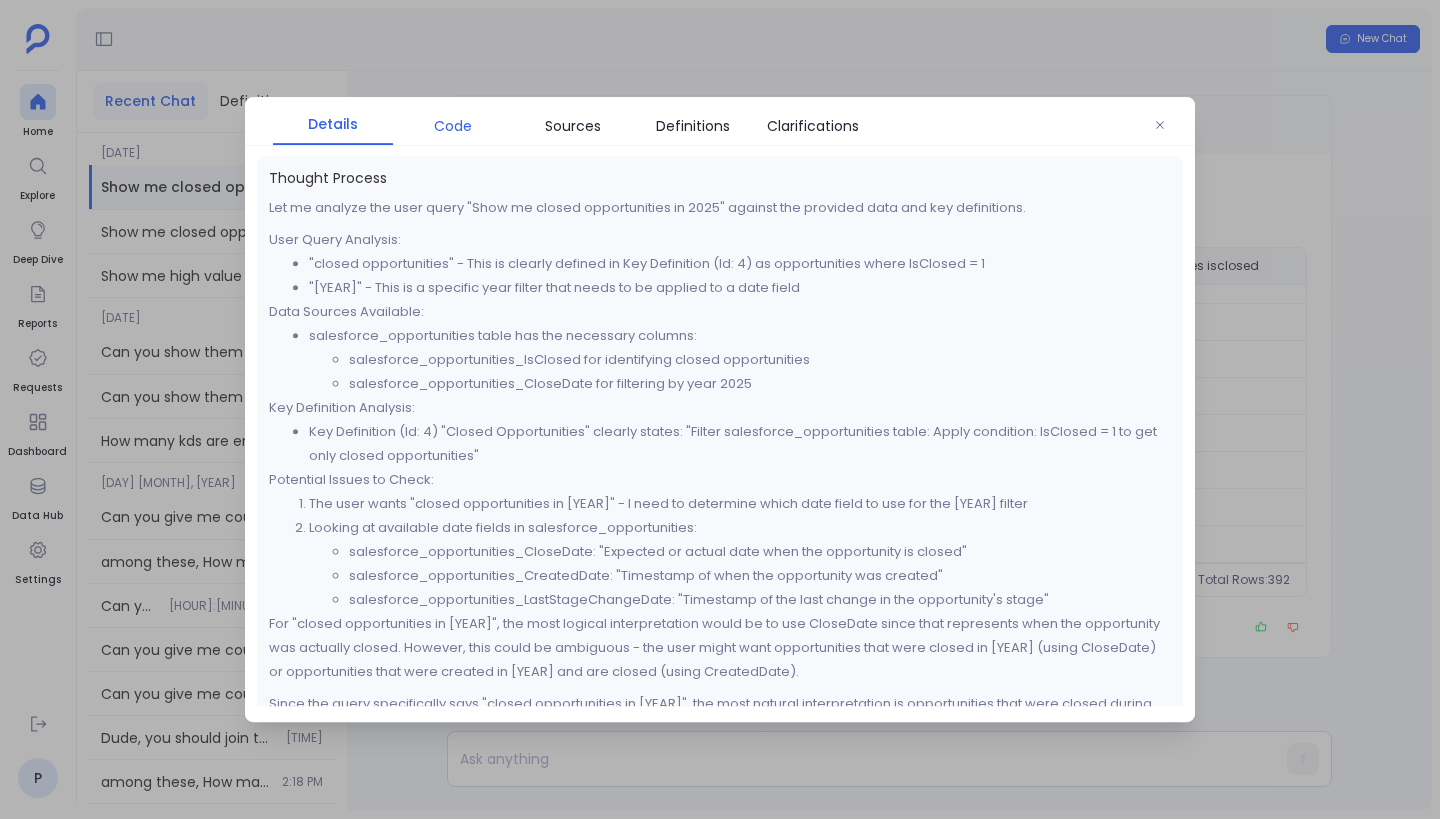 click on "Code" at bounding box center (453, 126) 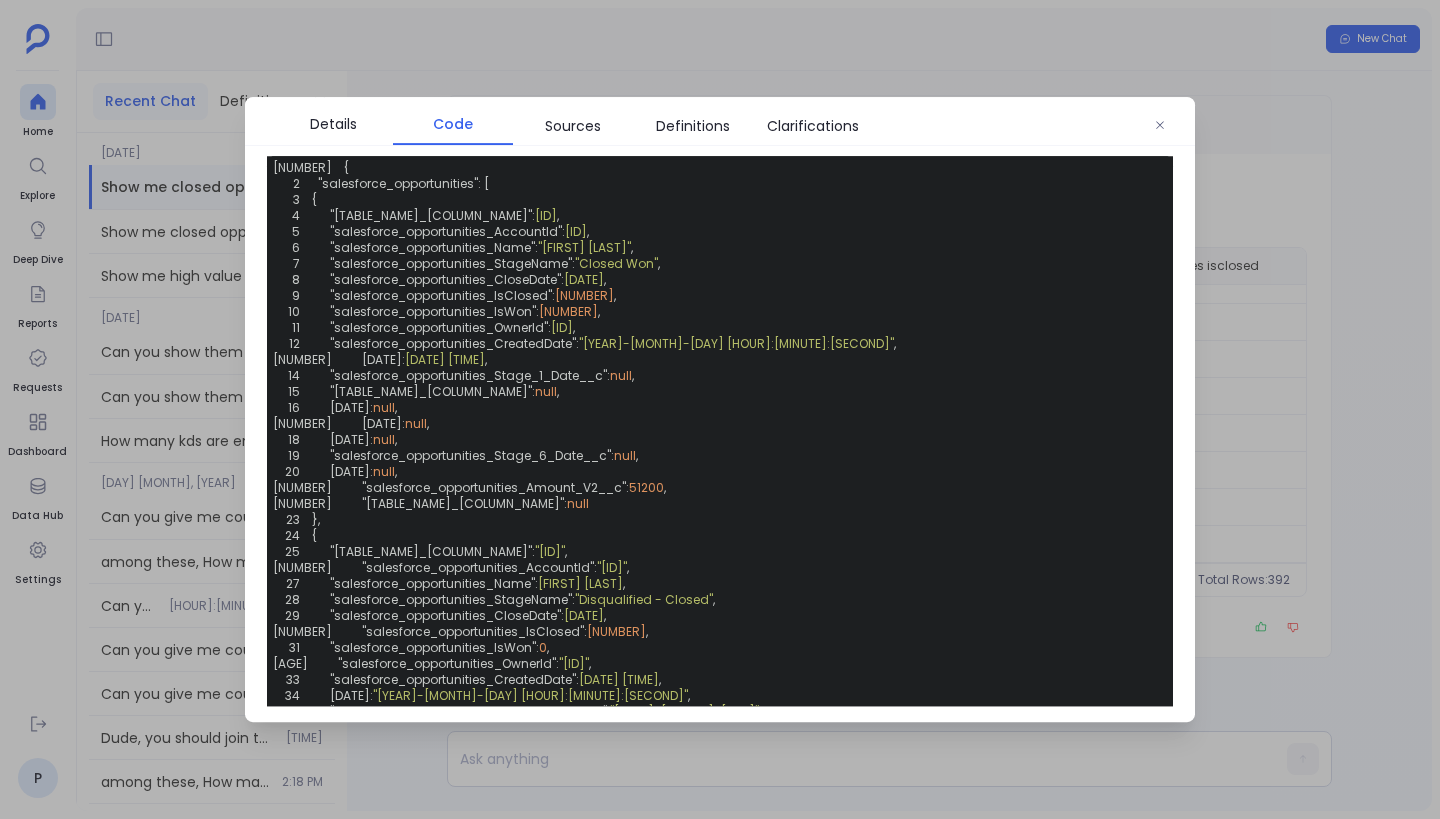 scroll, scrollTop: 0, scrollLeft: 0, axis: both 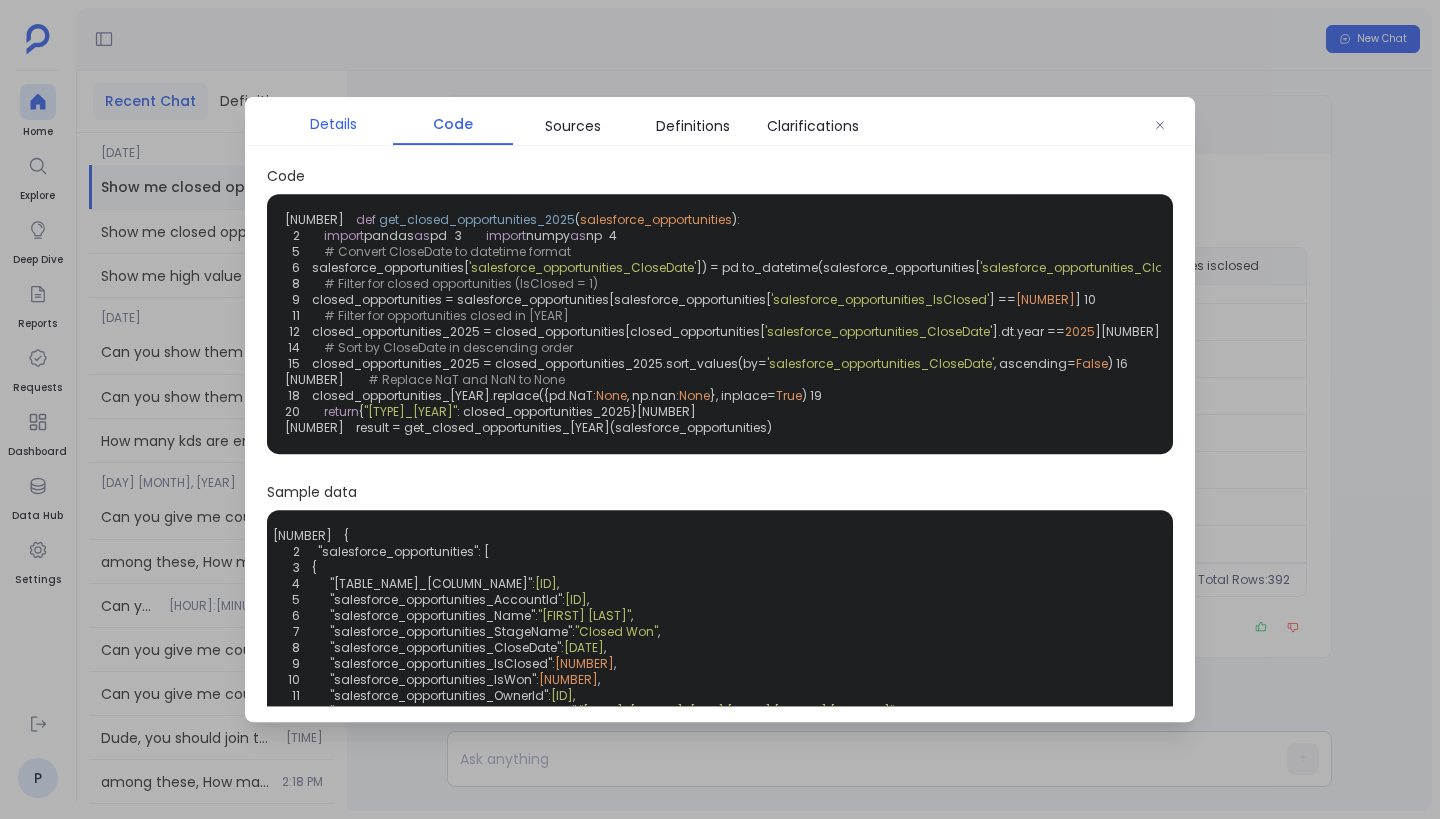 click on "Details" at bounding box center [333, 124] 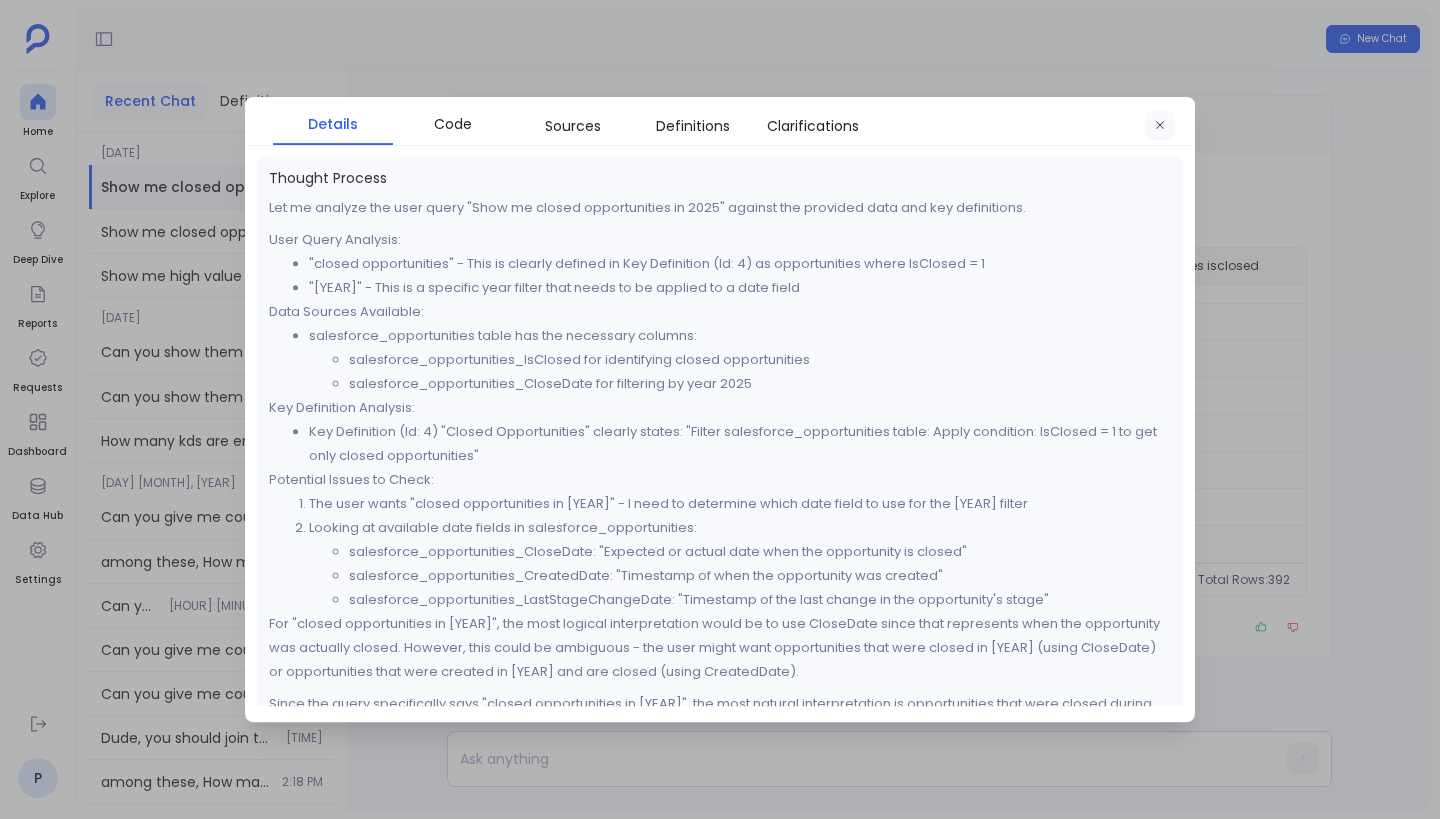 click at bounding box center [1160, 125] 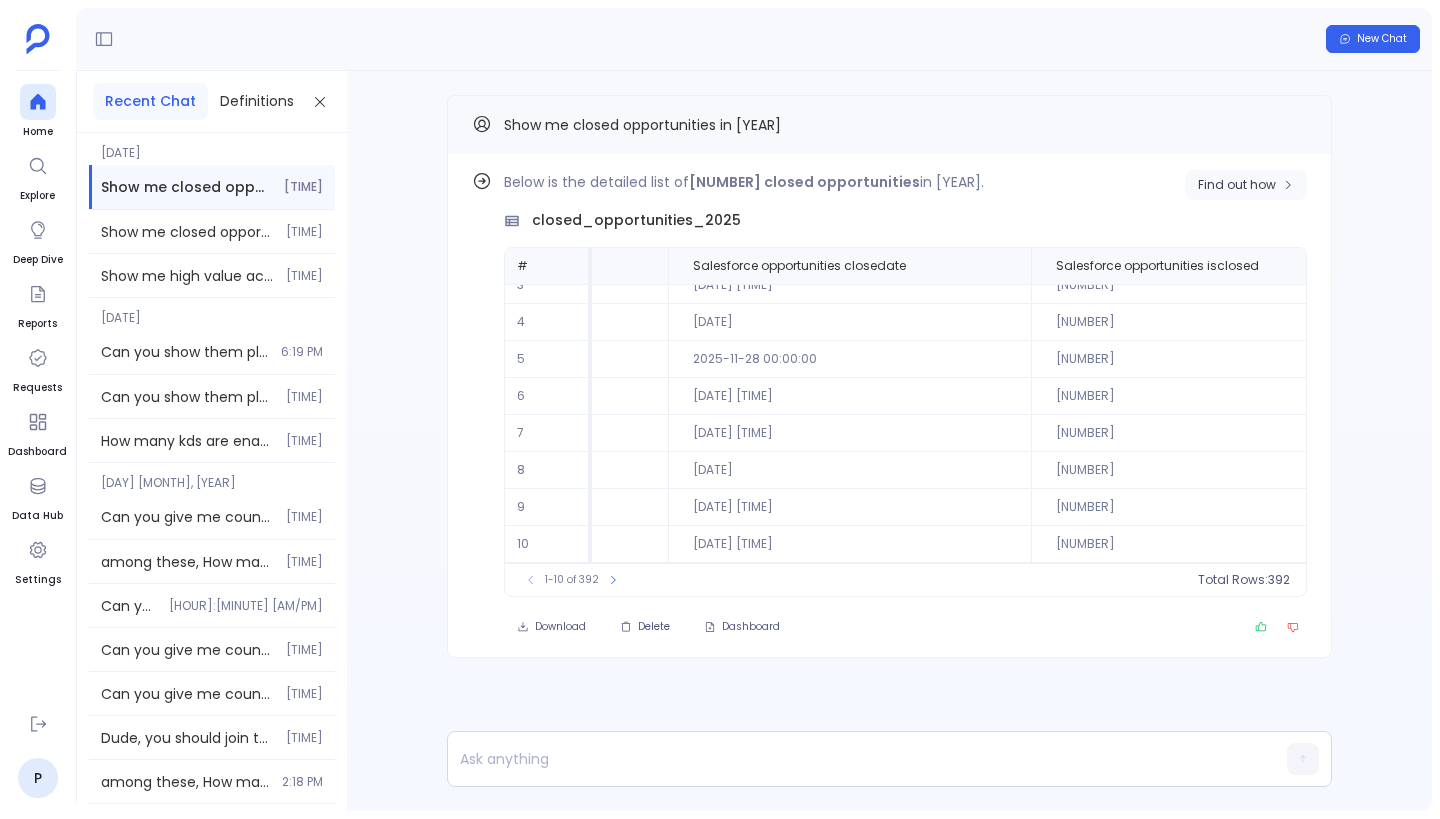 click on "Find out how" at bounding box center [1237, 185] 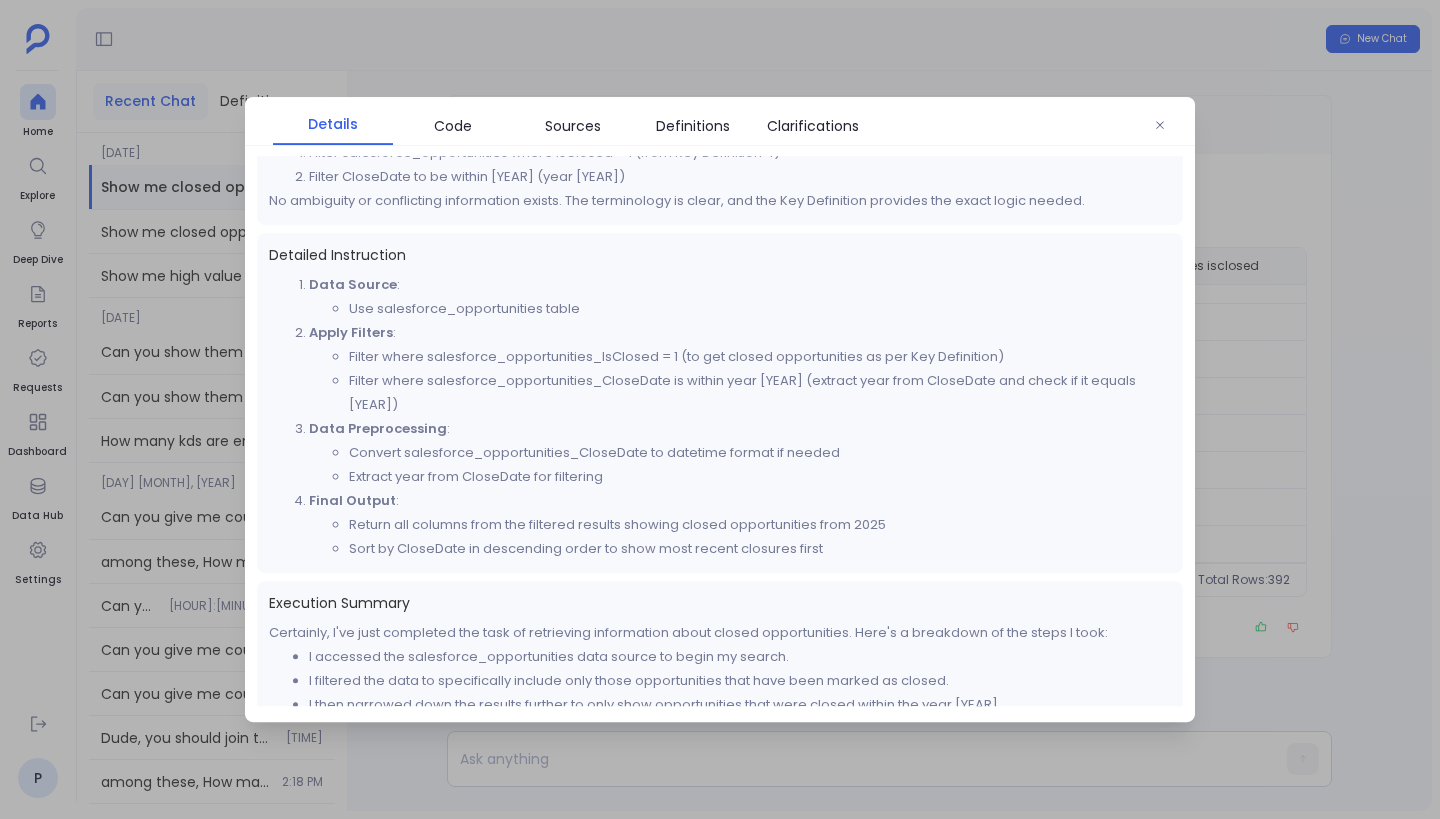 scroll, scrollTop: 702, scrollLeft: 0, axis: vertical 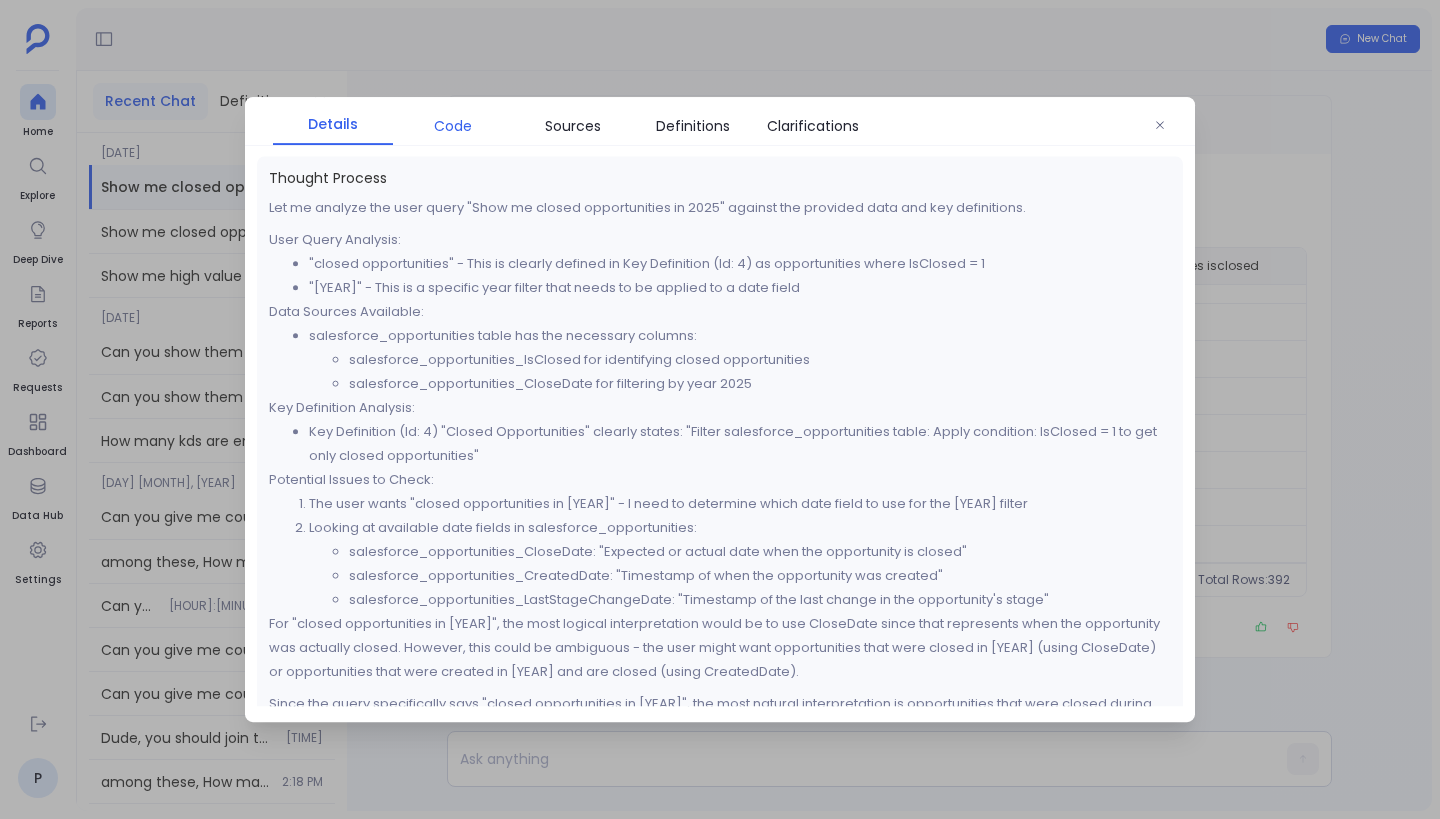 click on "Code" at bounding box center [453, 126] 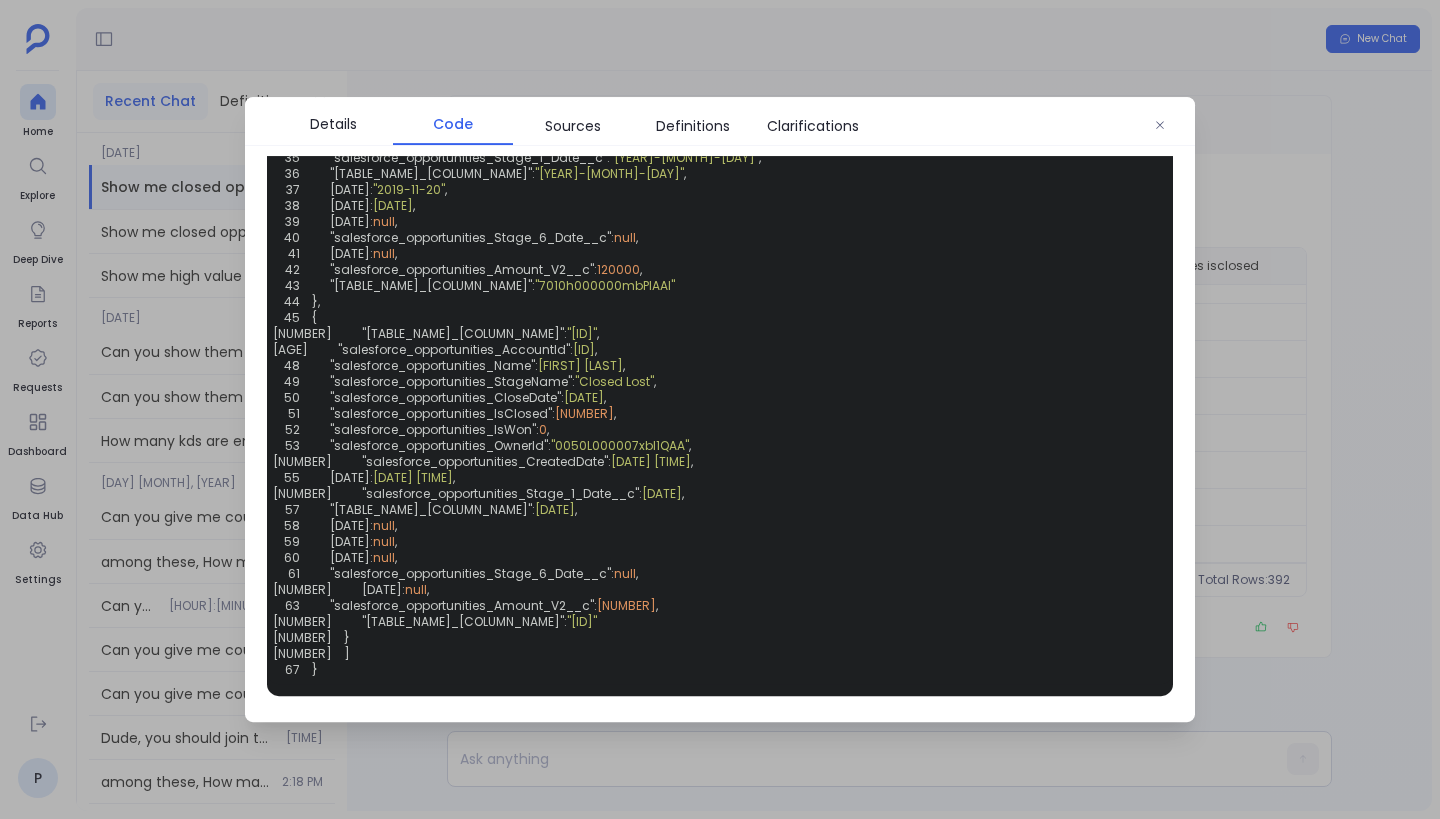 scroll, scrollTop: 0, scrollLeft: 0, axis: both 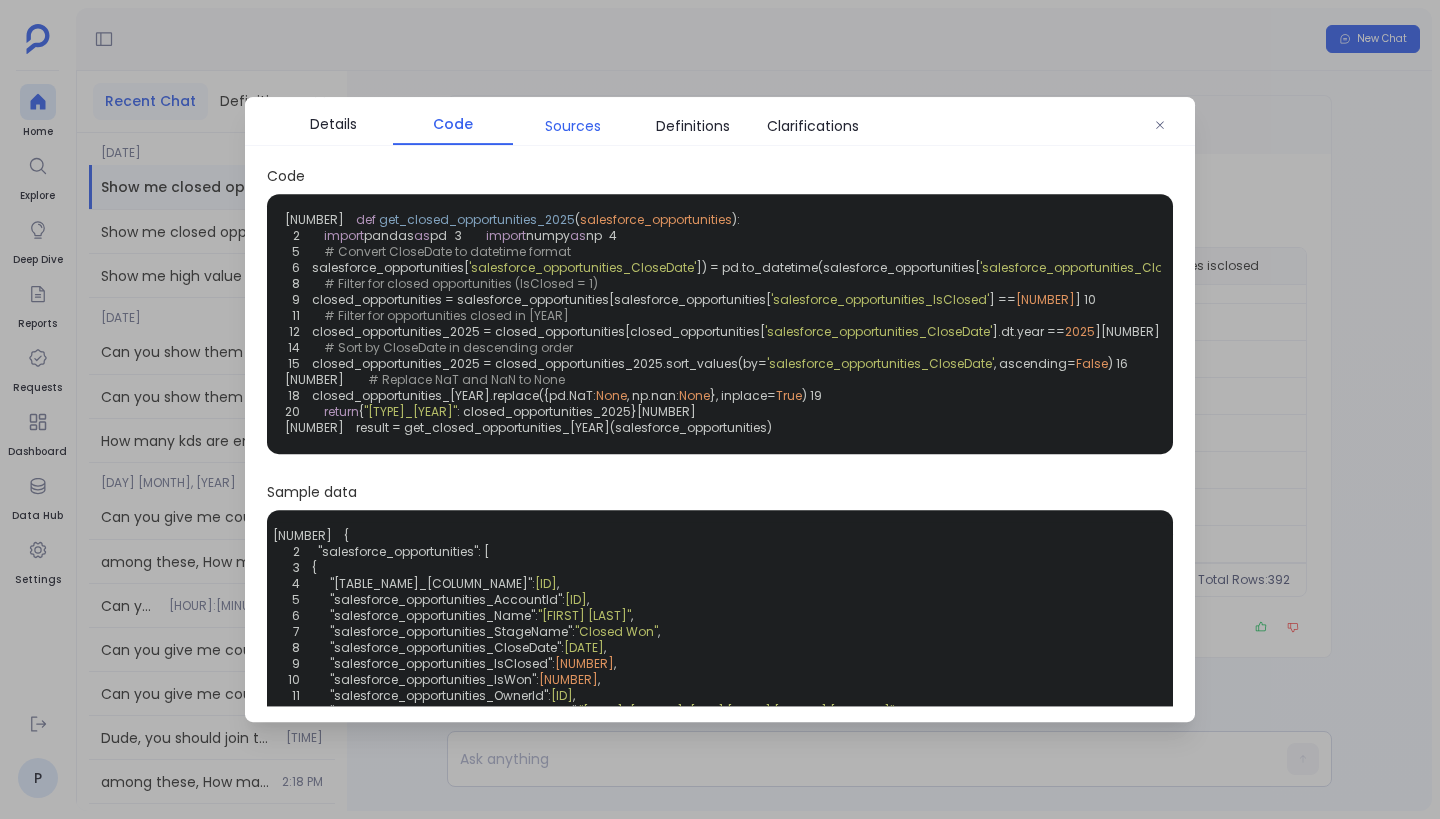 click on "Sources" at bounding box center [573, 126] 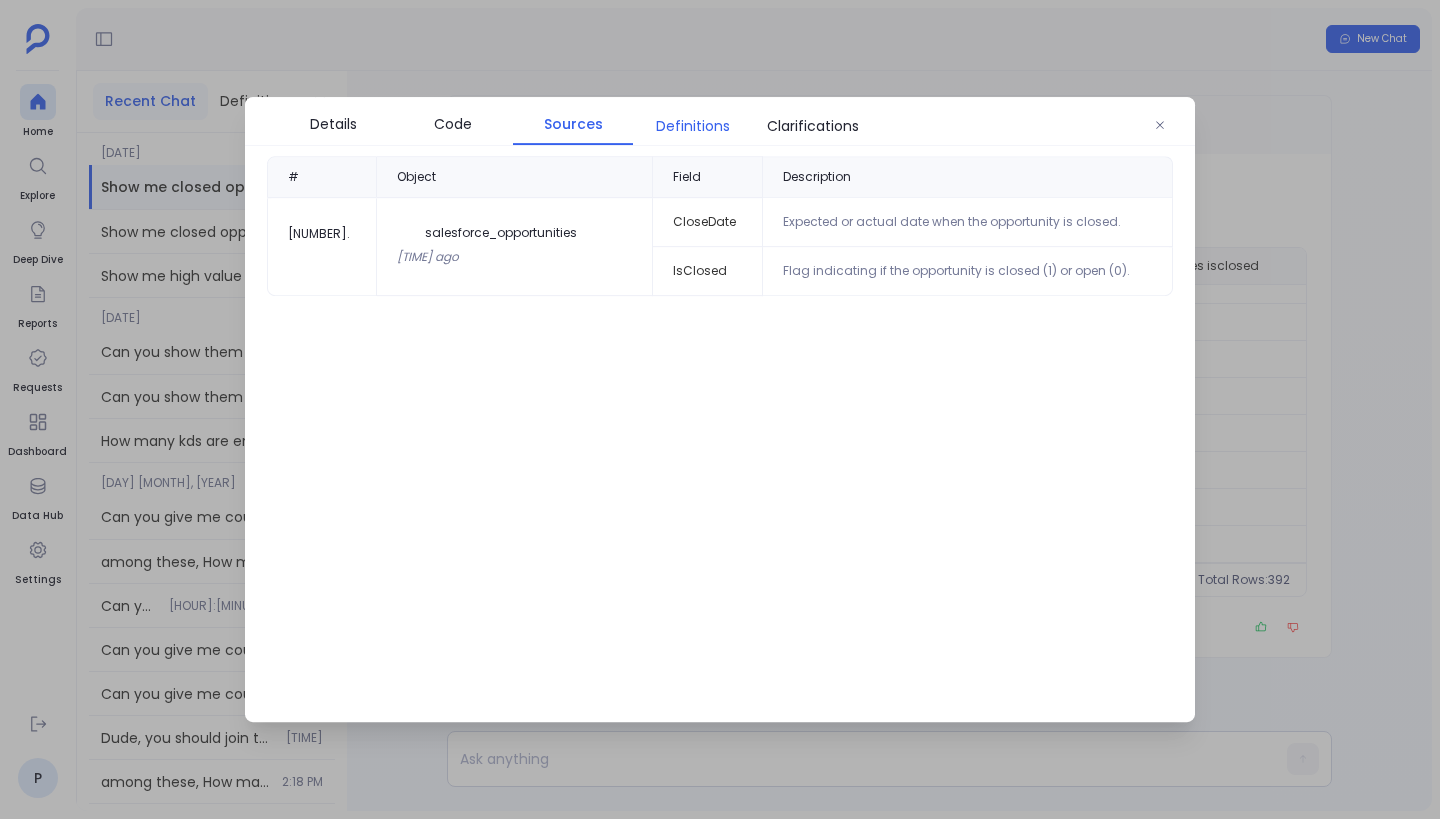 click on "Definitions" at bounding box center (693, 126) 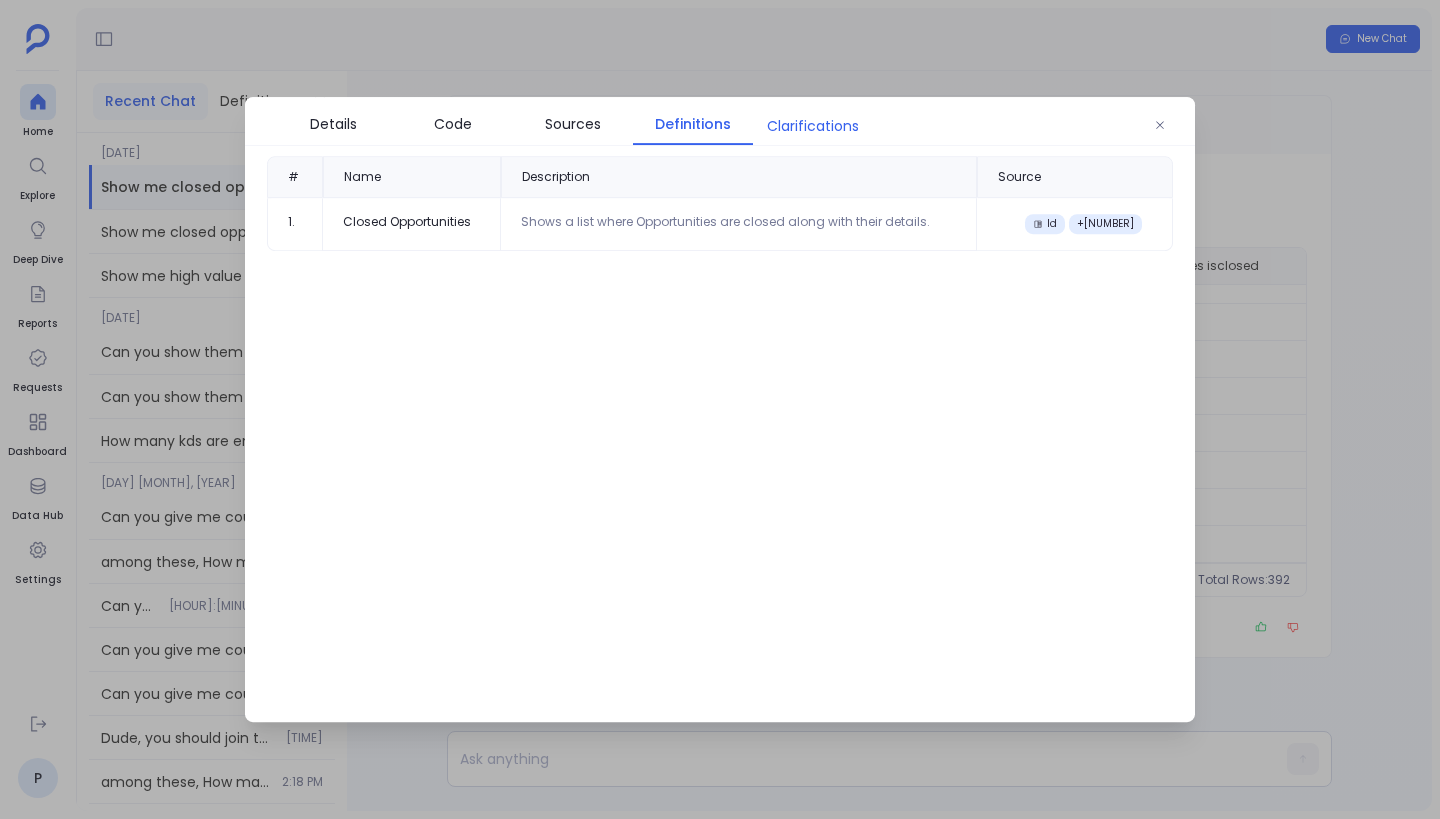 click on "Clarifications" at bounding box center [813, 126] 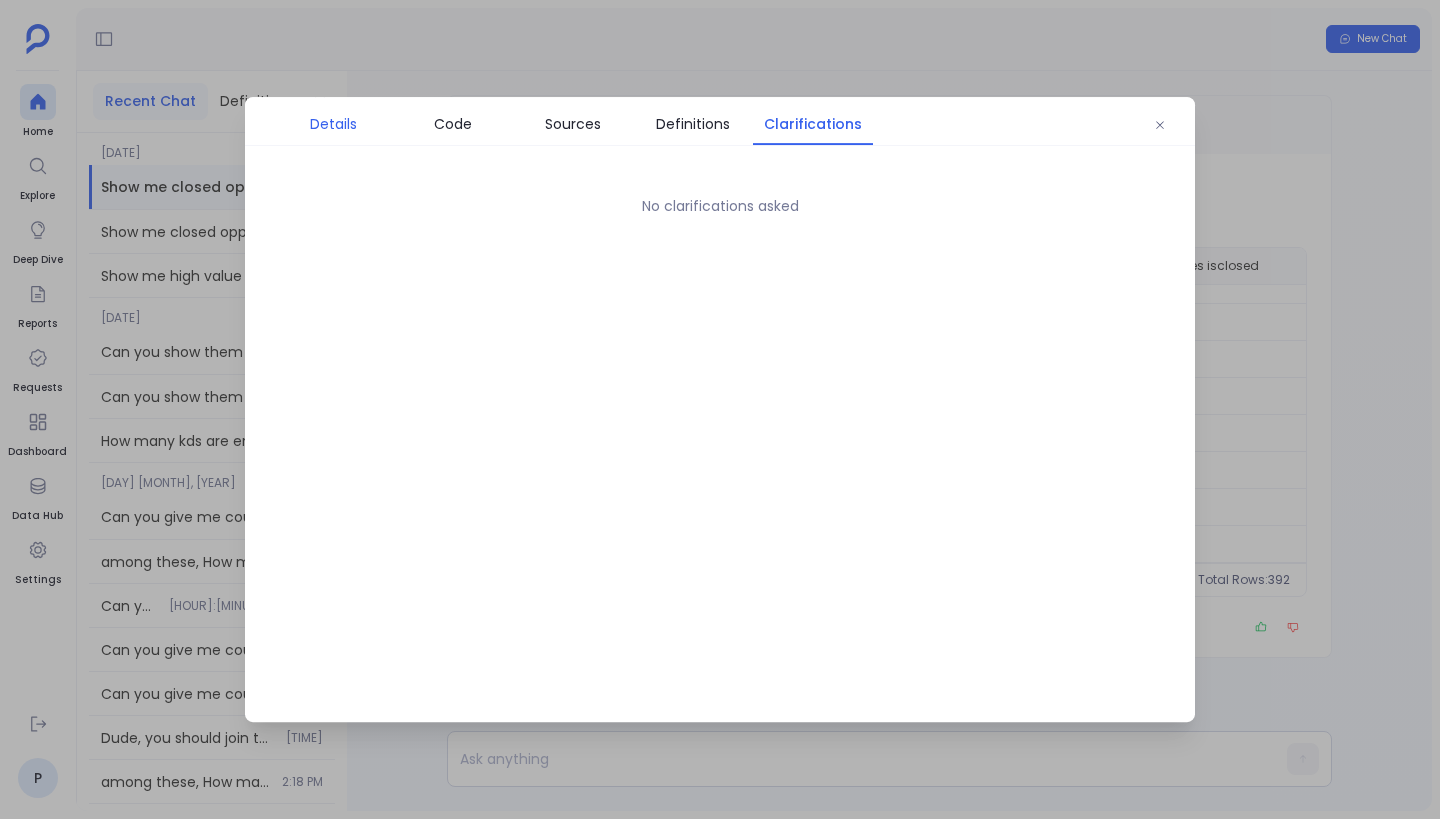 click on "Details" at bounding box center (333, 124) 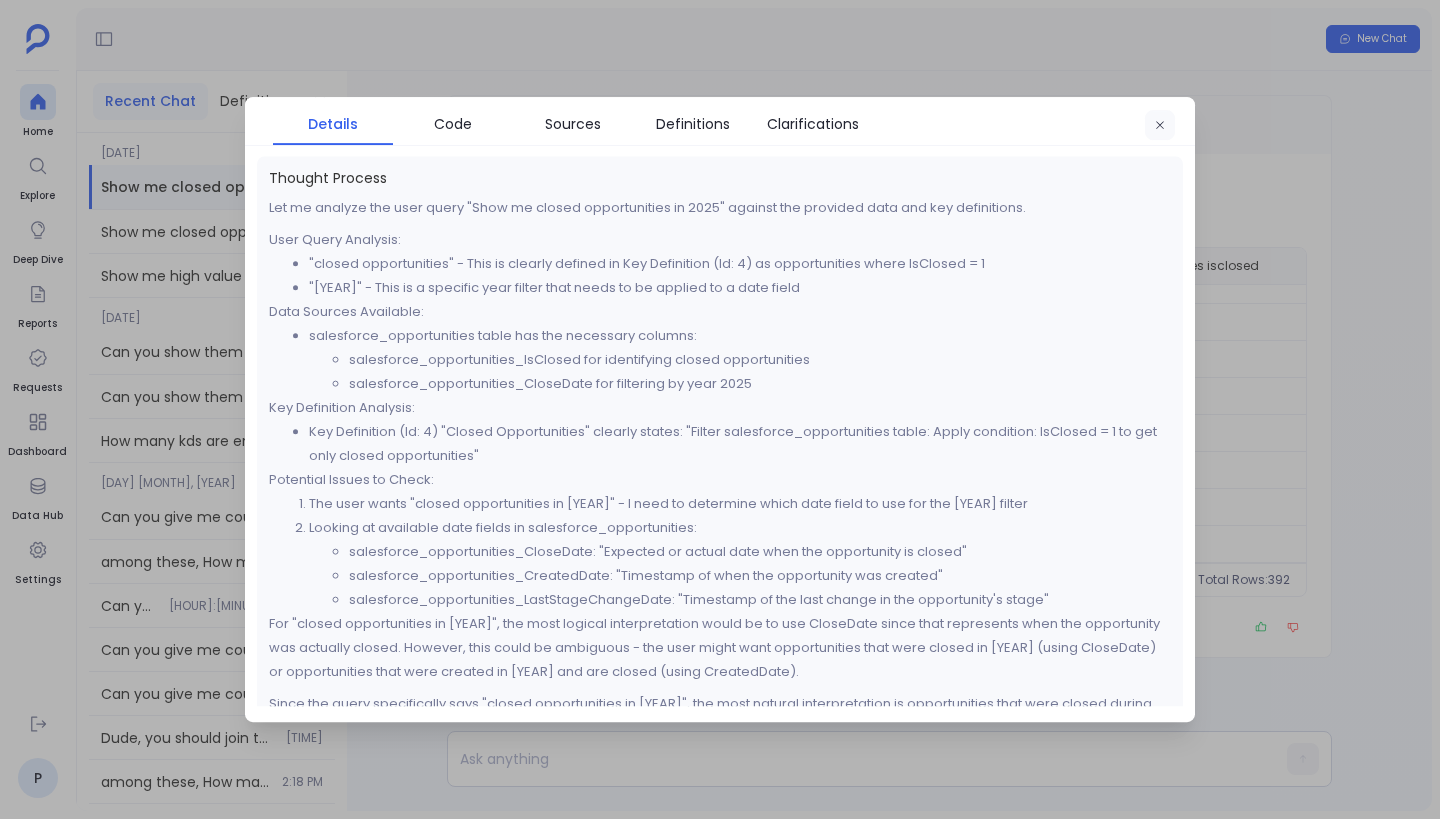 click at bounding box center (1160, 125) 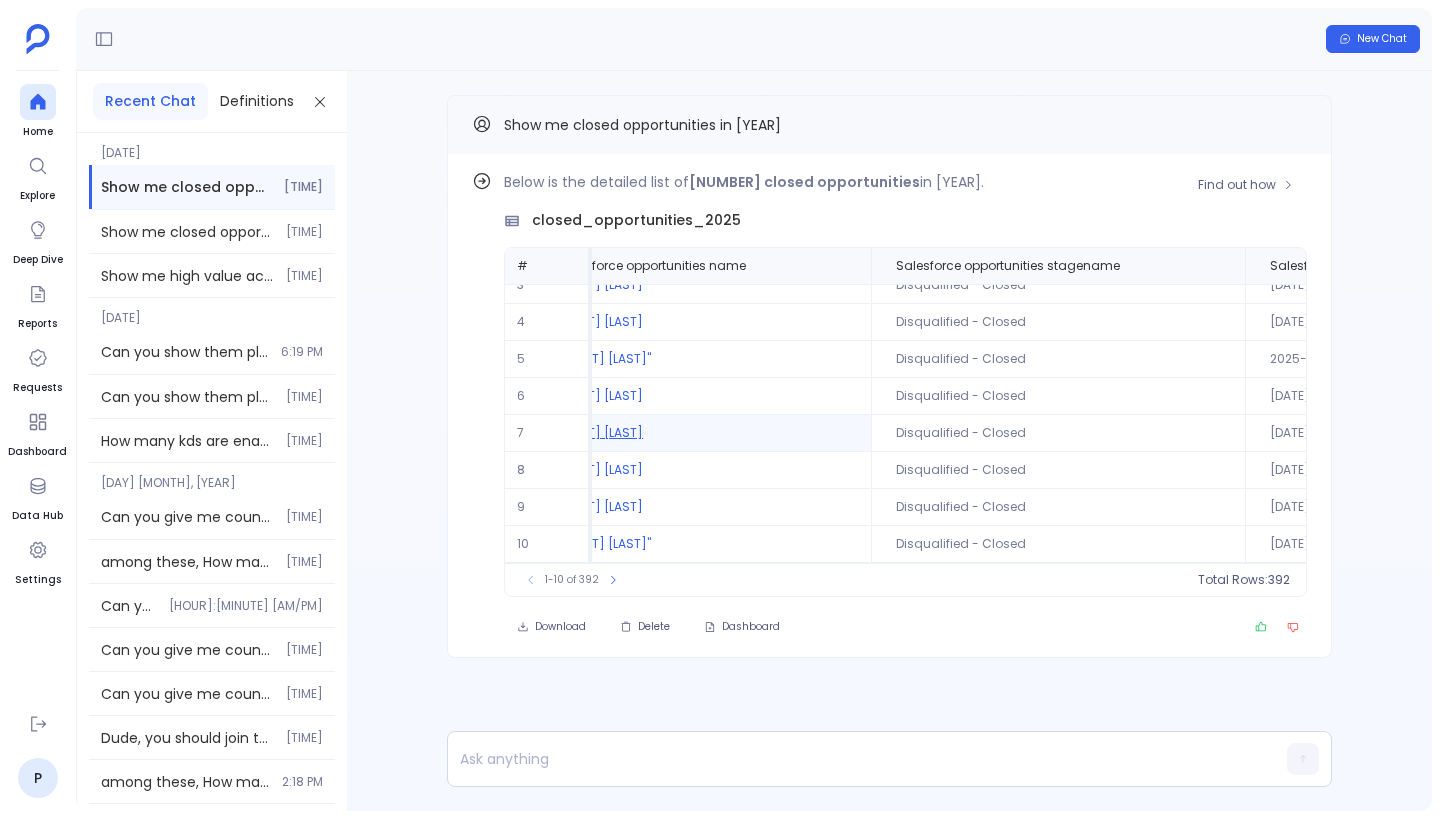 scroll, scrollTop: 96, scrollLeft: 0, axis: vertical 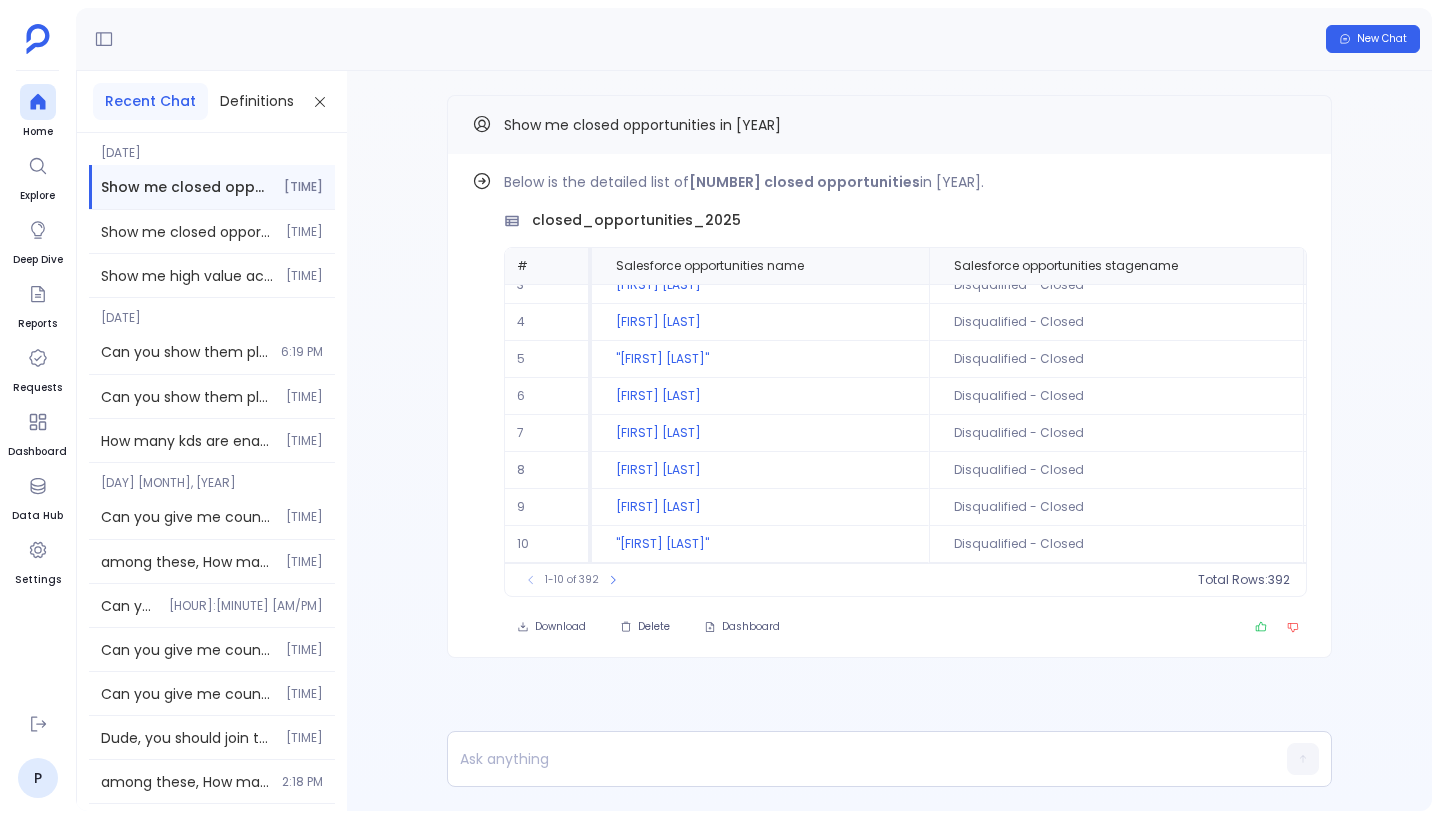 click on "Show me closed opportunities in [YEAR]" at bounding box center [642, 125] 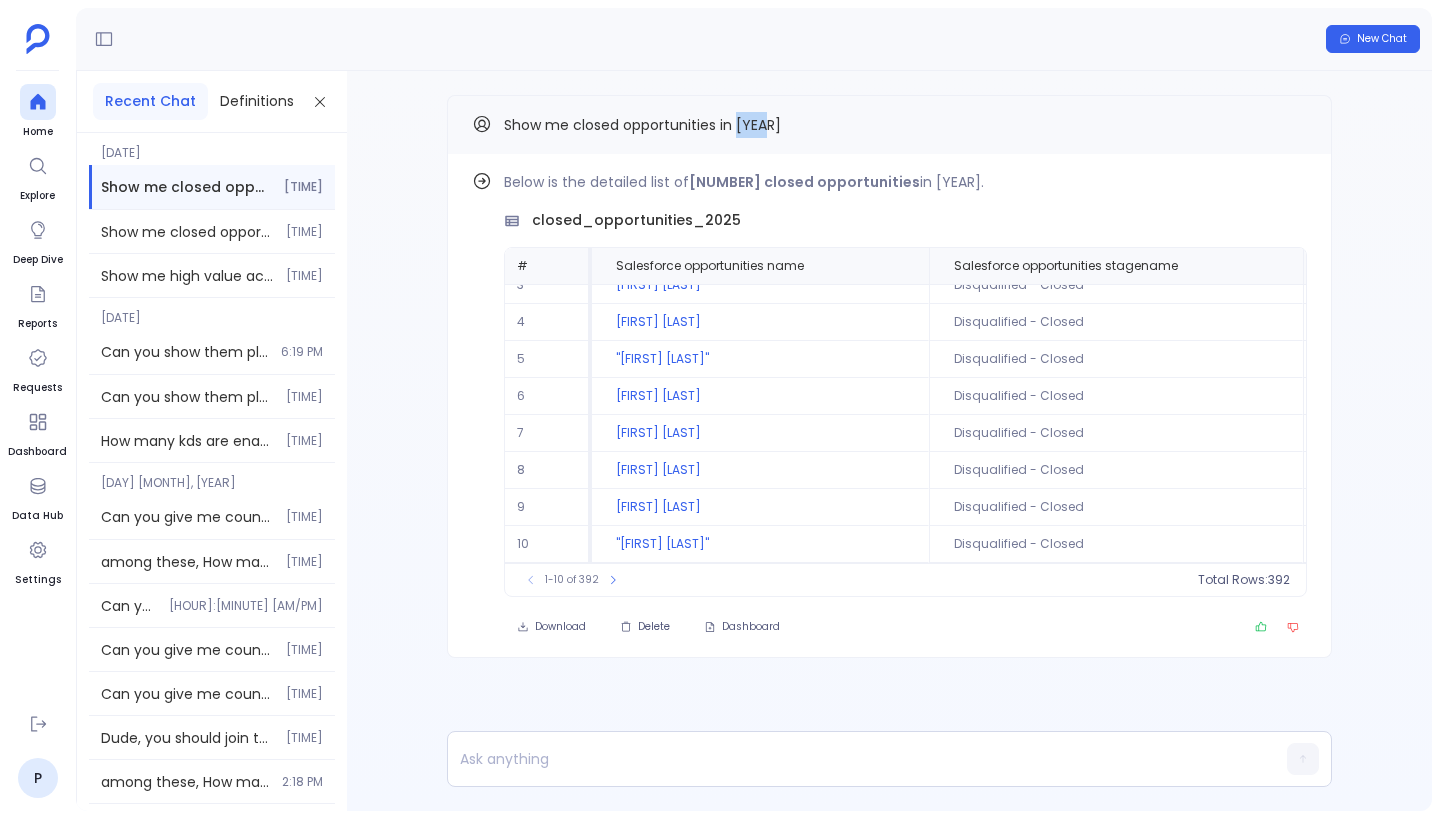 click on "Show me closed opportunities in [YEAR]" at bounding box center [642, 125] 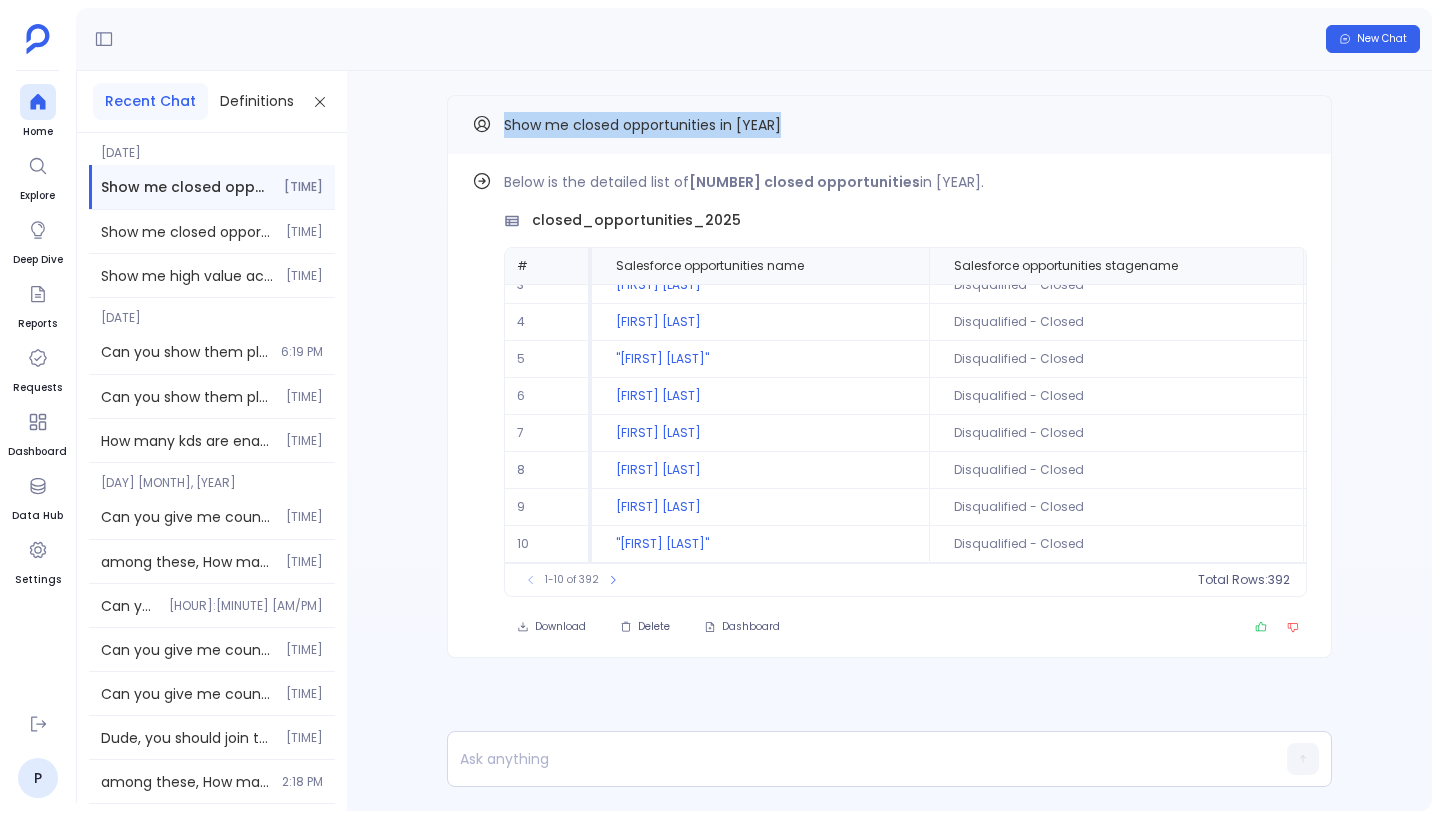 click on "Show me closed opportunities in [YEAR]" at bounding box center (642, 125) 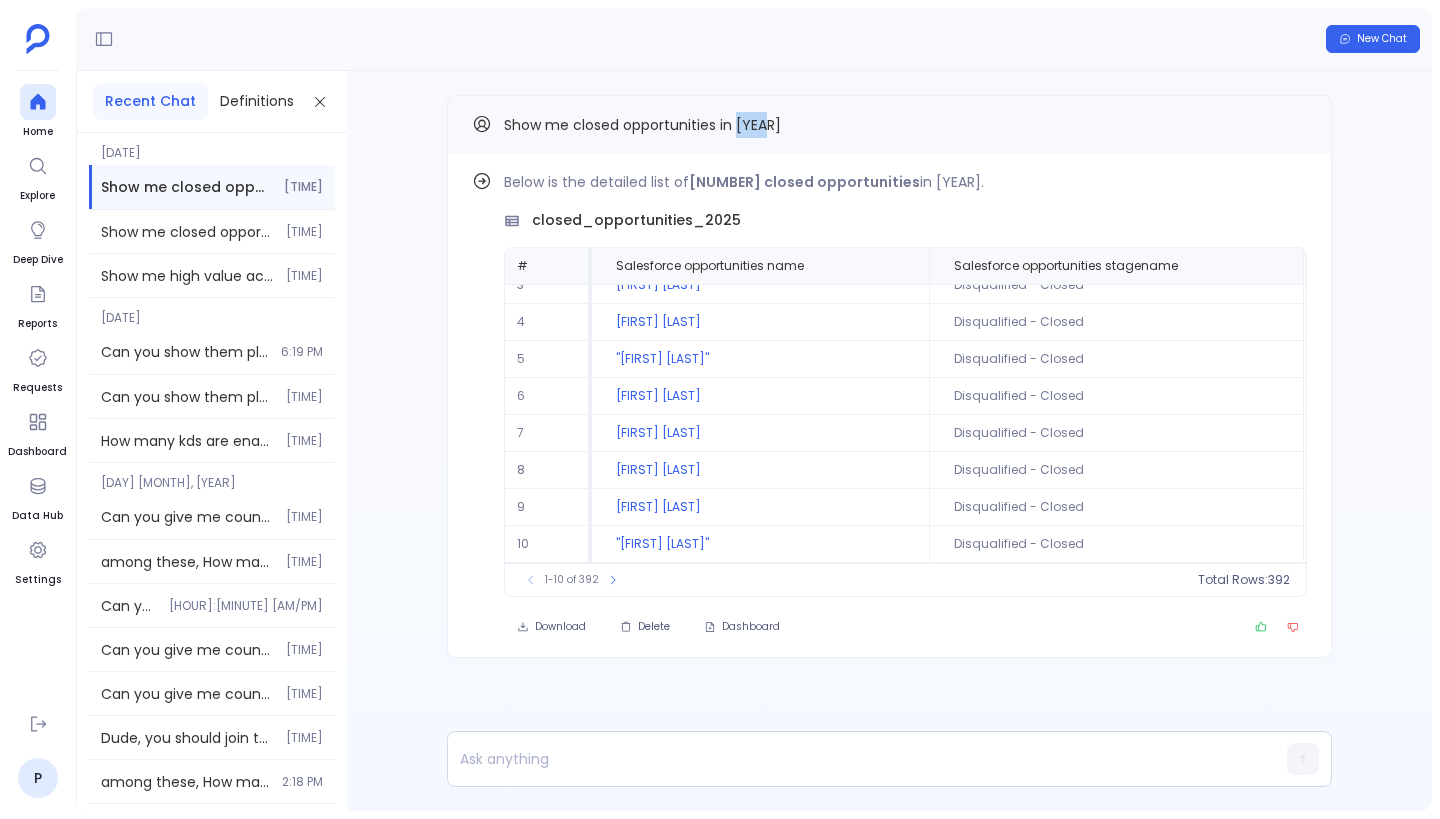 click on "Show me closed opportunities in [YEAR]" at bounding box center (642, 125) 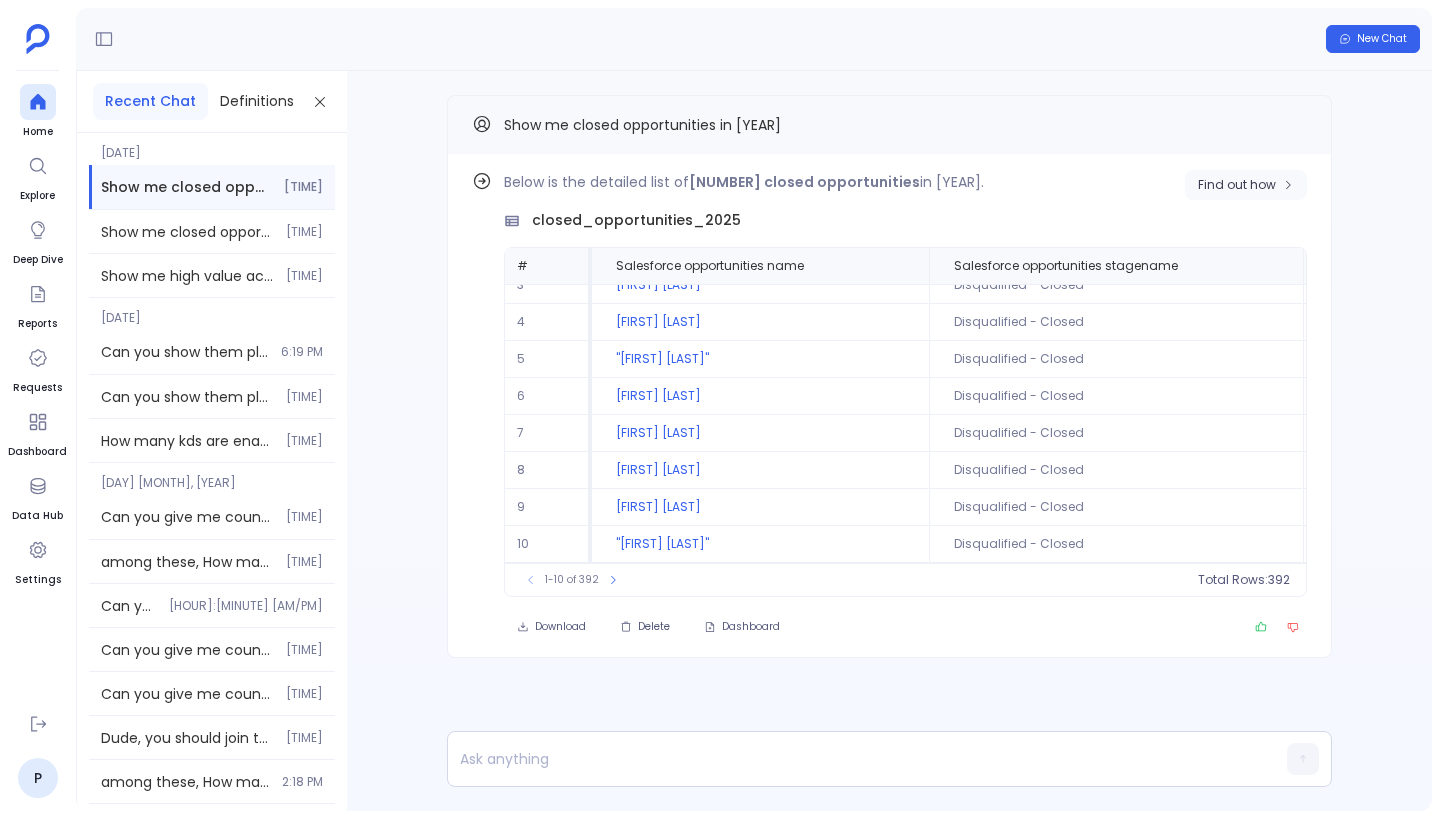 click on "Find out how" at bounding box center (1237, 185) 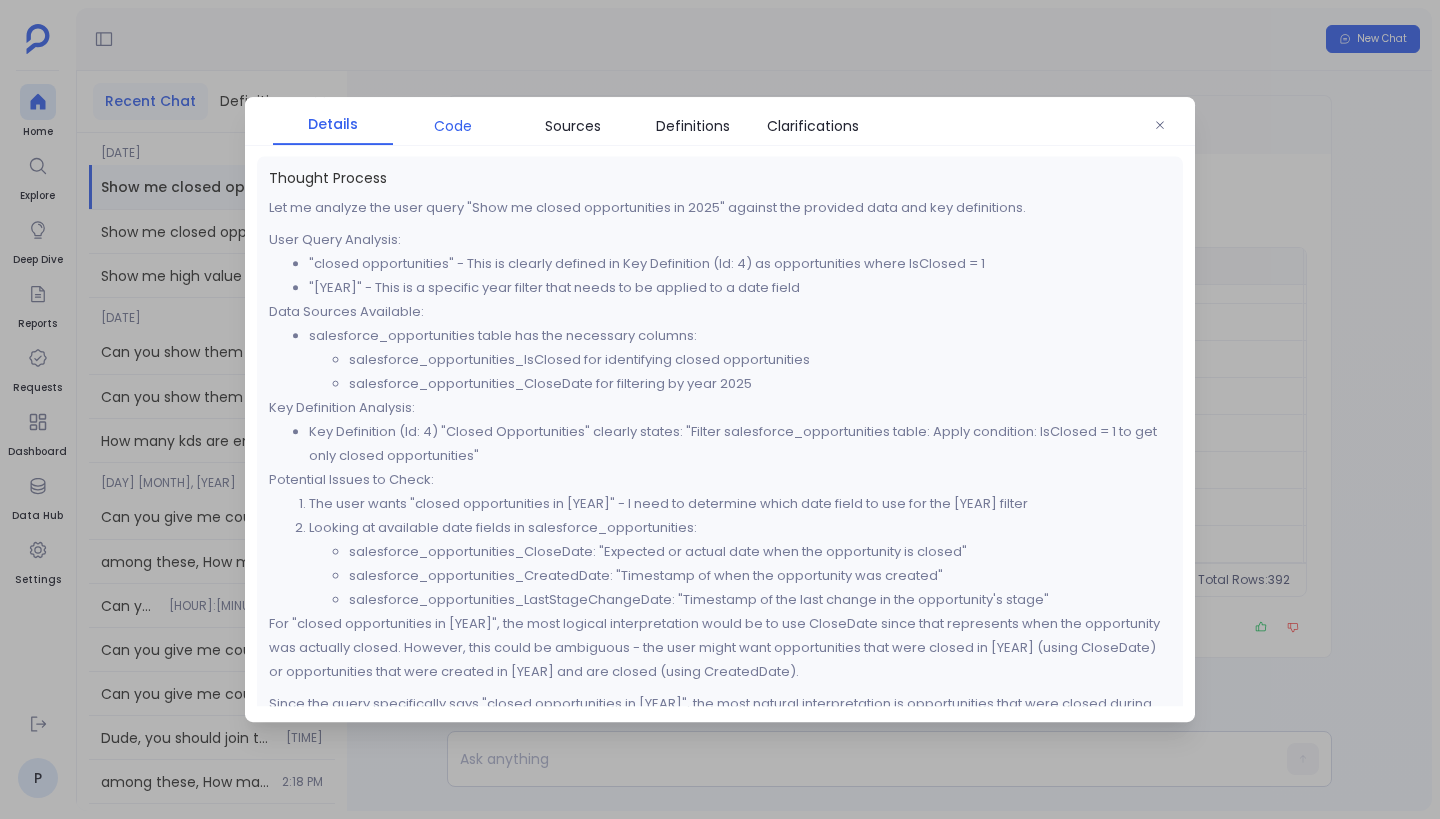 click on "Code" at bounding box center (453, 126) 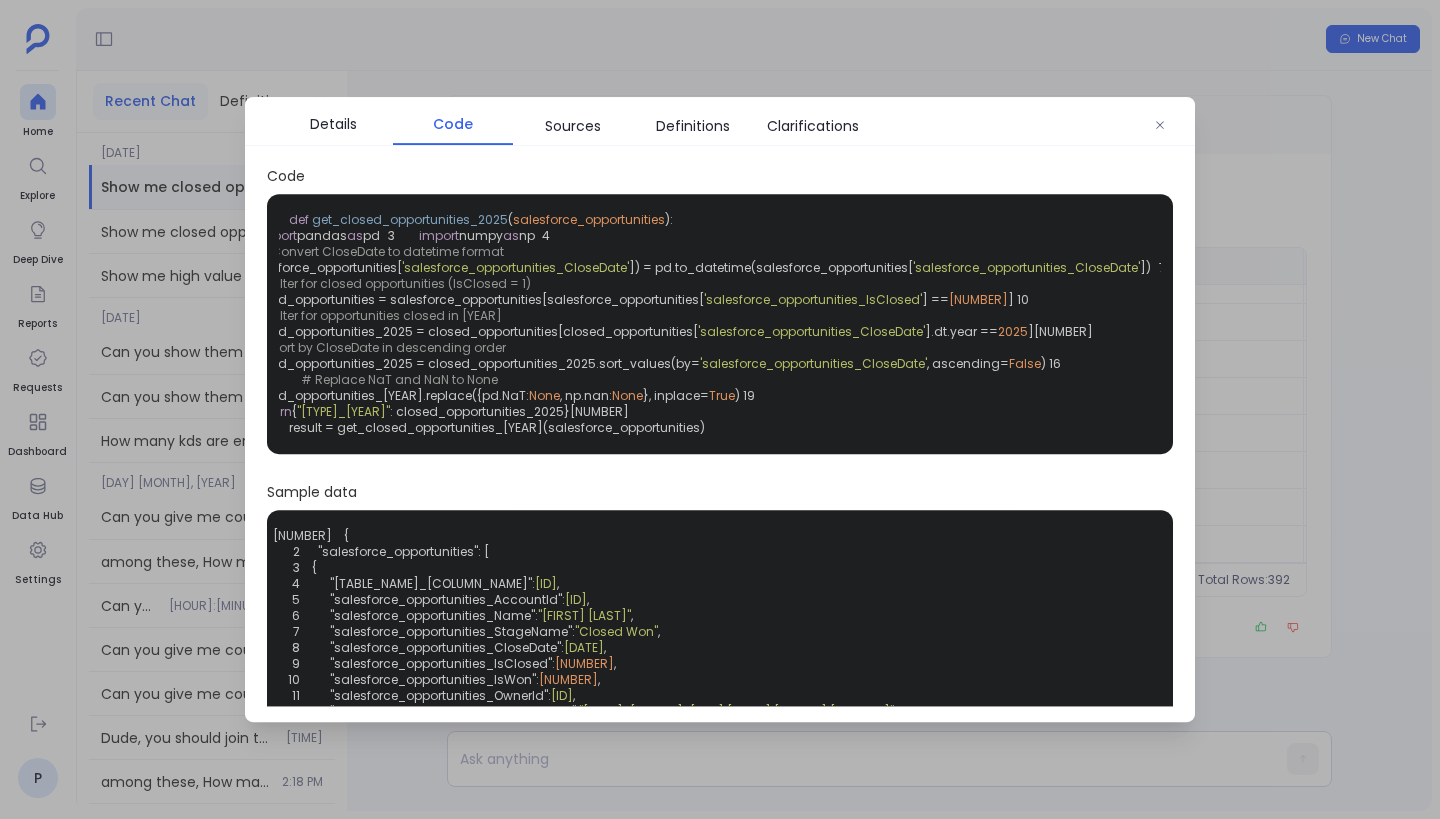 scroll, scrollTop: 0, scrollLeft: 0, axis: both 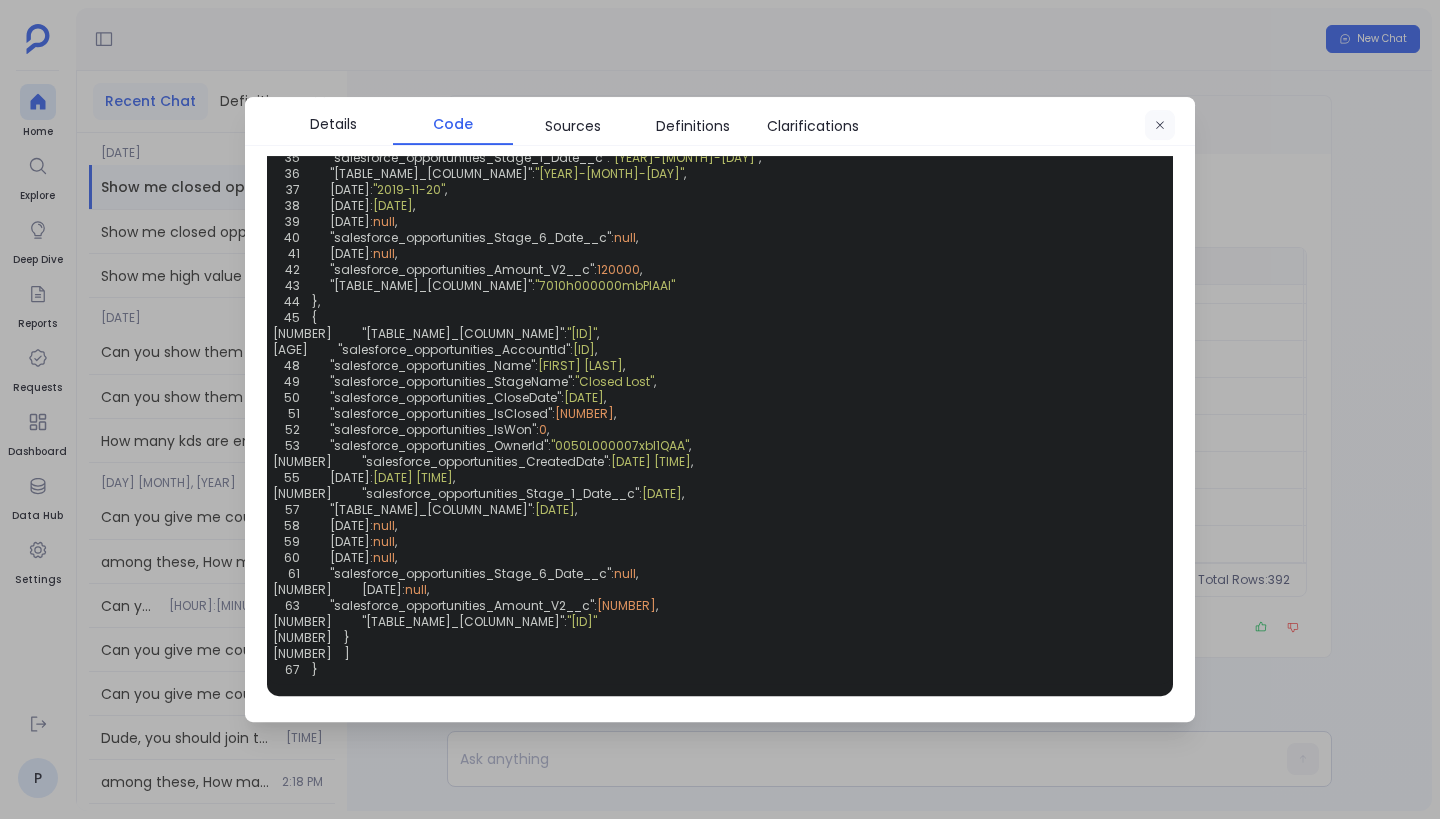 click at bounding box center [1160, 125] 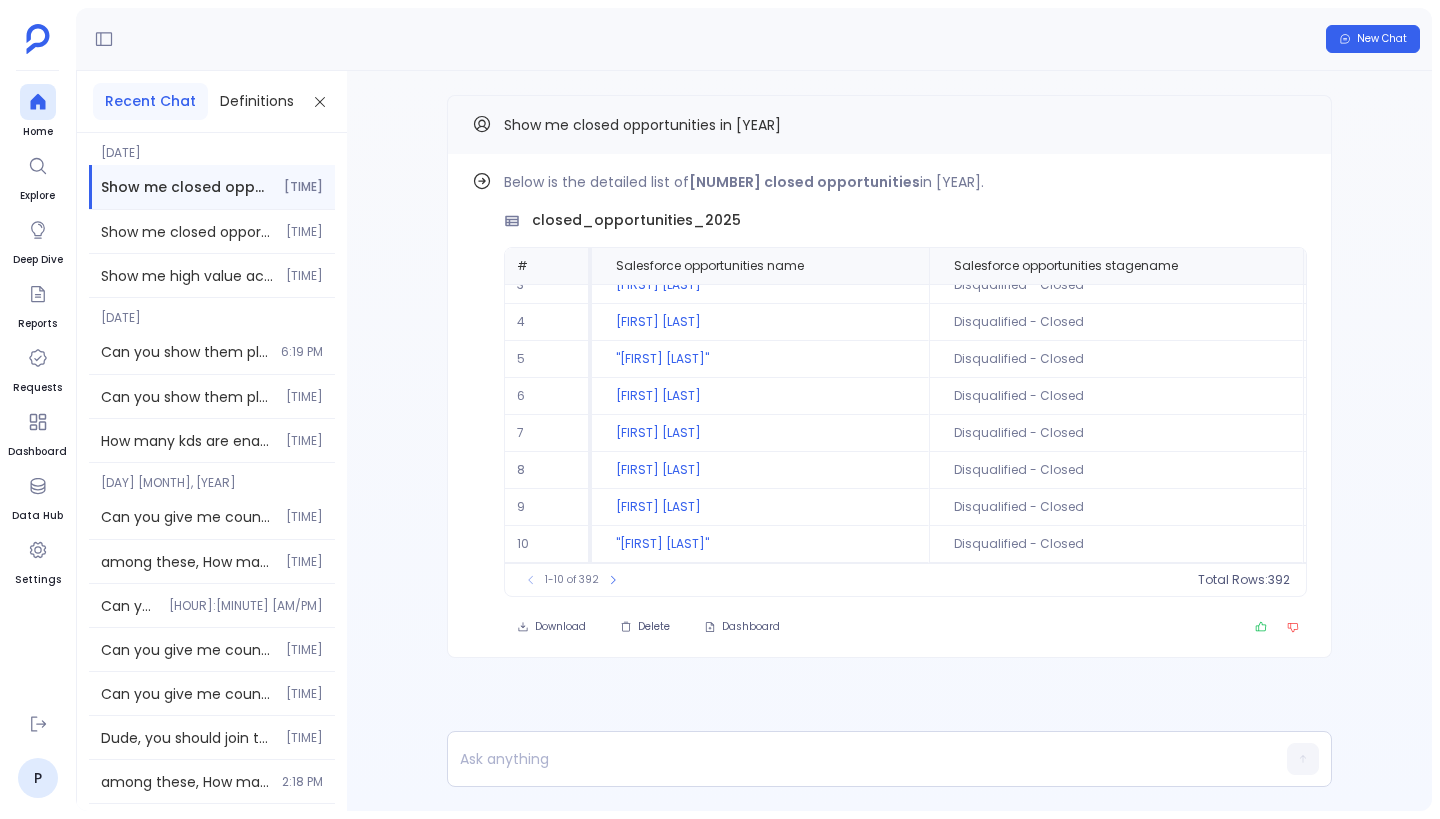click on "Show me closed opportunities in [YEAR]" at bounding box center (642, 125) 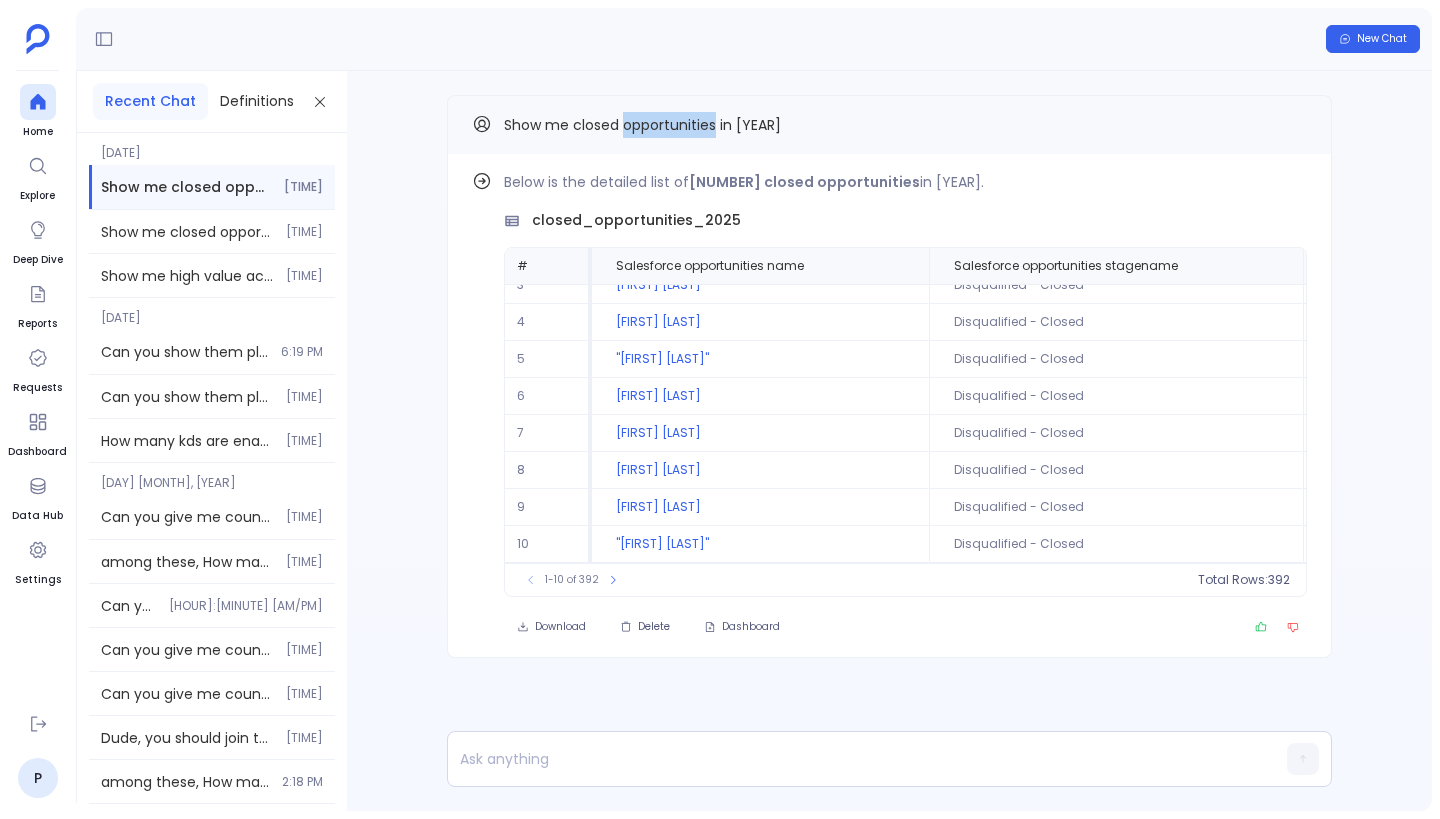 click on "Show me closed opportunities in [YEAR]" at bounding box center [642, 125] 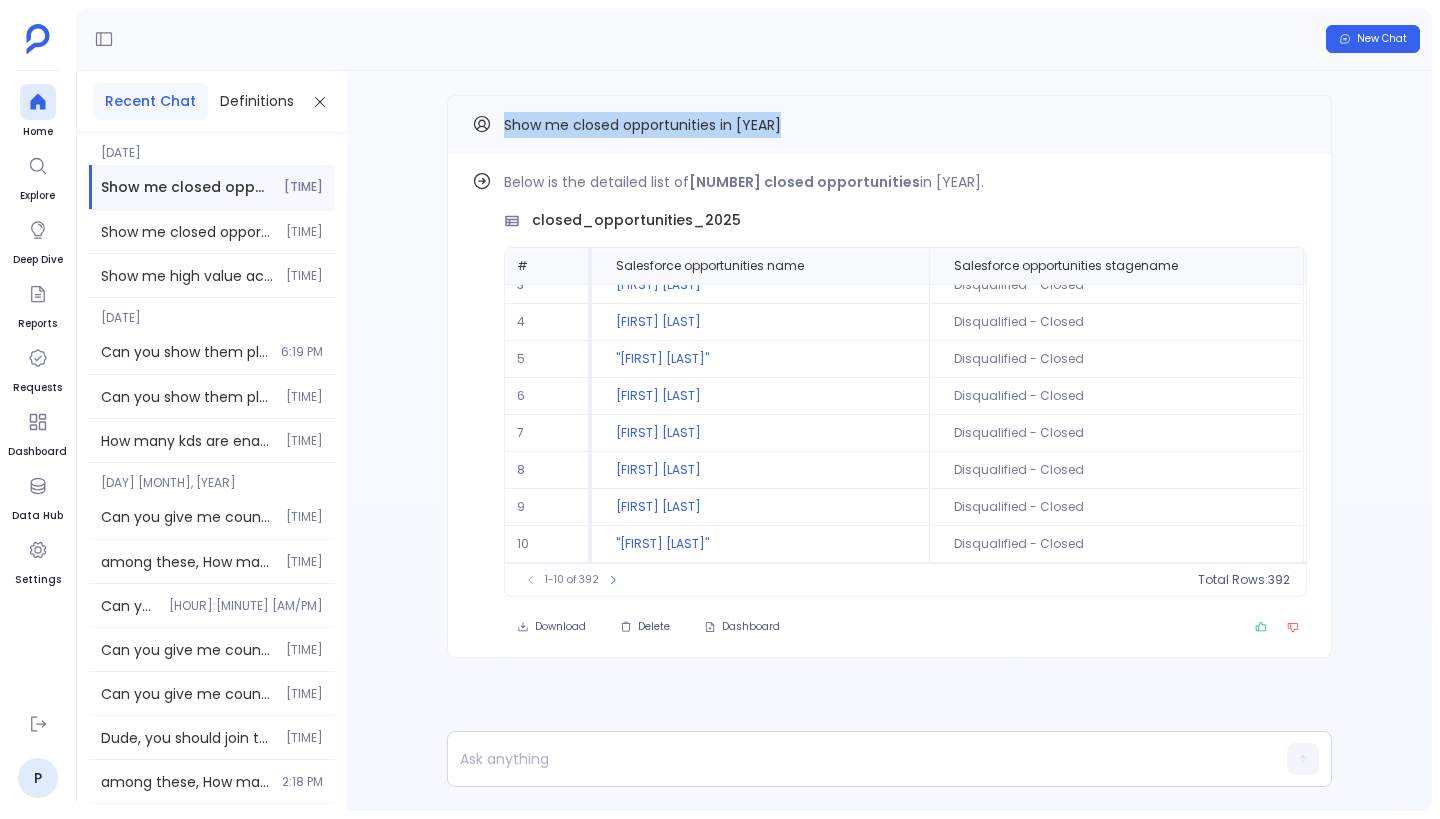 click on "Show me closed opportunities in [YEAR]" at bounding box center [642, 125] 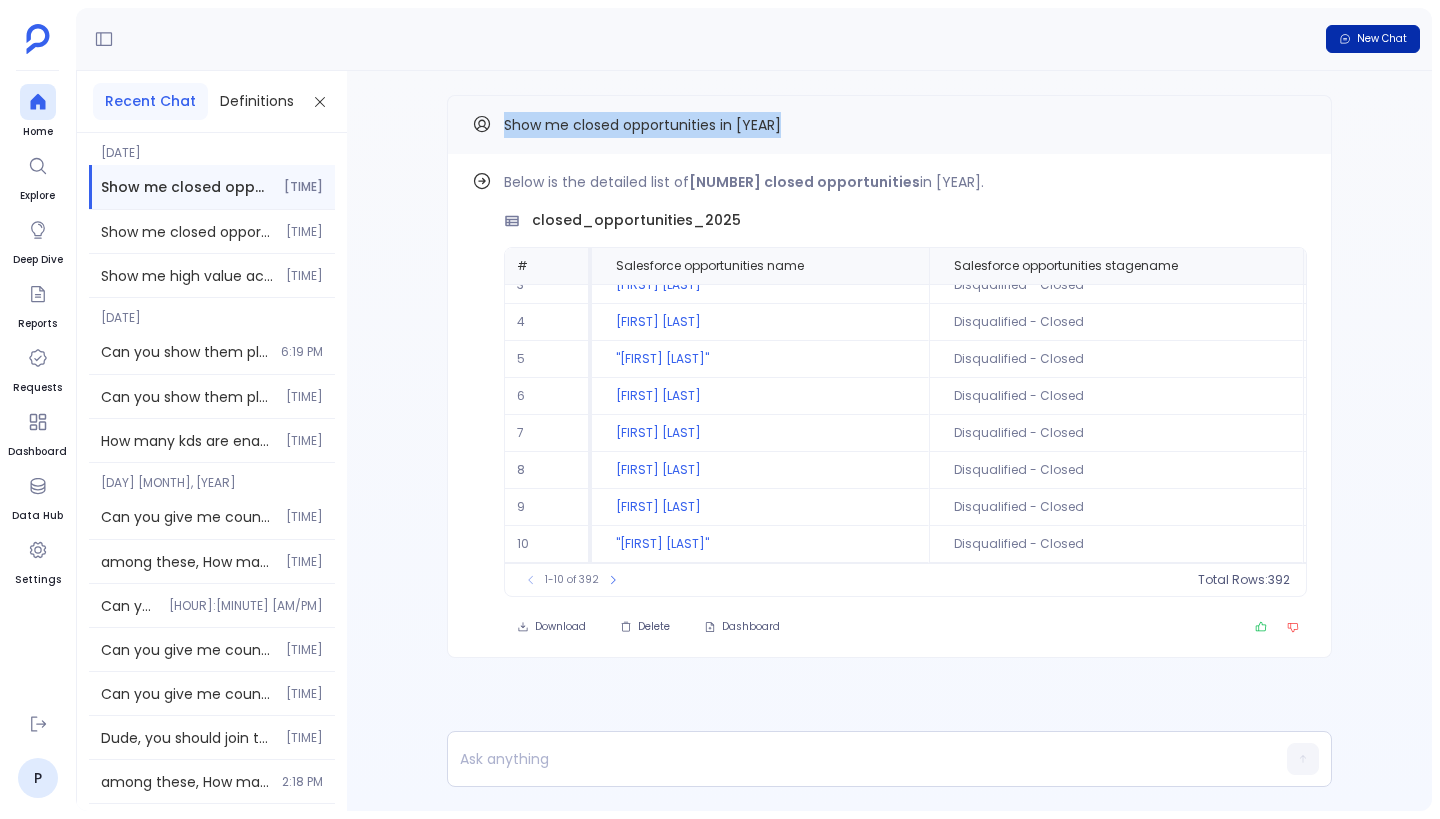 click on "New Chat" at bounding box center (1382, 39) 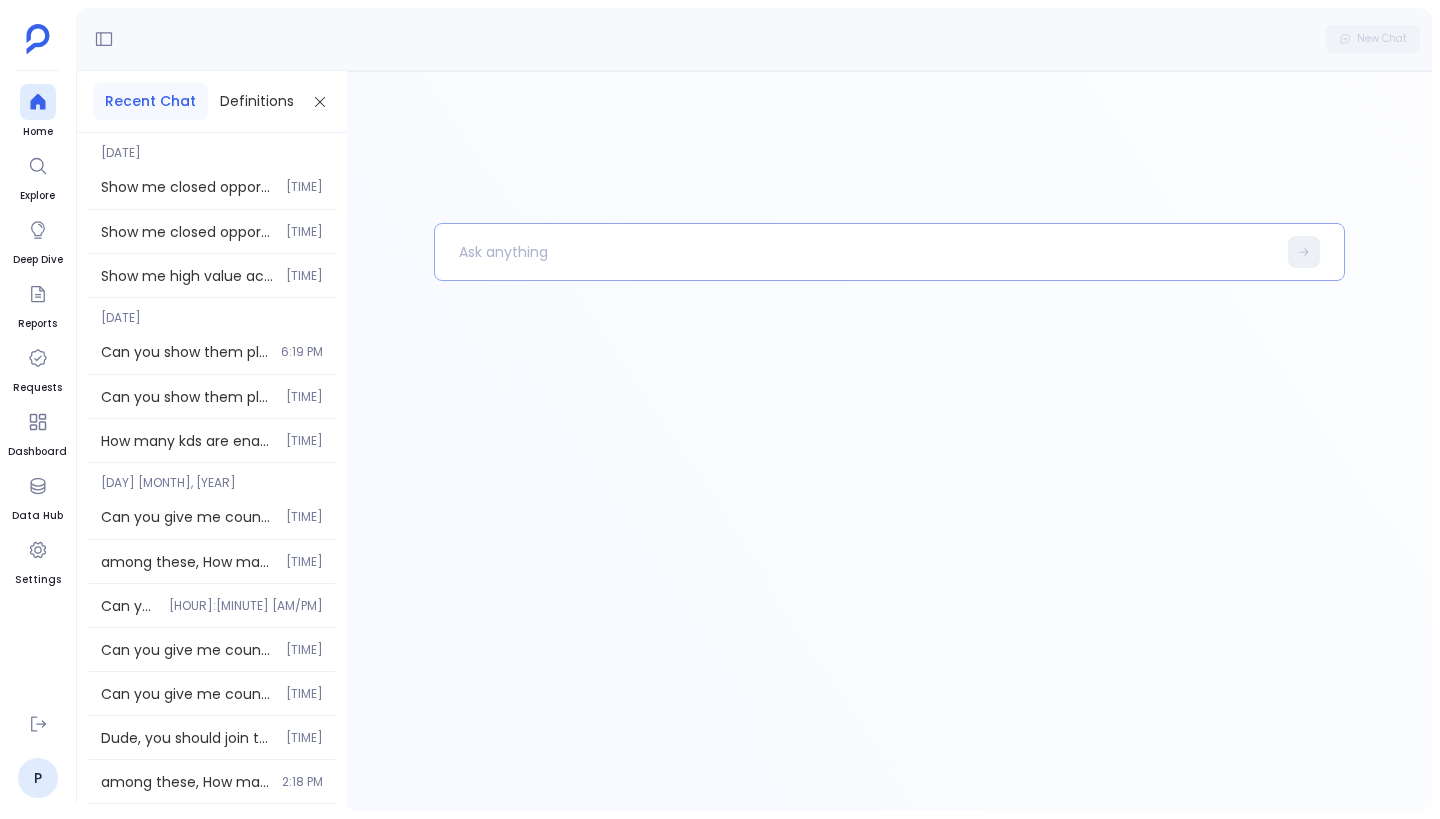 click at bounding box center (855, 252) 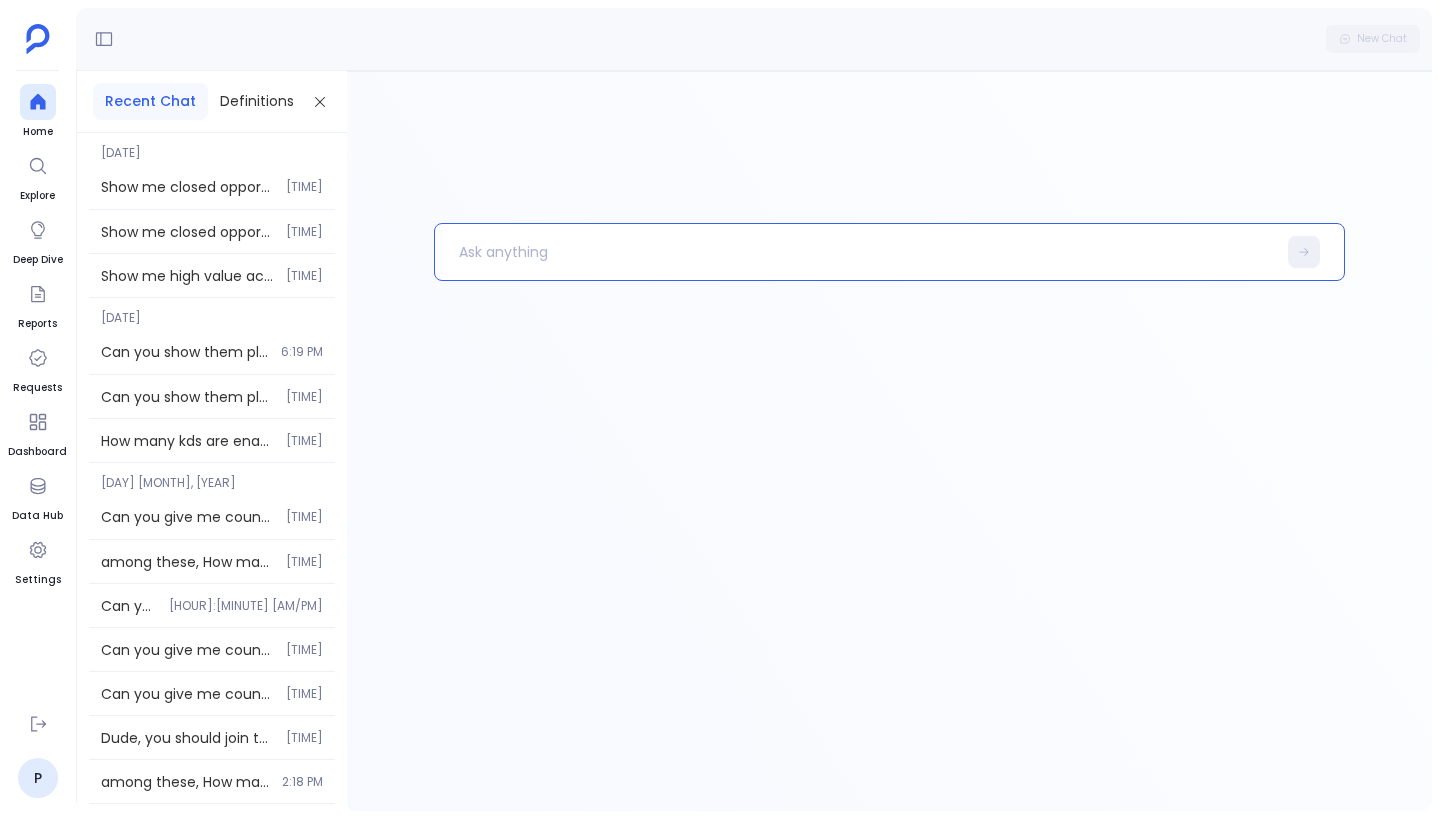 paste 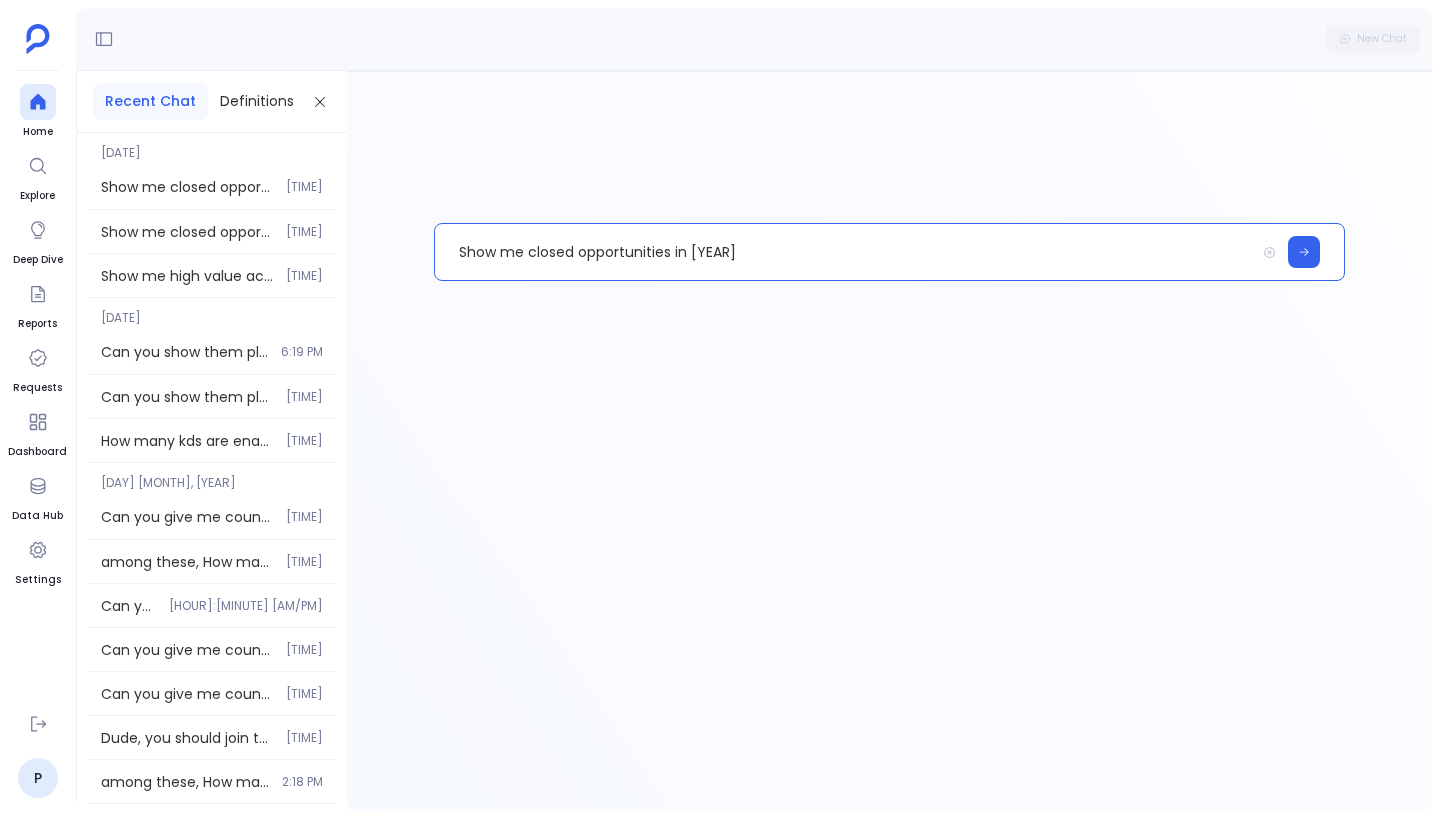click on "Show me closed opportunities in [YEAR]" at bounding box center [845, 252] 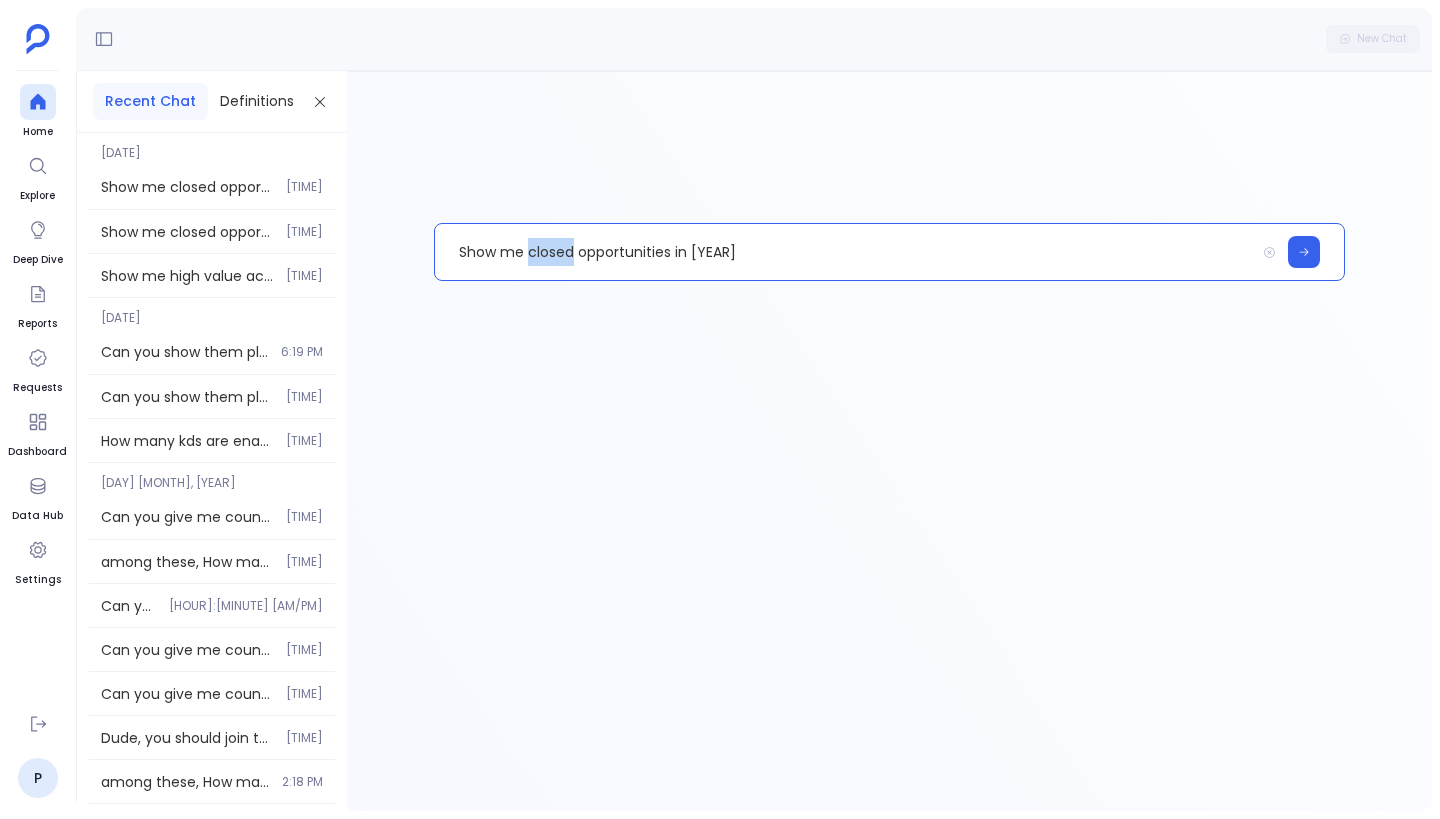 click on "Show me closed opportunities in [YEAR]" at bounding box center [845, 252] 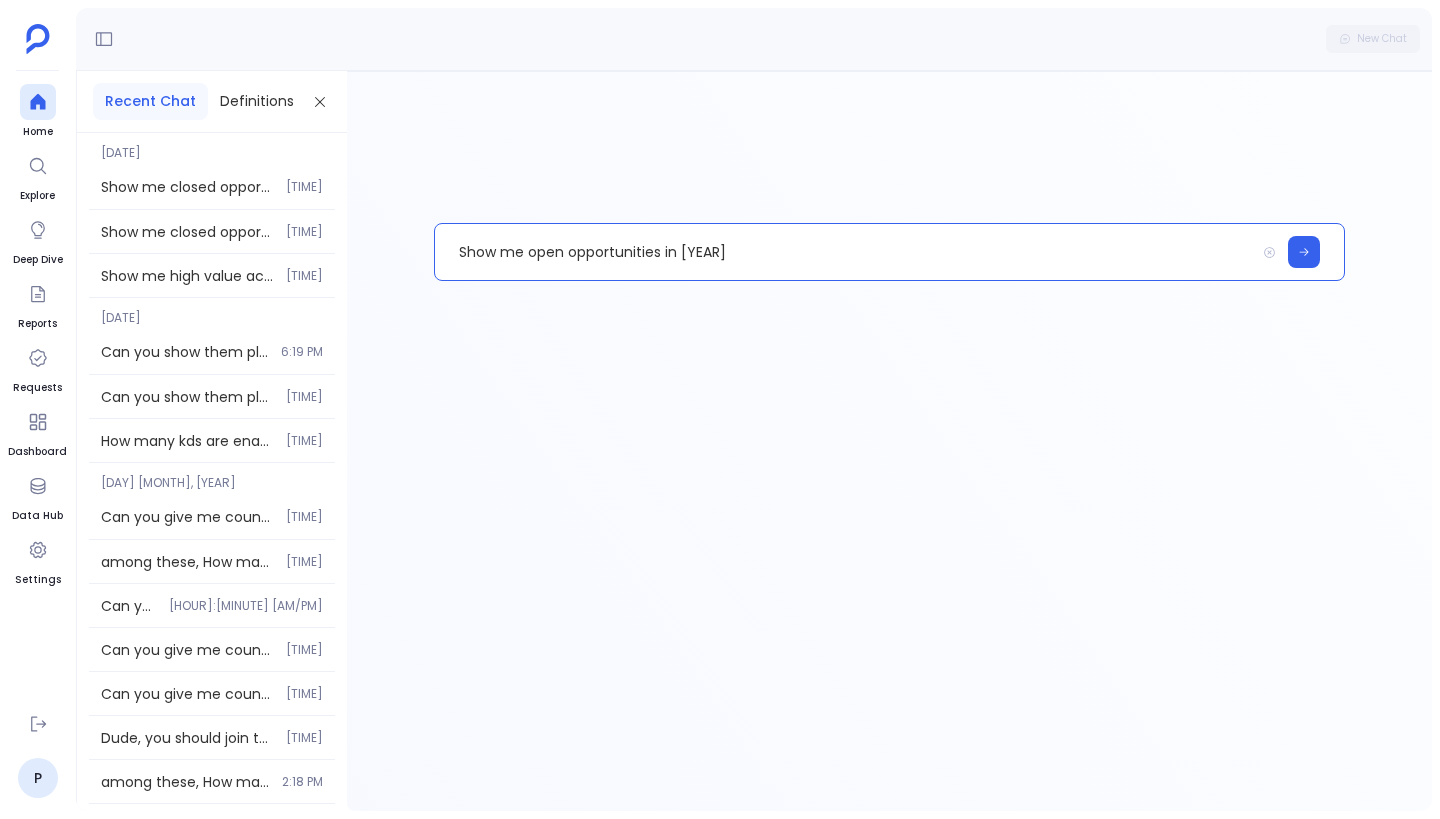 click on "Show me open opportunities in [YEAR]" at bounding box center (845, 252) 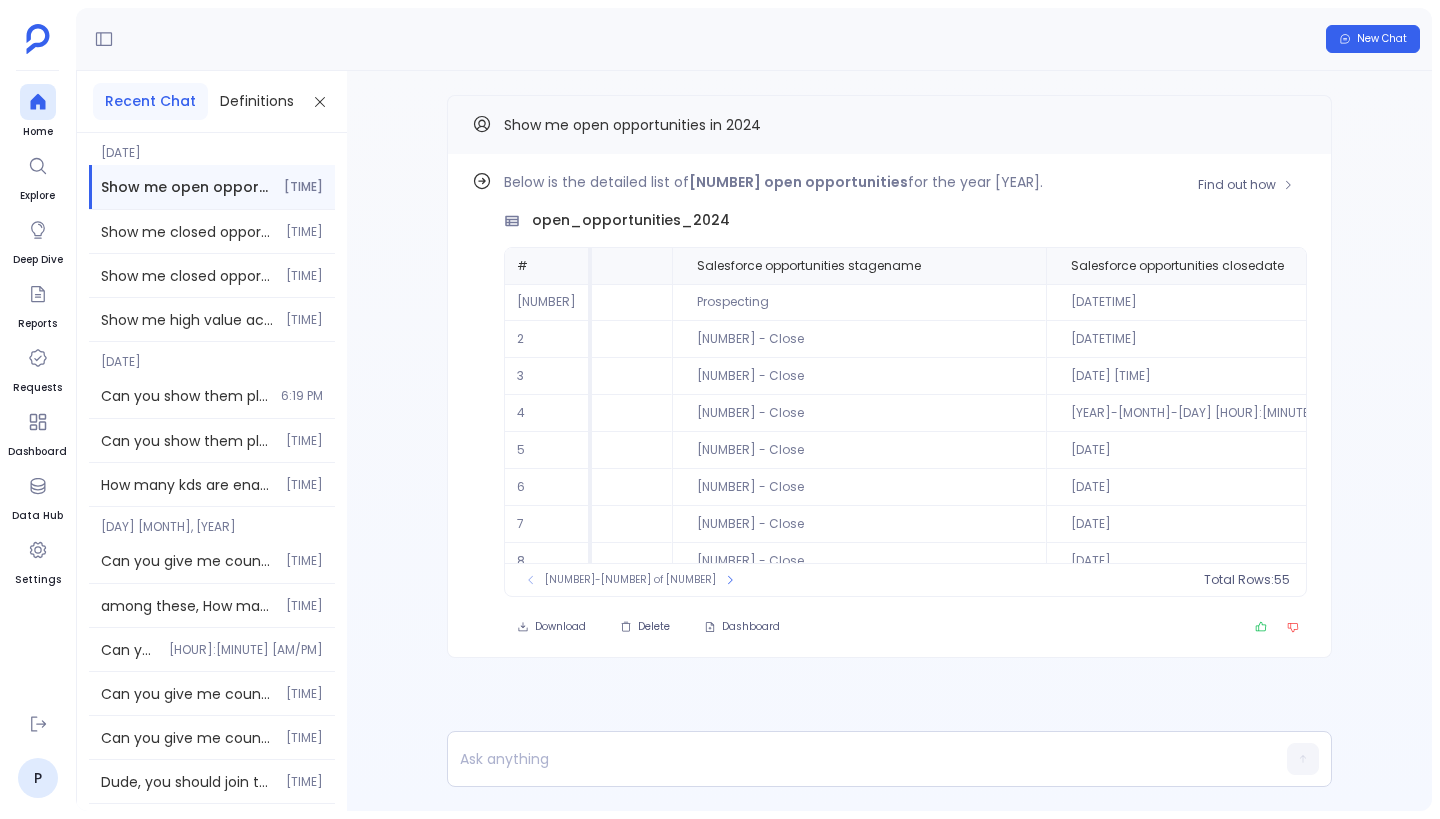 scroll, scrollTop: 0, scrollLeft: 0, axis: both 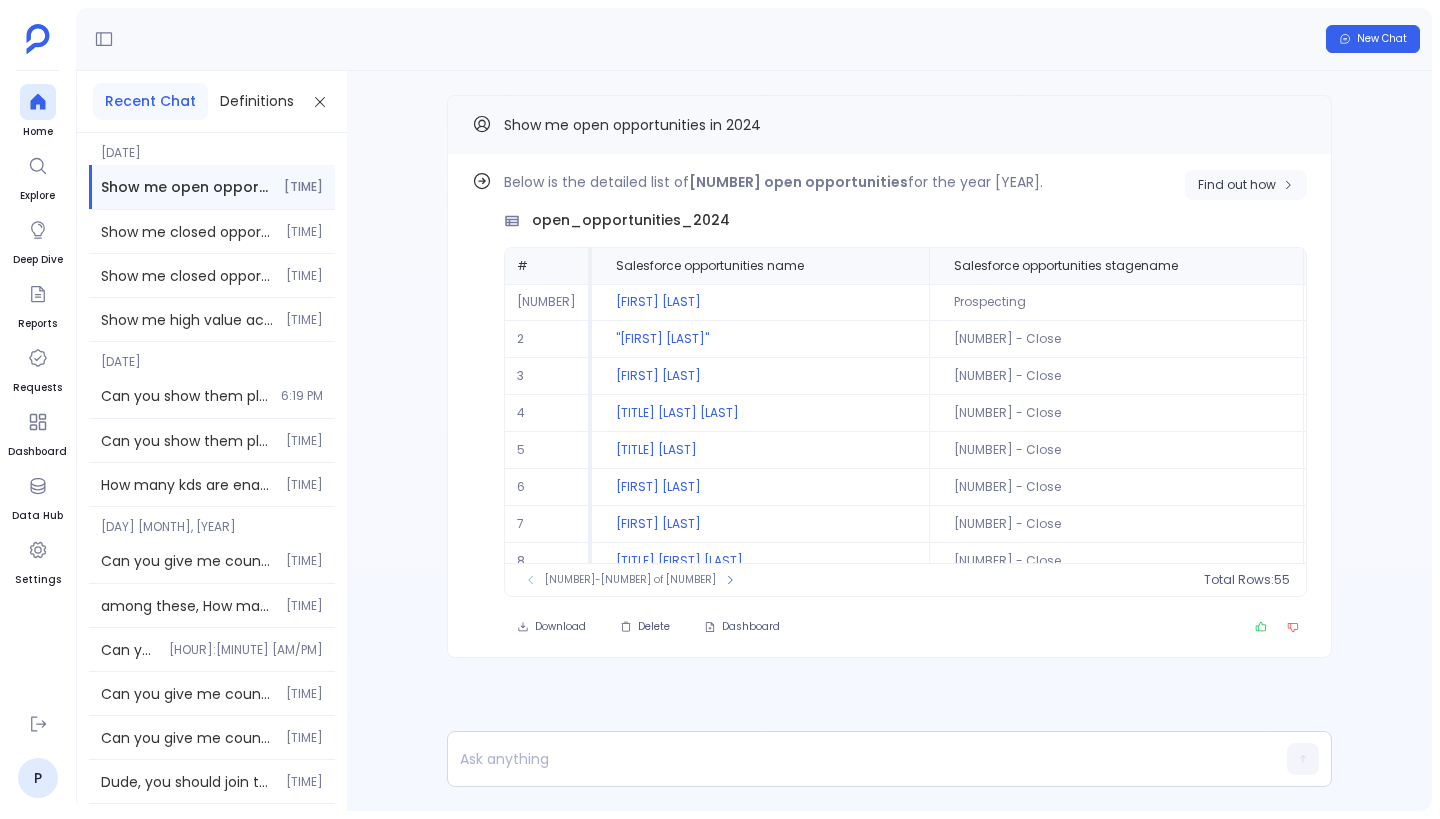 click on "Find out how" at bounding box center (1246, 185) 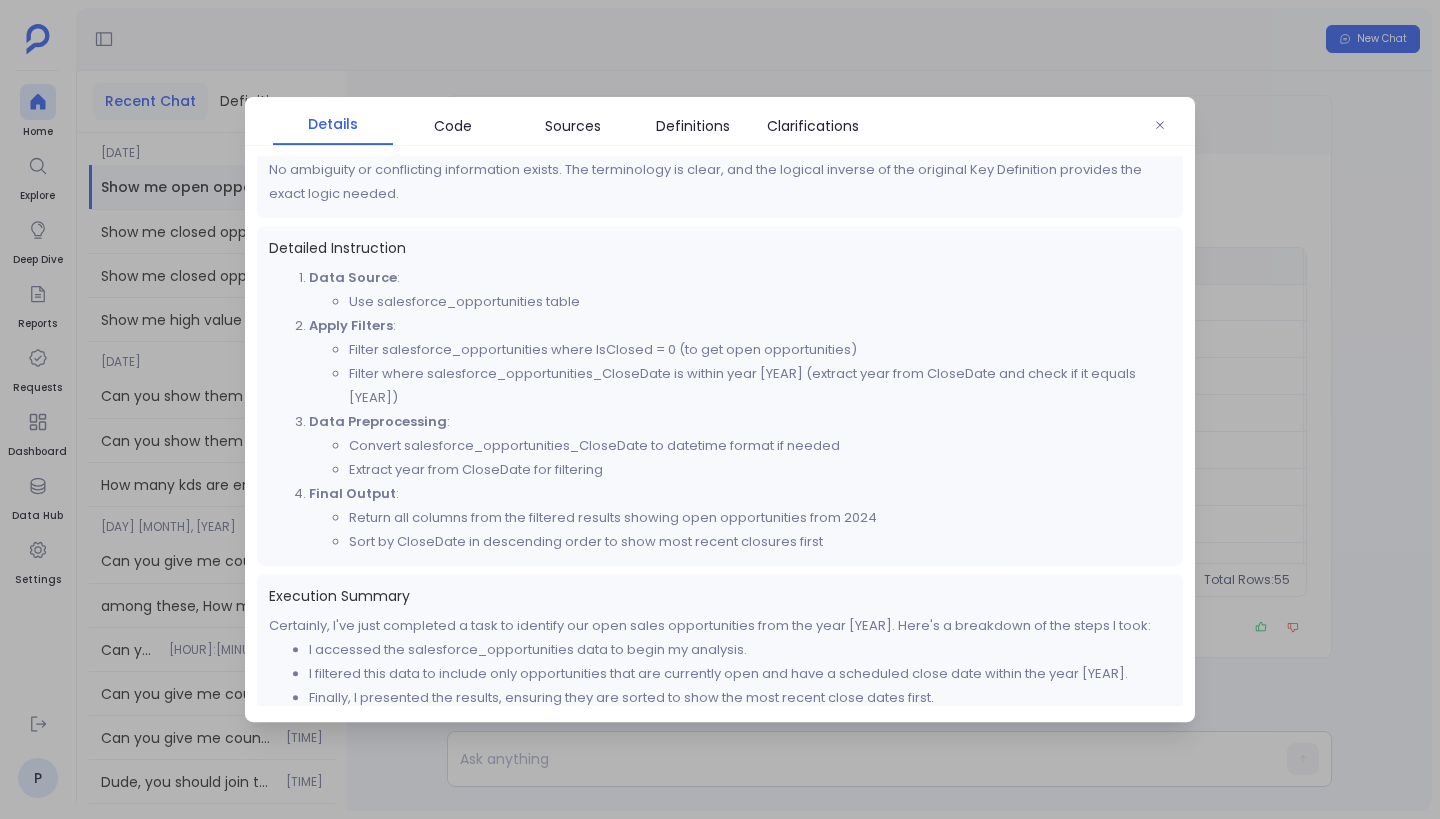 scroll, scrollTop: 598, scrollLeft: 0, axis: vertical 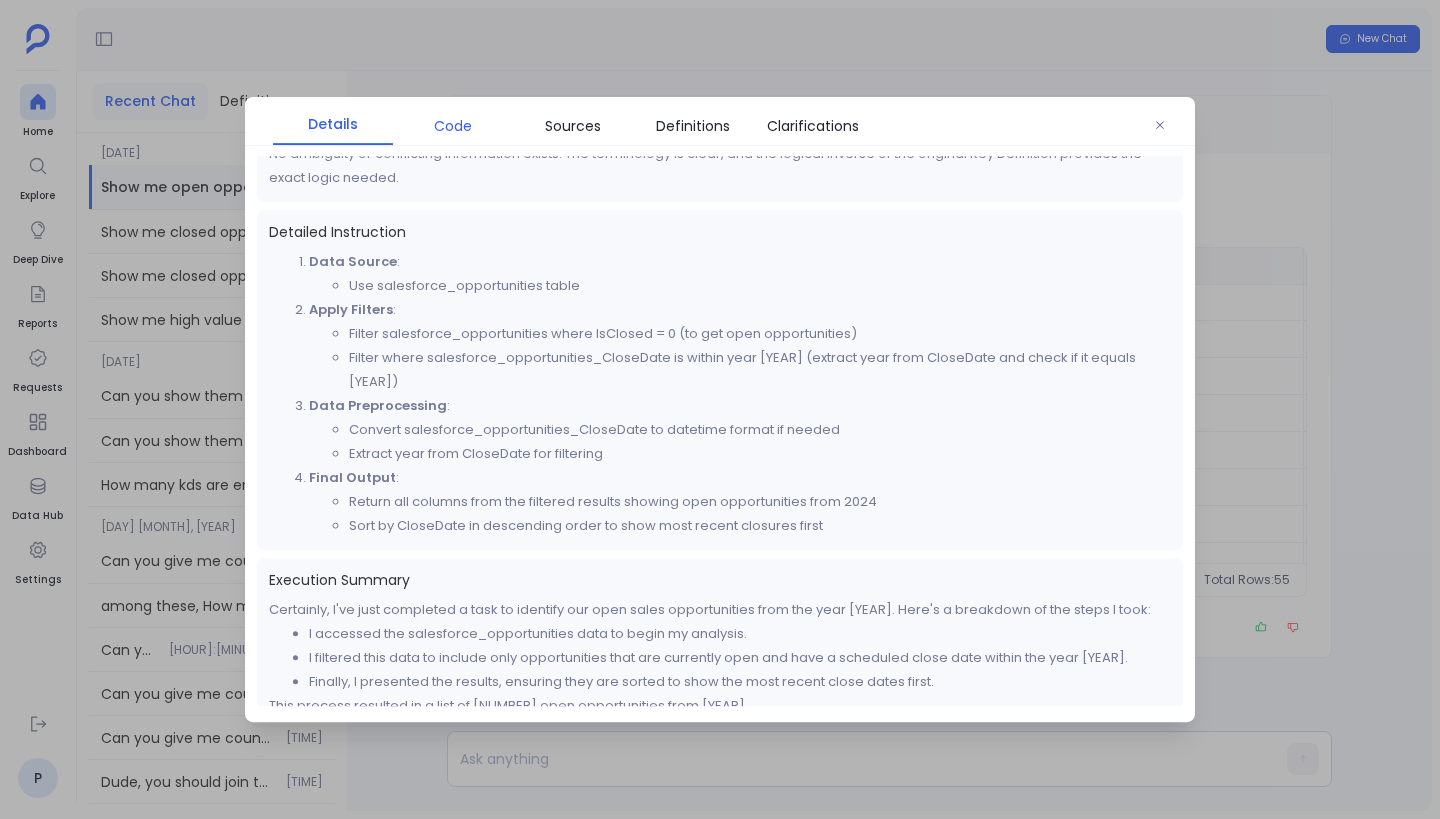 click on "Code" at bounding box center [453, 126] 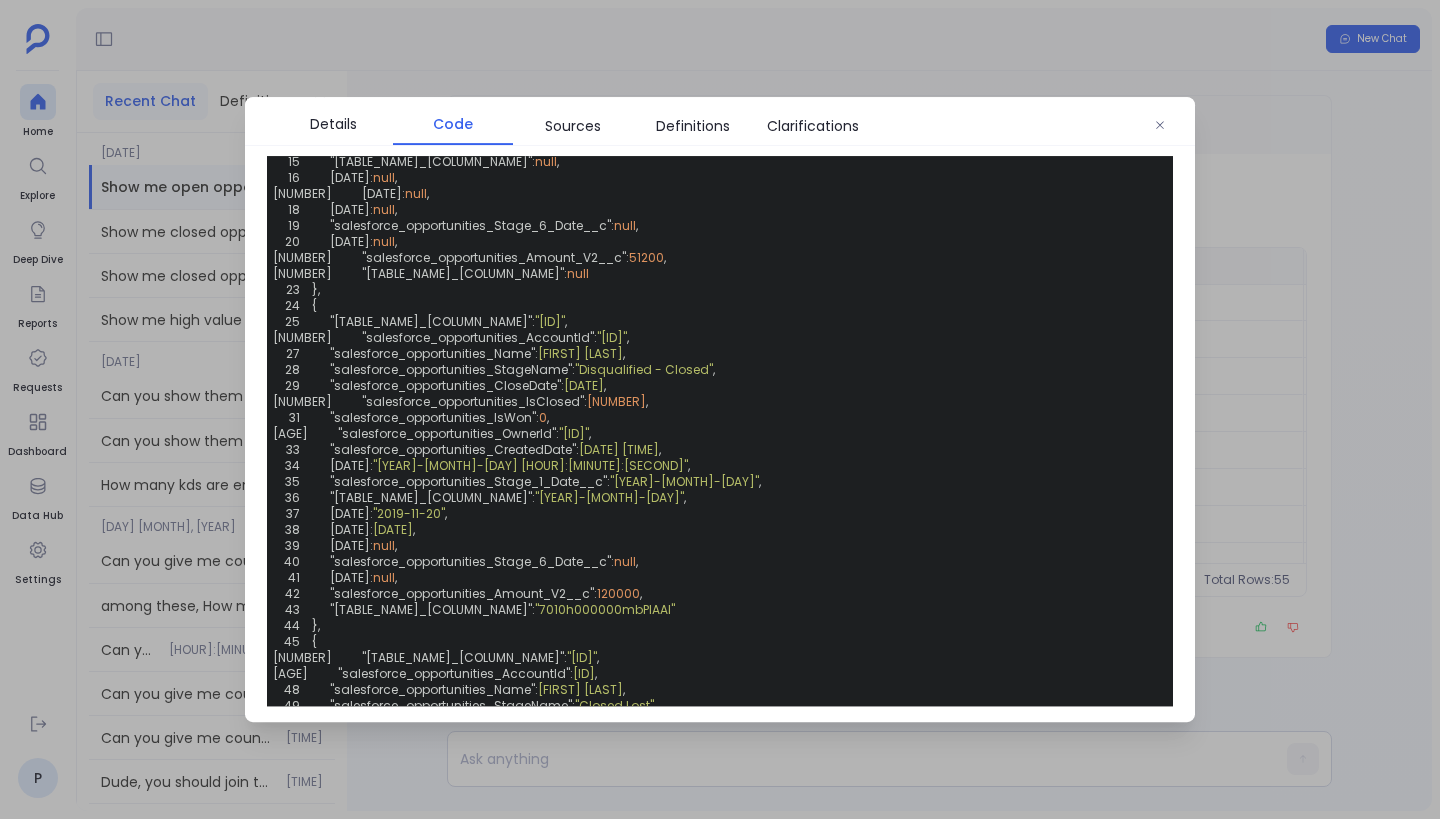 scroll, scrollTop: 0, scrollLeft: 0, axis: both 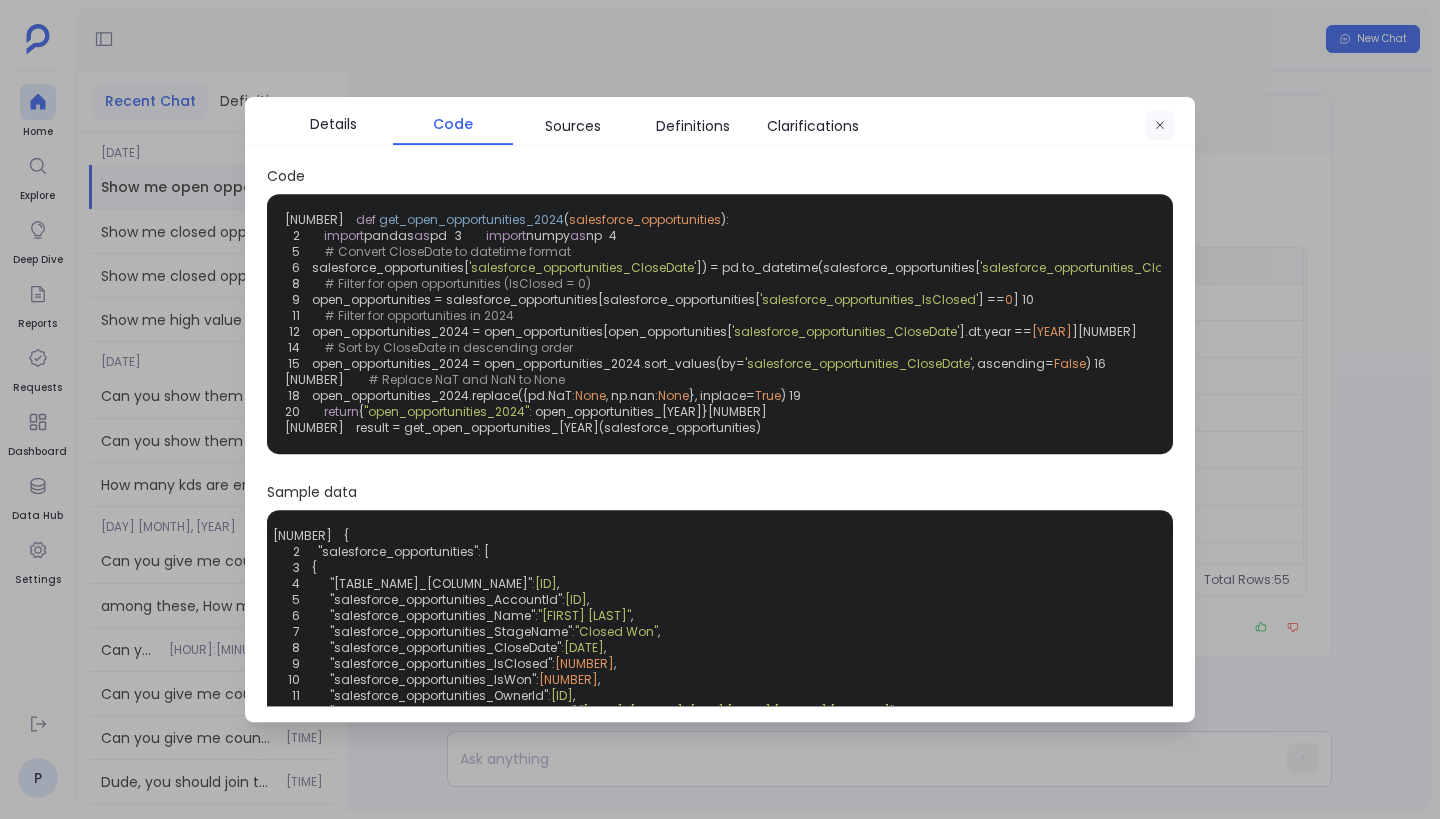 click at bounding box center [1160, 125] 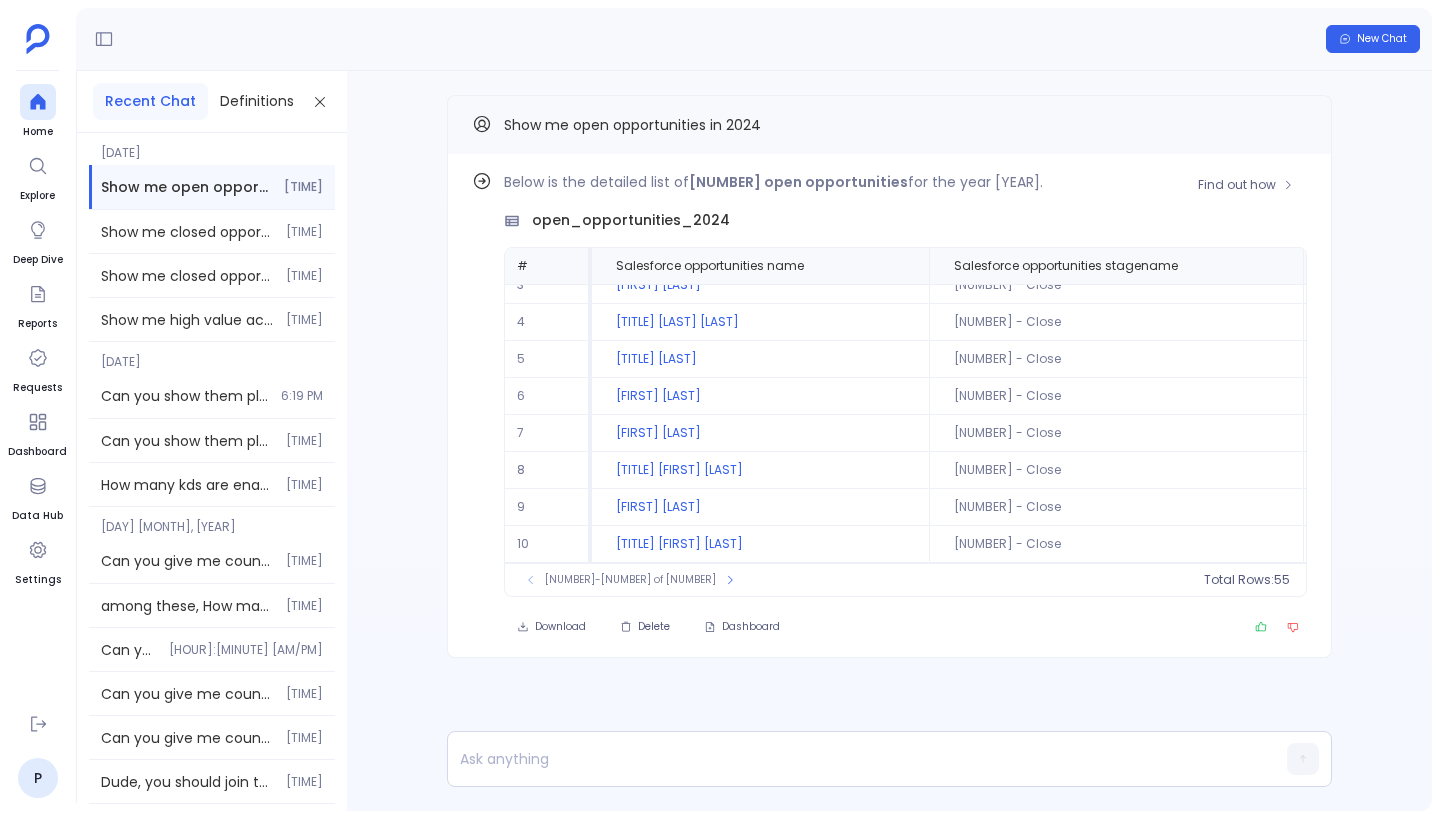 scroll, scrollTop: 0, scrollLeft: 0, axis: both 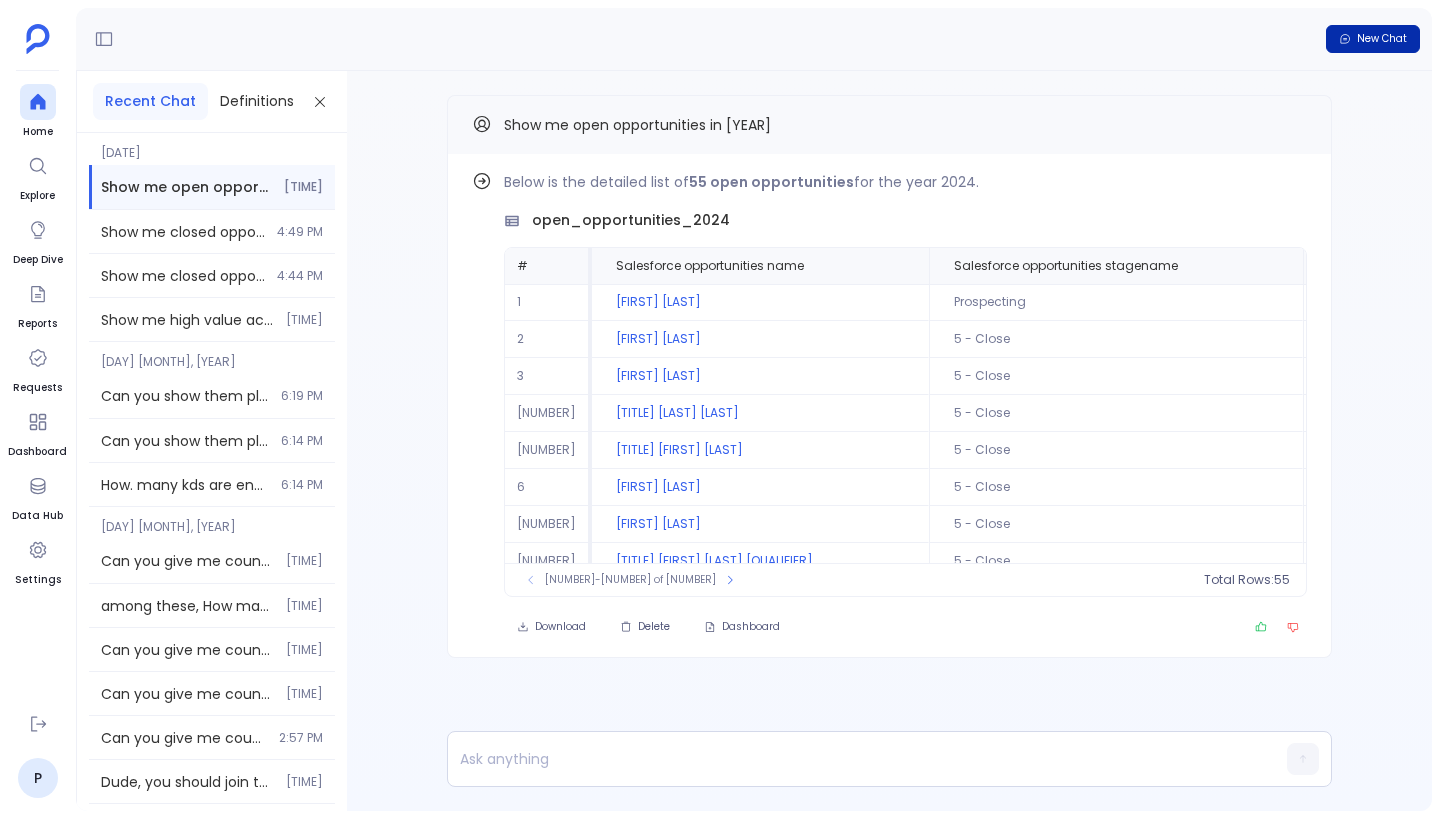 click on "New Chat" at bounding box center (1382, 39) 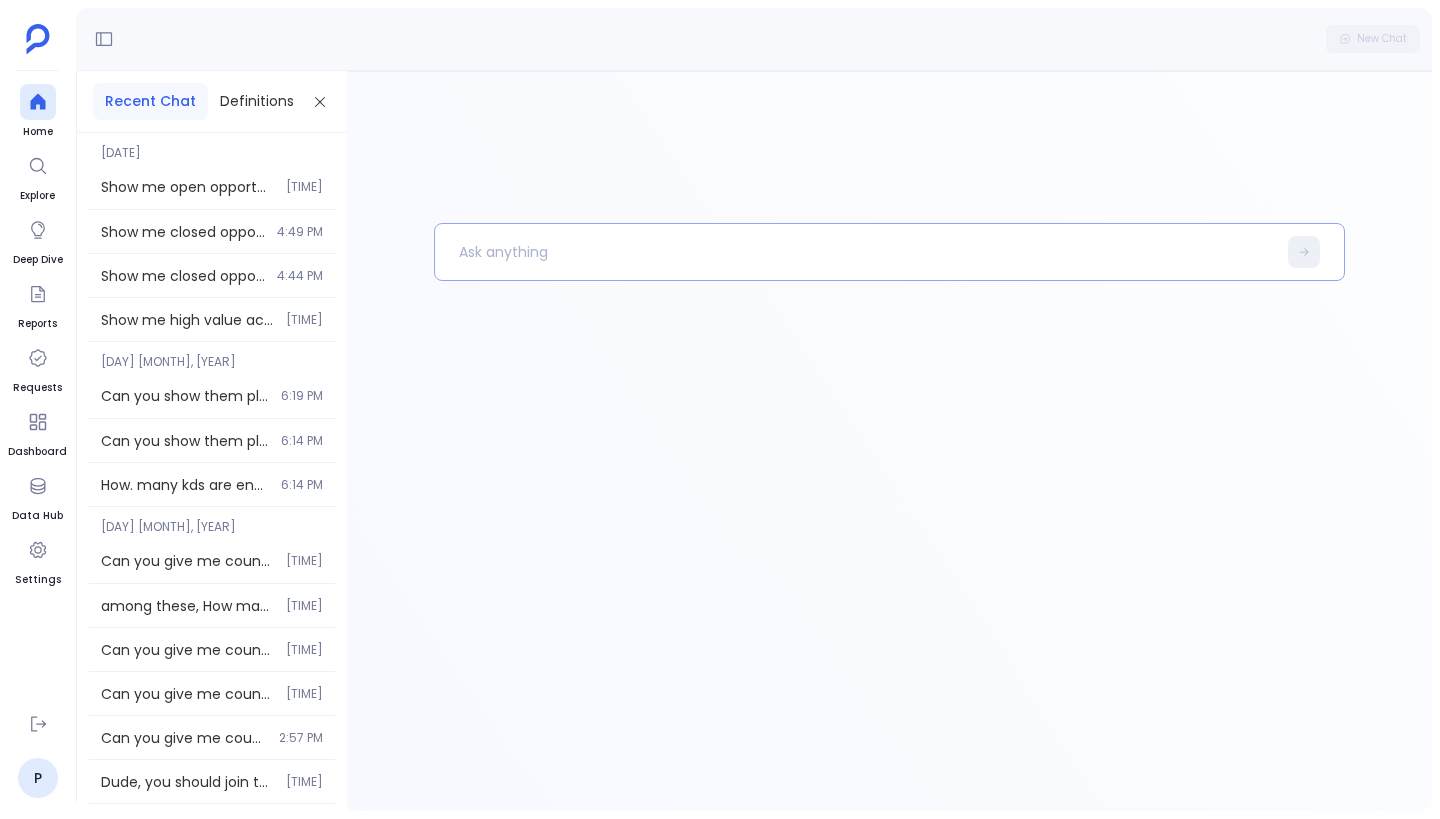 click at bounding box center (855, 252) 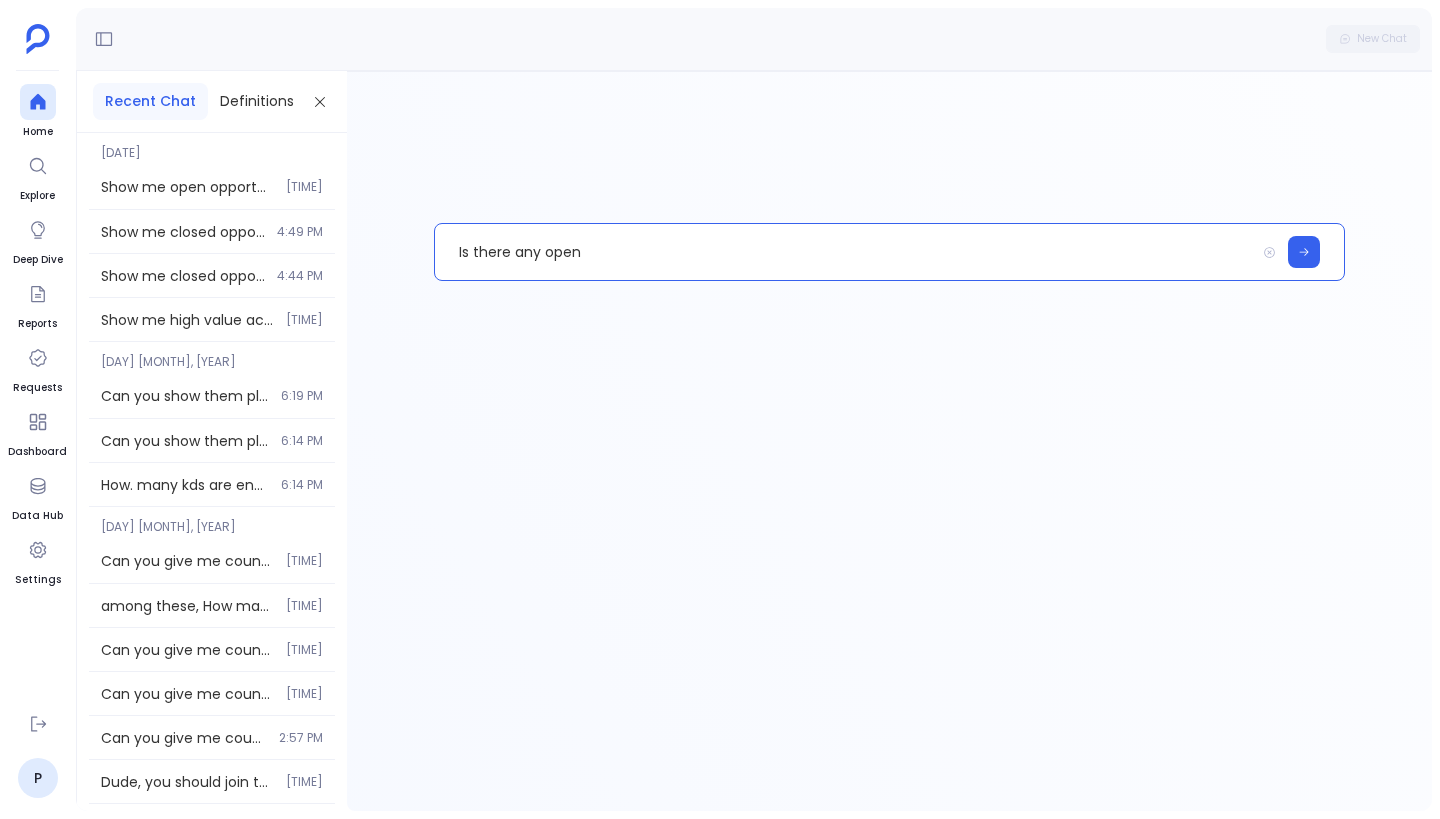 click on "Is there any open" at bounding box center (845, 252) 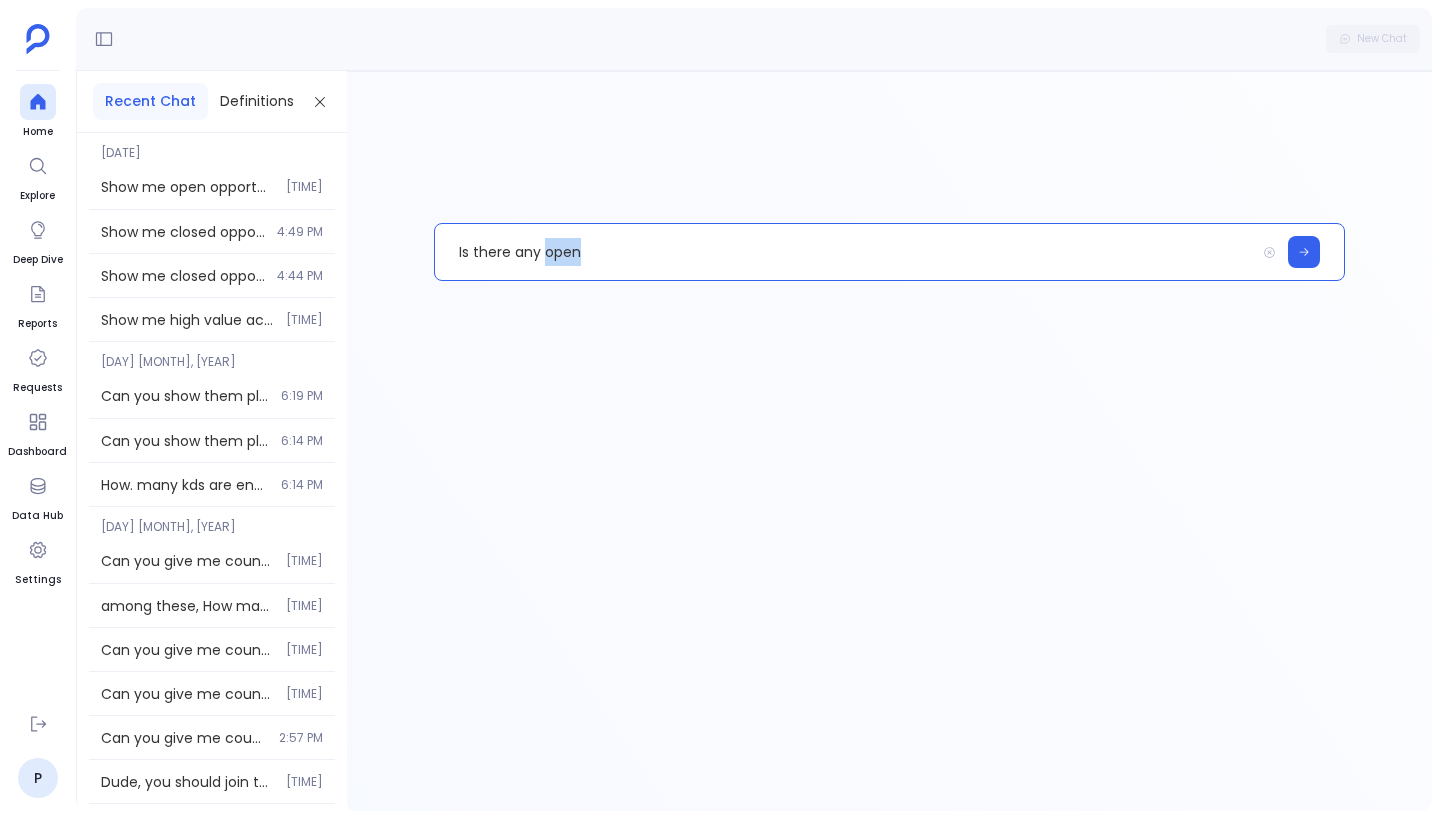 click on "Is there any open" at bounding box center (845, 252) 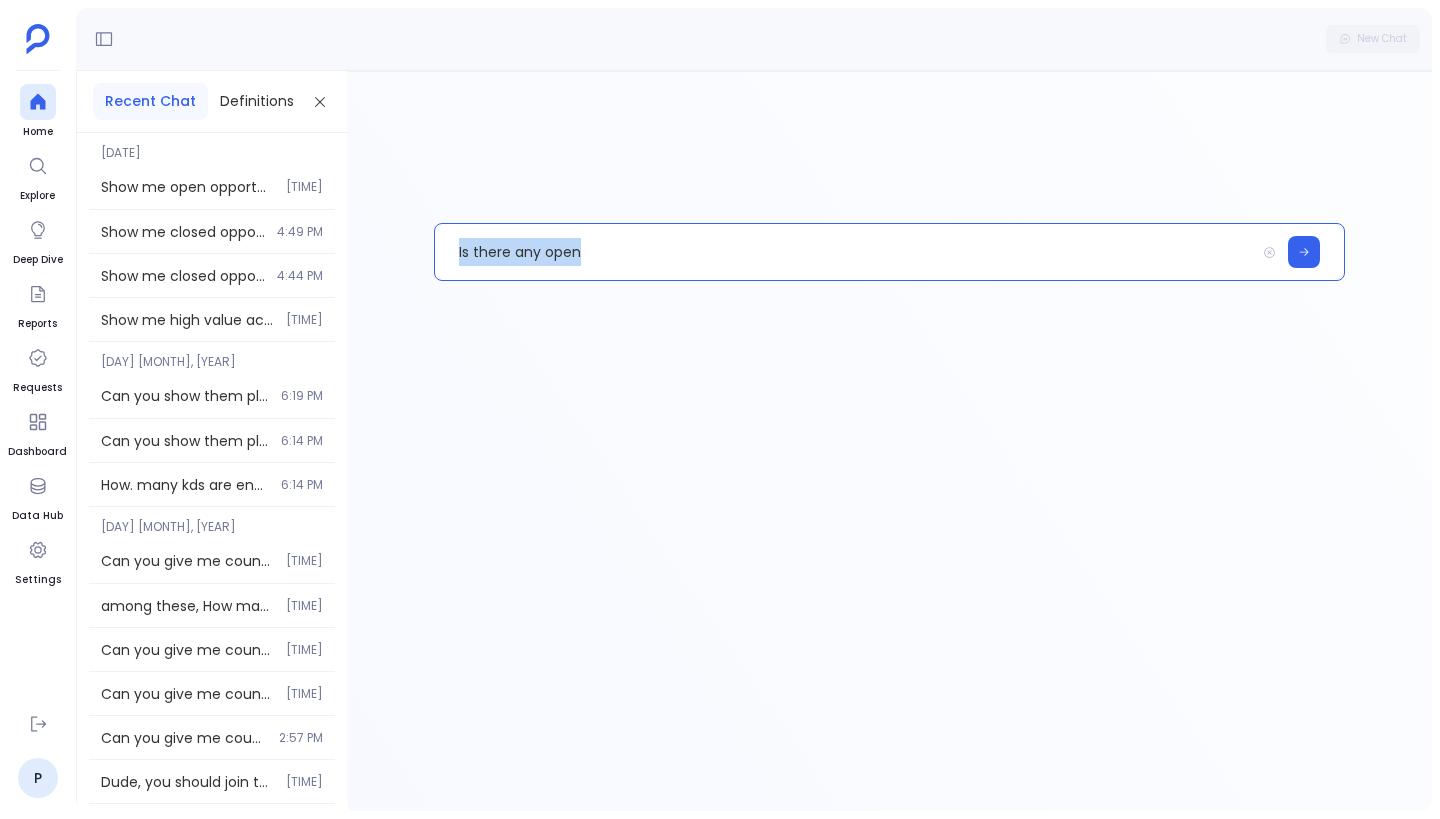 click on "Is there any open" at bounding box center (845, 252) 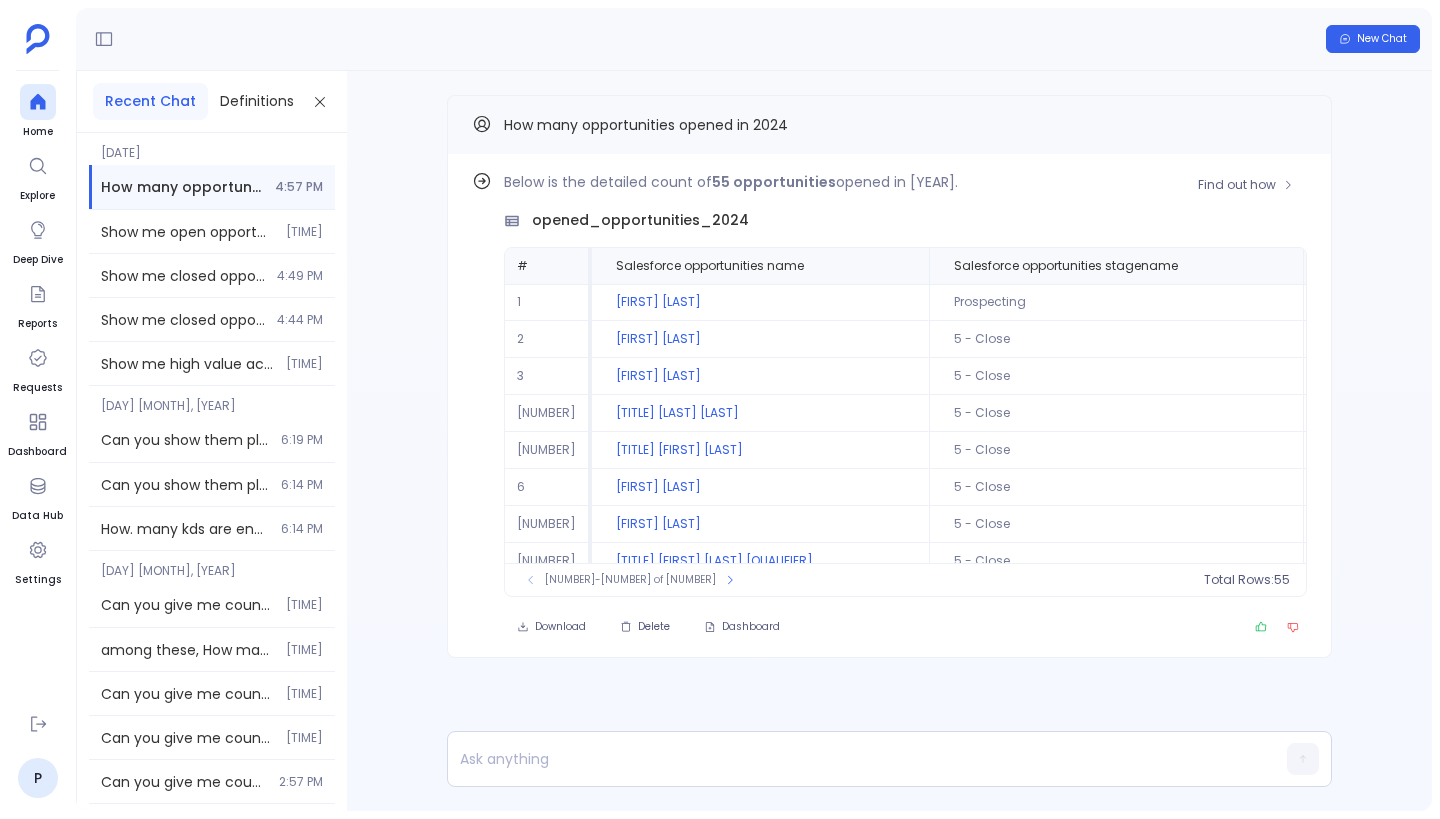 click on "55 opportunities" at bounding box center (774, 182) 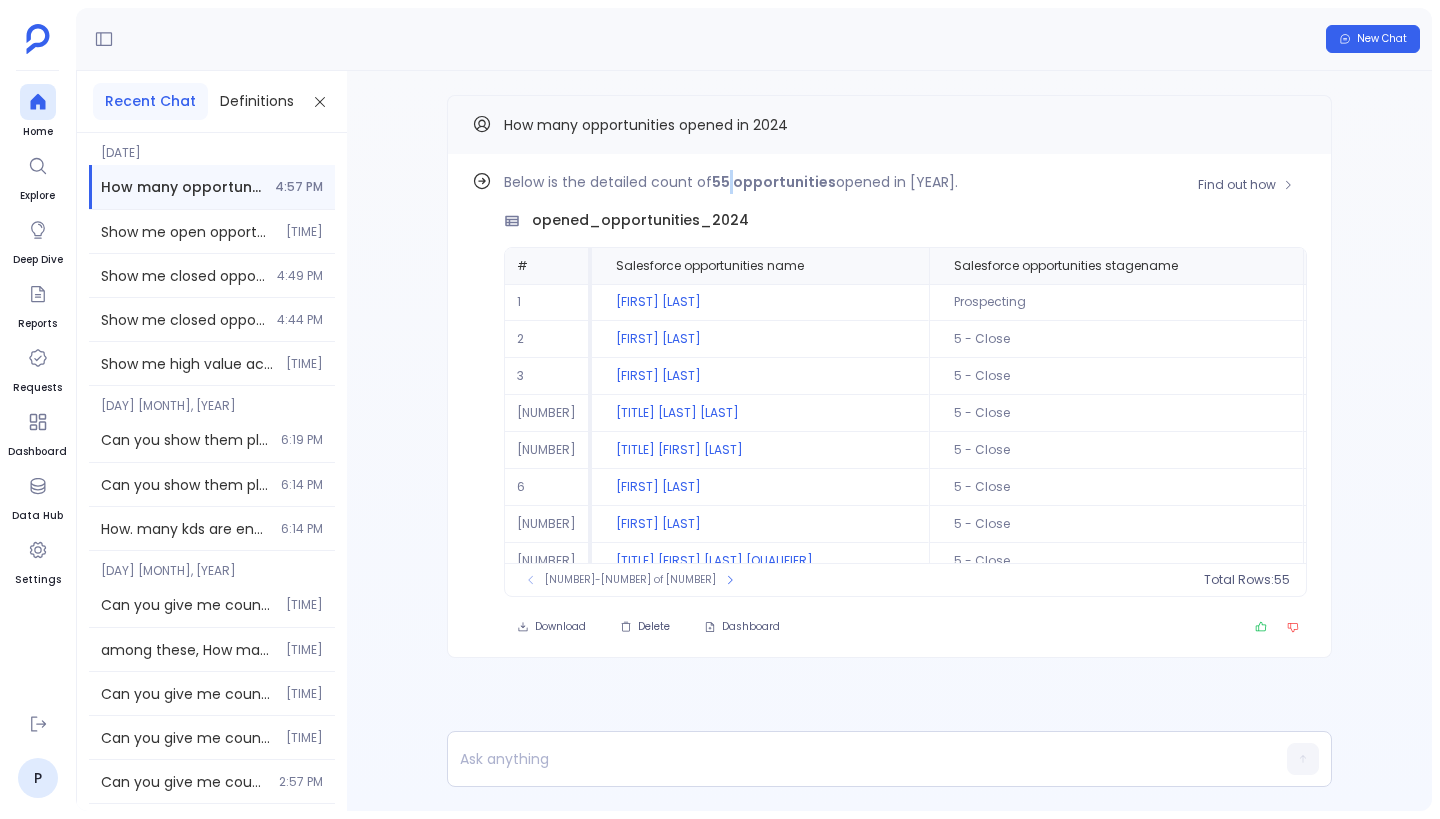 click on "55 opportunities" at bounding box center [774, 182] 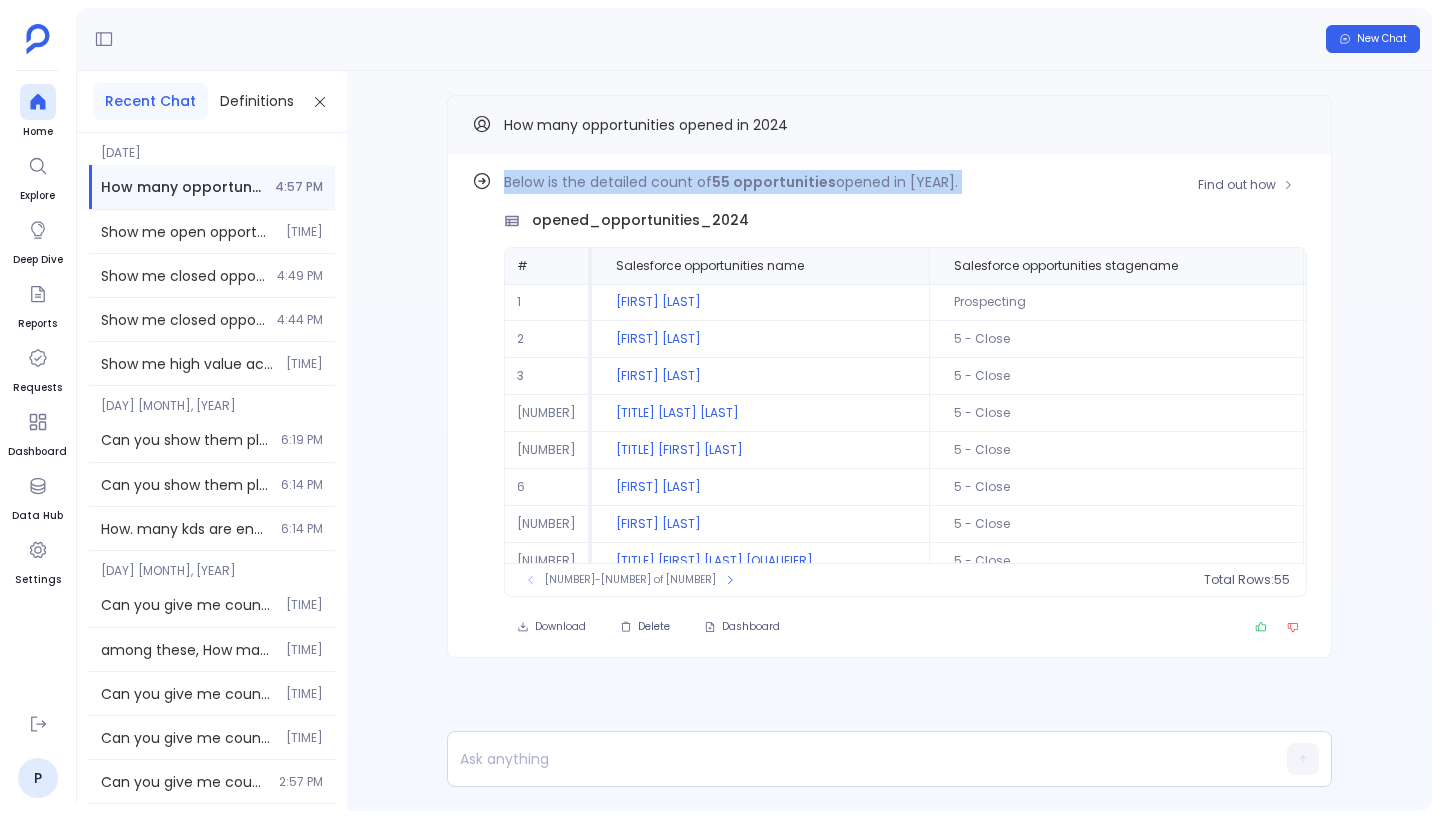 click on "55 opportunities" at bounding box center [774, 182] 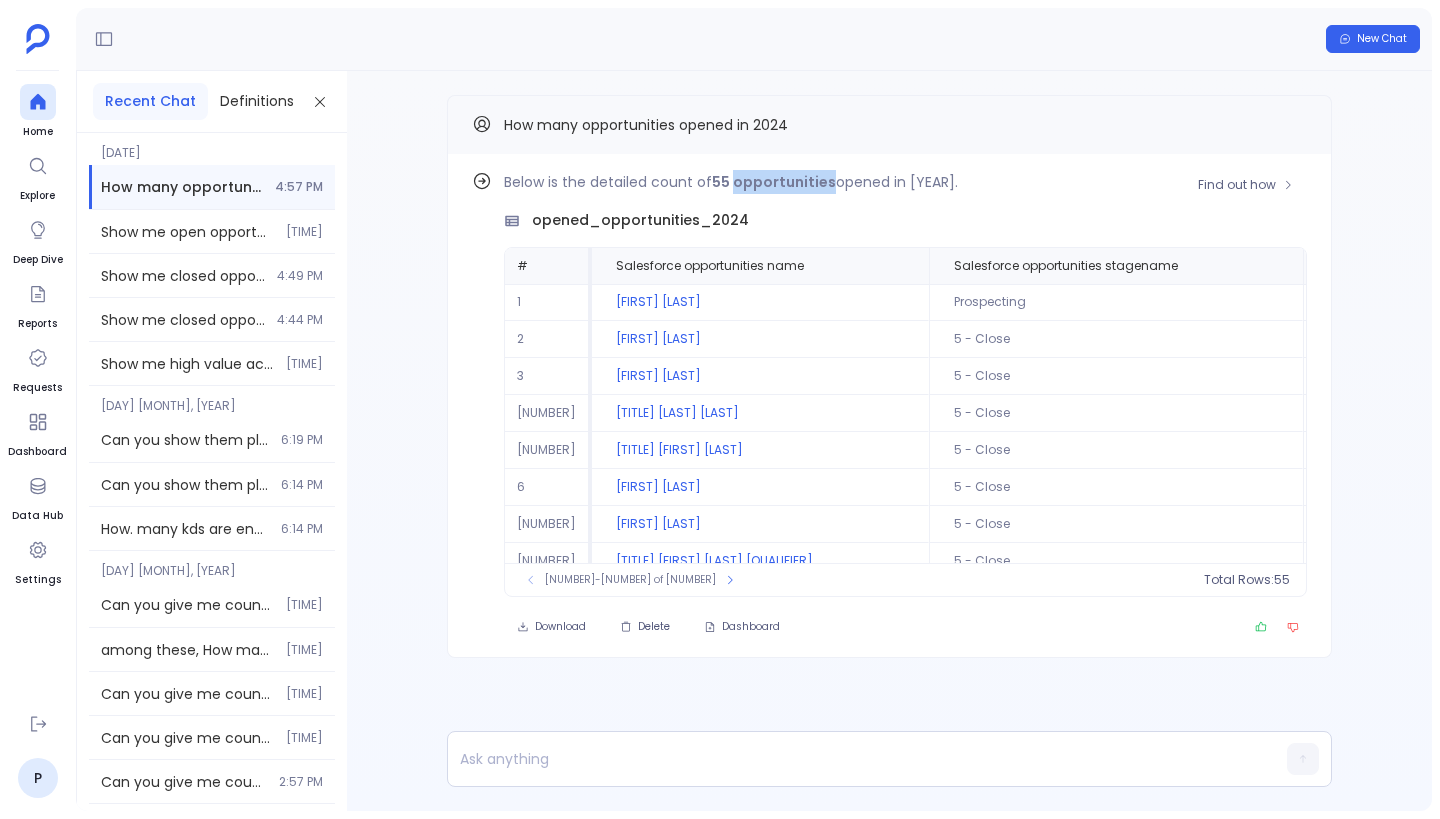 click on "55 opportunities" at bounding box center [774, 182] 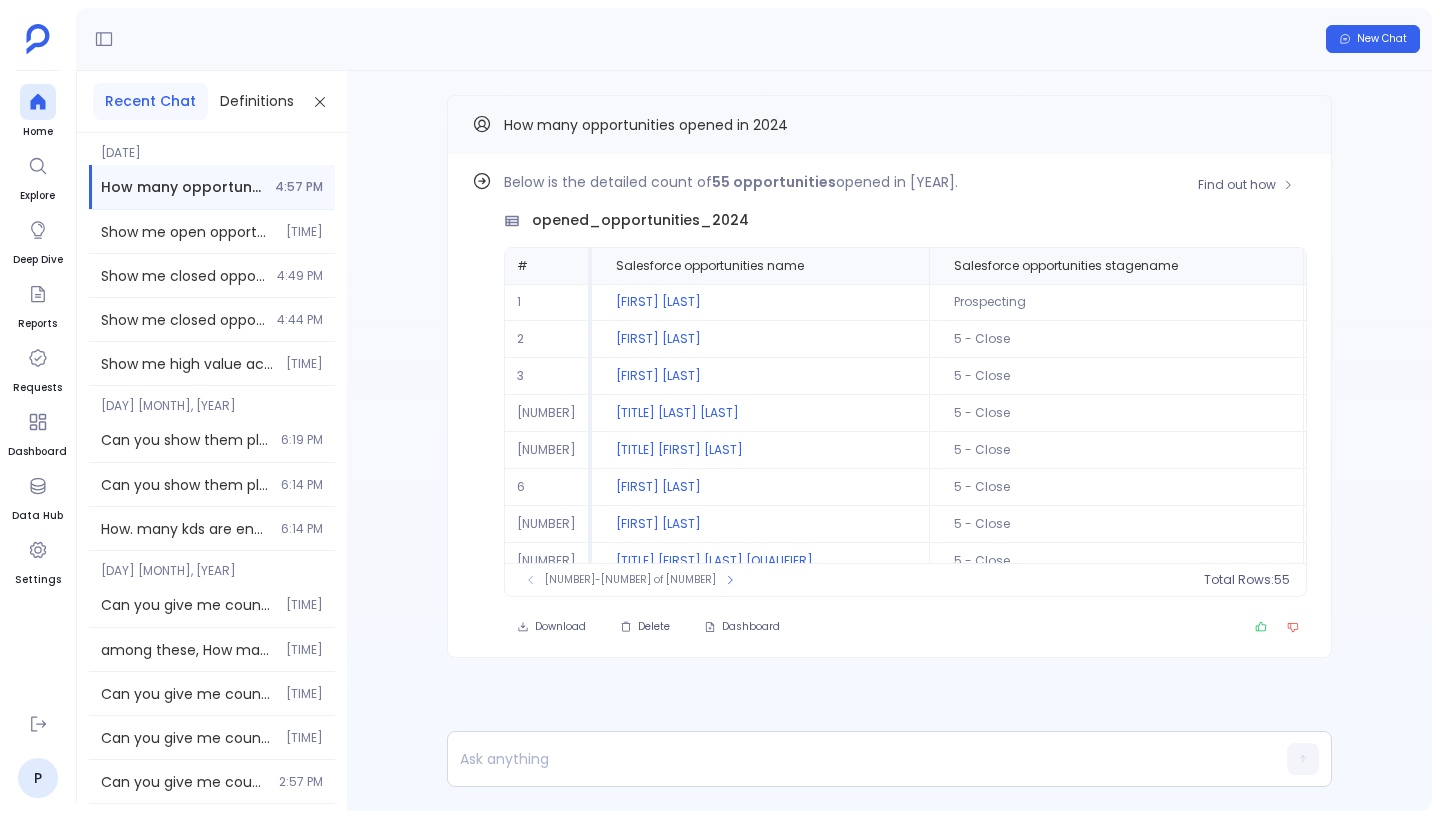 click on "Below is the detailed count of 55 opportunities opened in 2024." at bounding box center [905, 182] 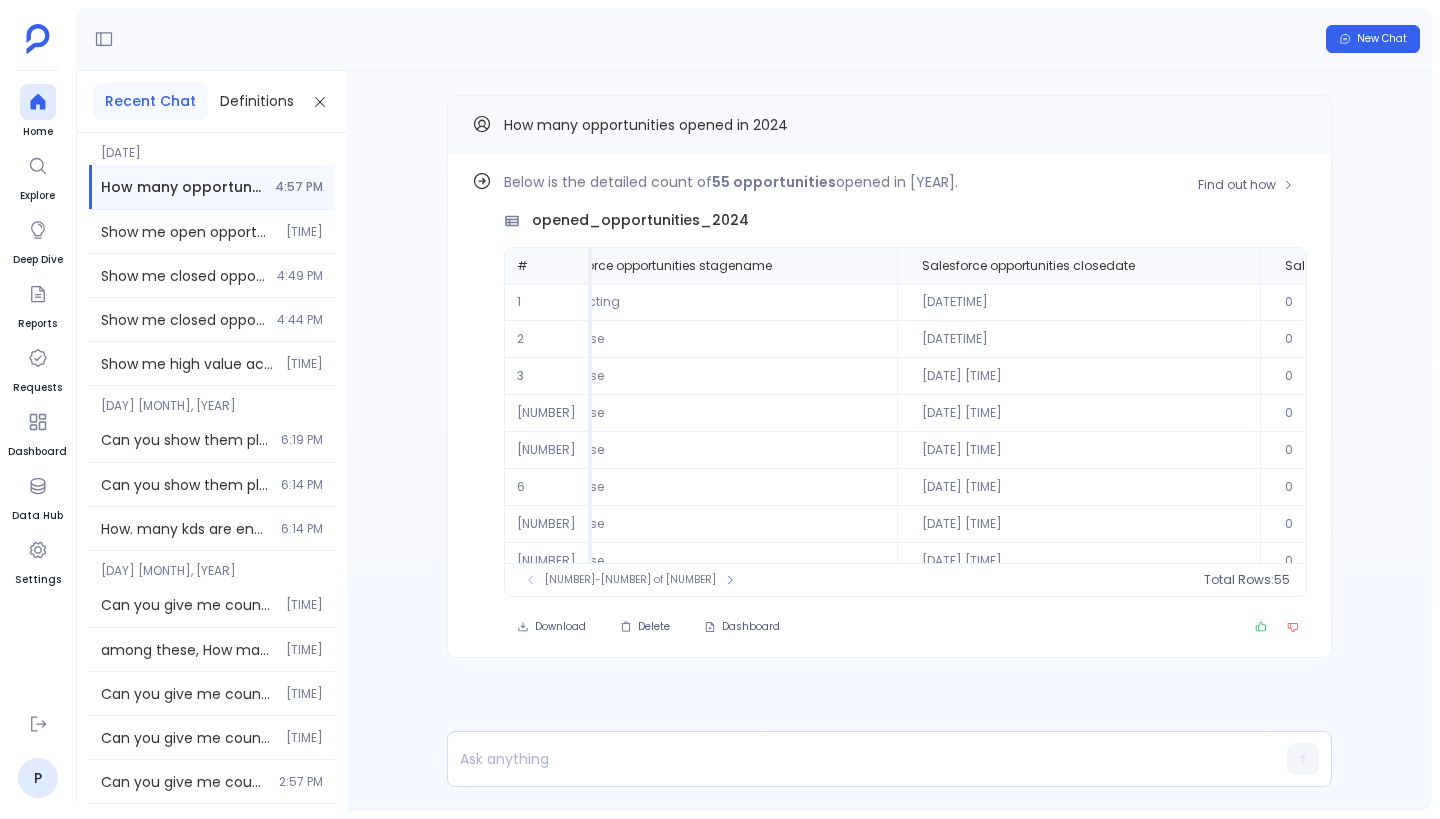 scroll, scrollTop: 0, scrollLeft: 0, axis: both 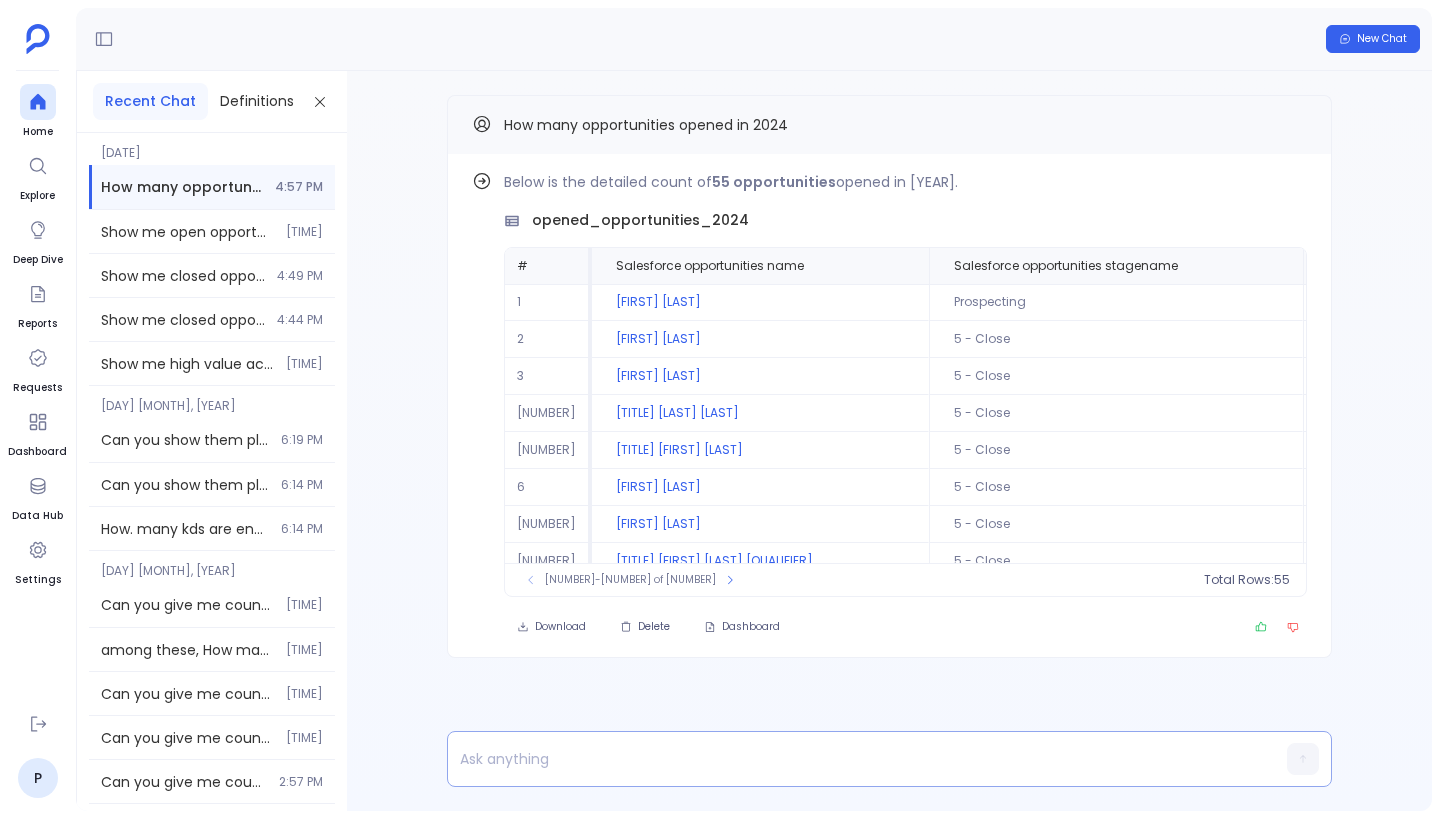 click at bounding box center [851, 759] 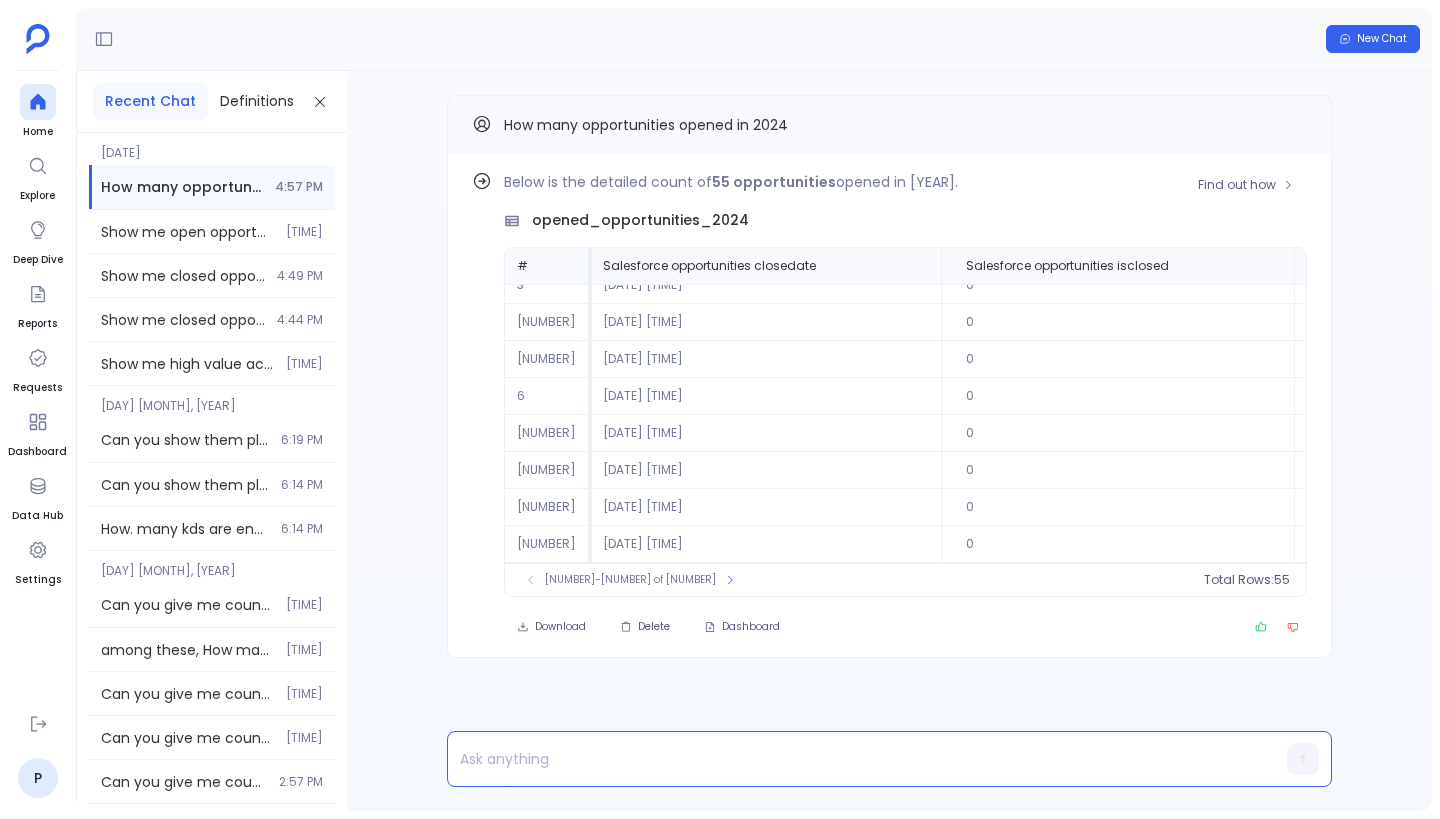 scroll, scrollTop: 96, scrollLeft: 0, axis: vertical 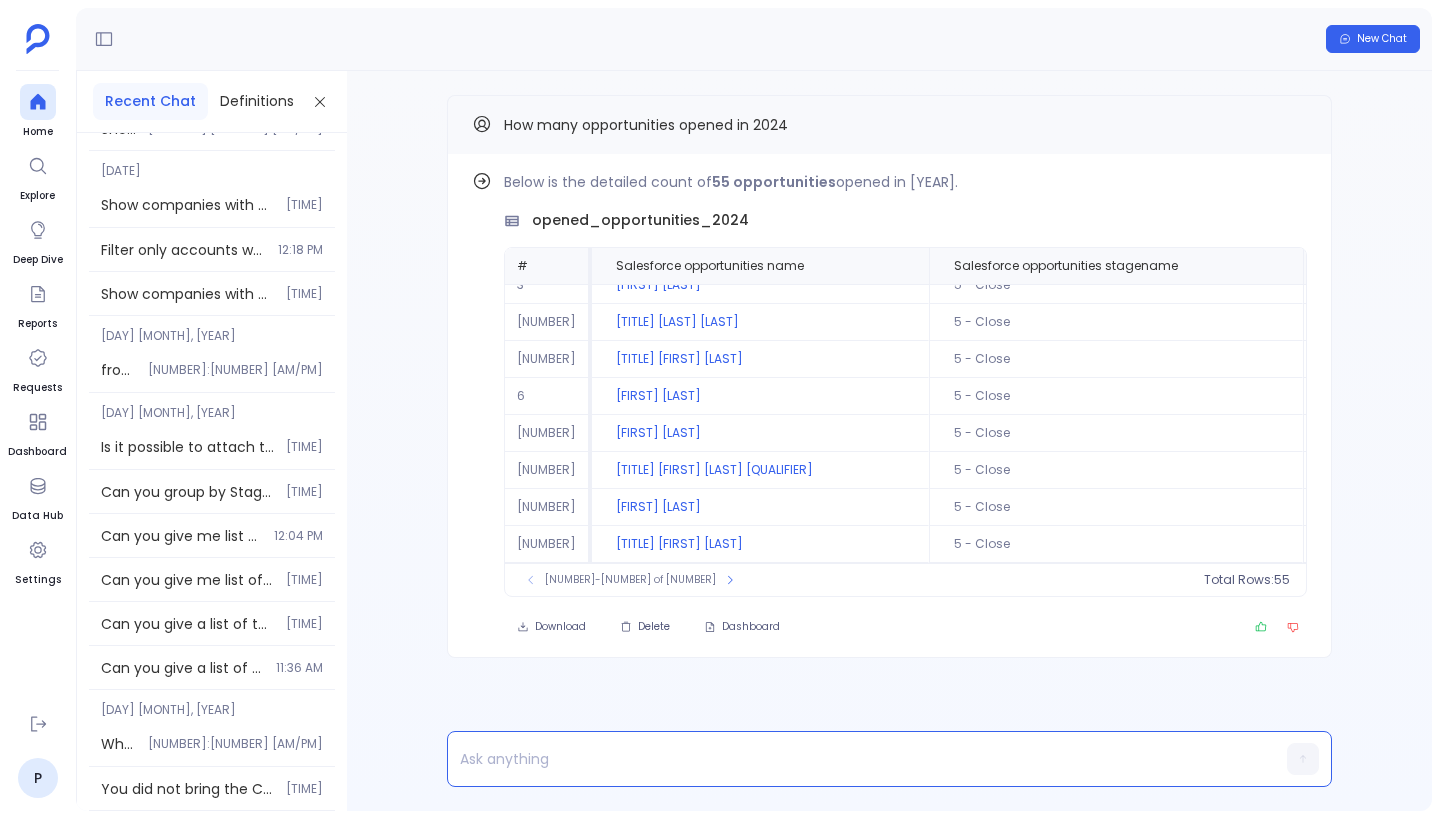 click at bounding box center [851, 759] 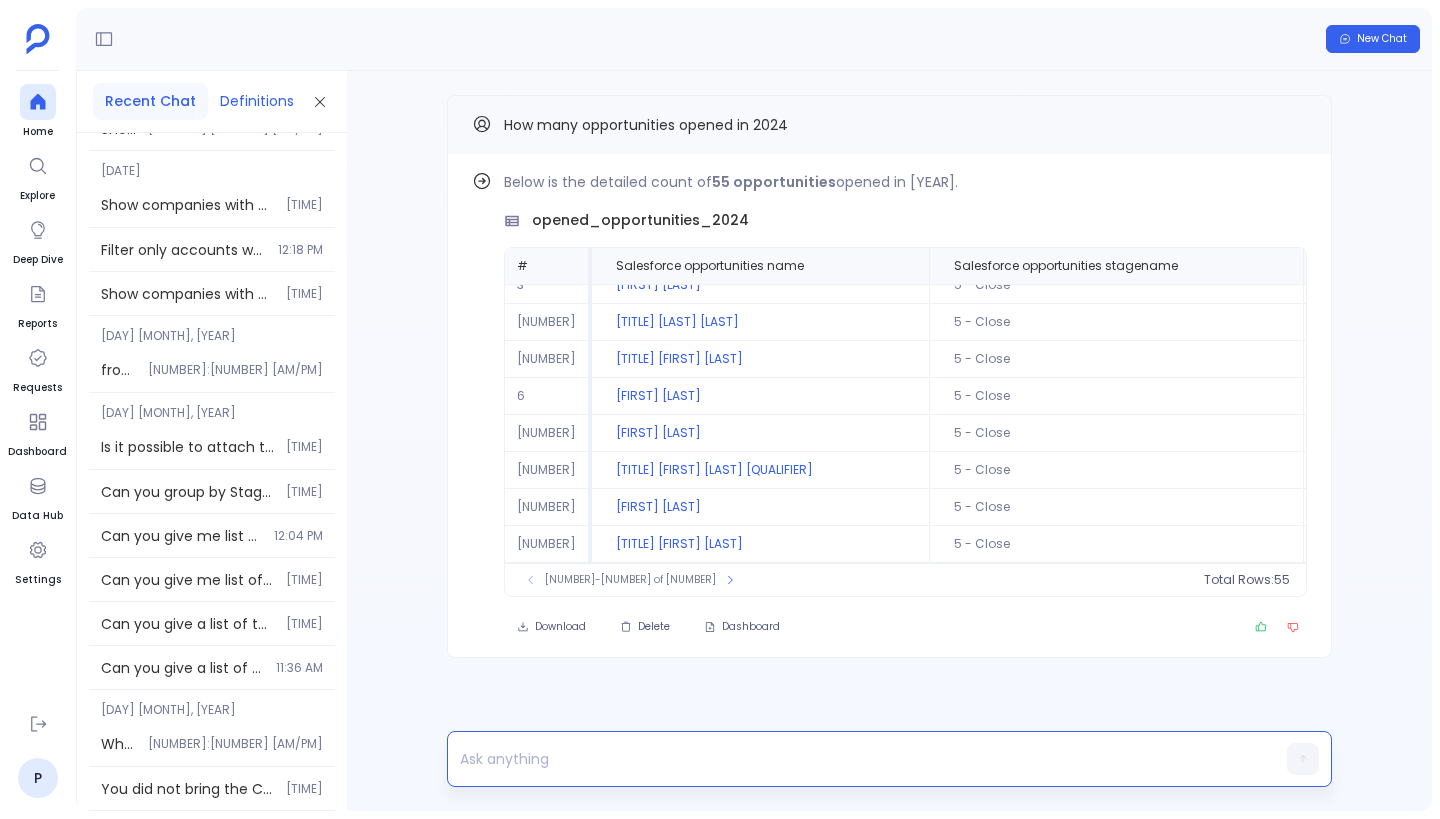 click on "Definitions" at bounding box center [257, 101] 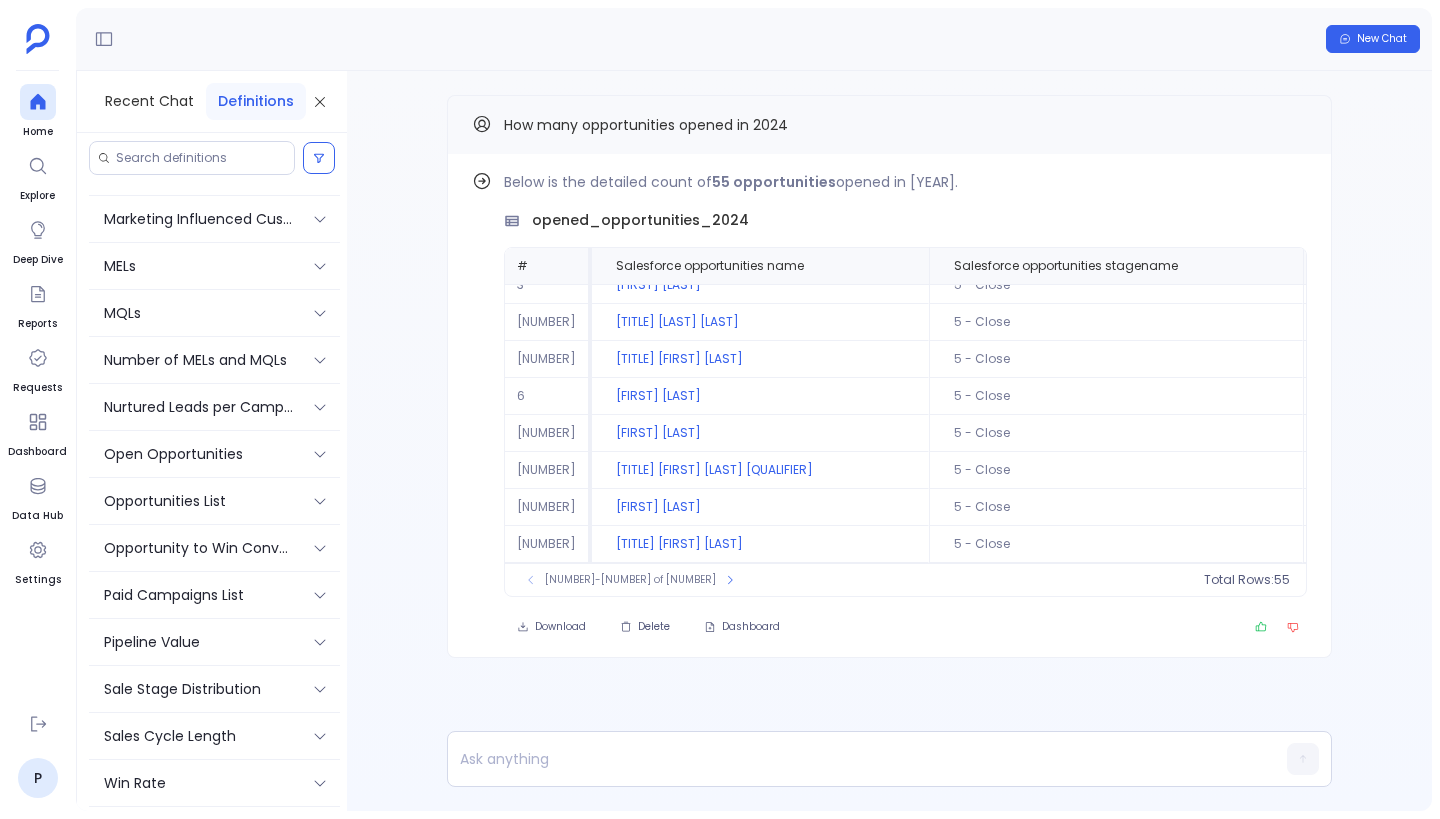 scroll, scrollTop: 0, scrollLeft: 0, axis: both 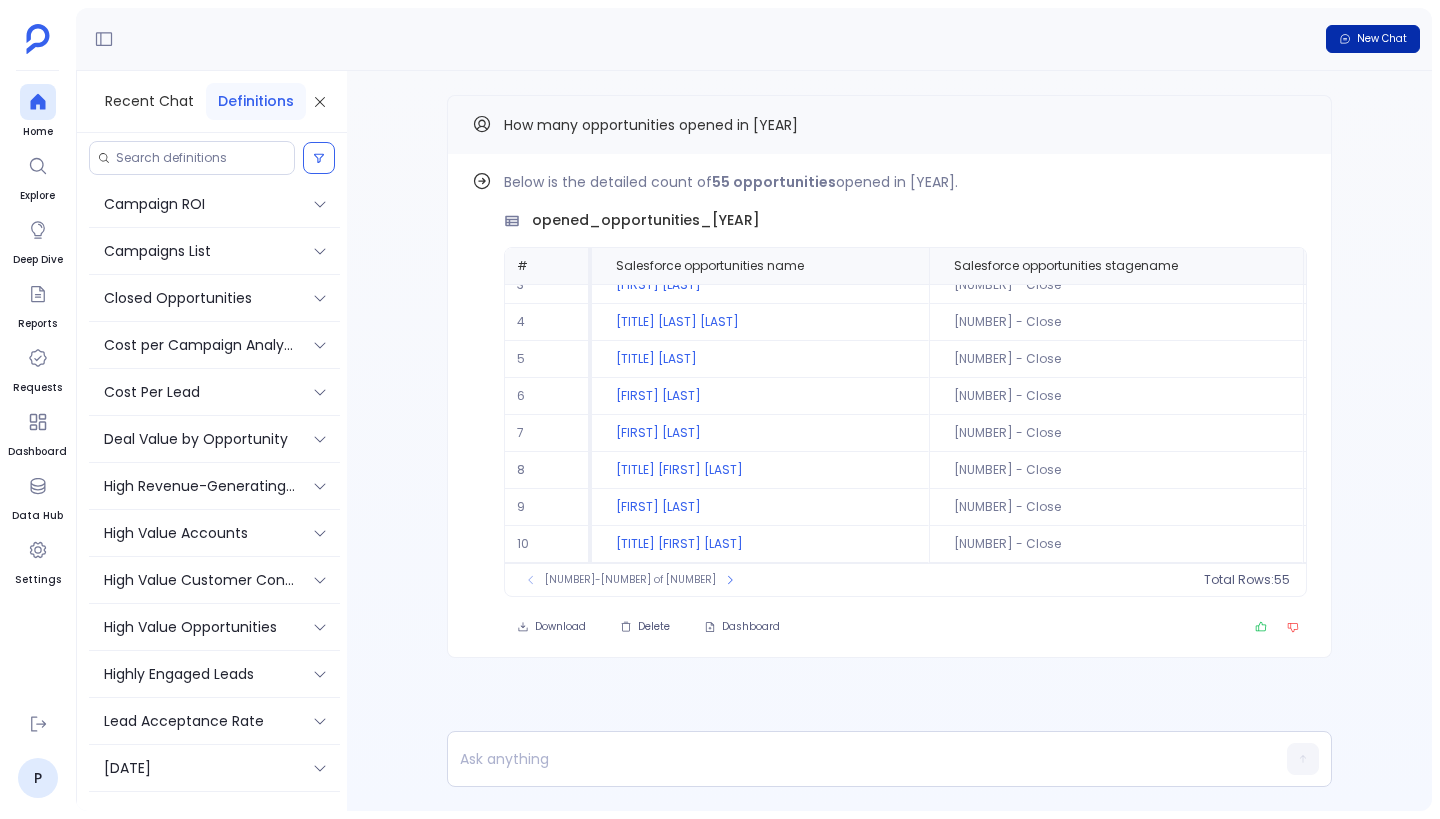 click at bounding box center [1345, 38] 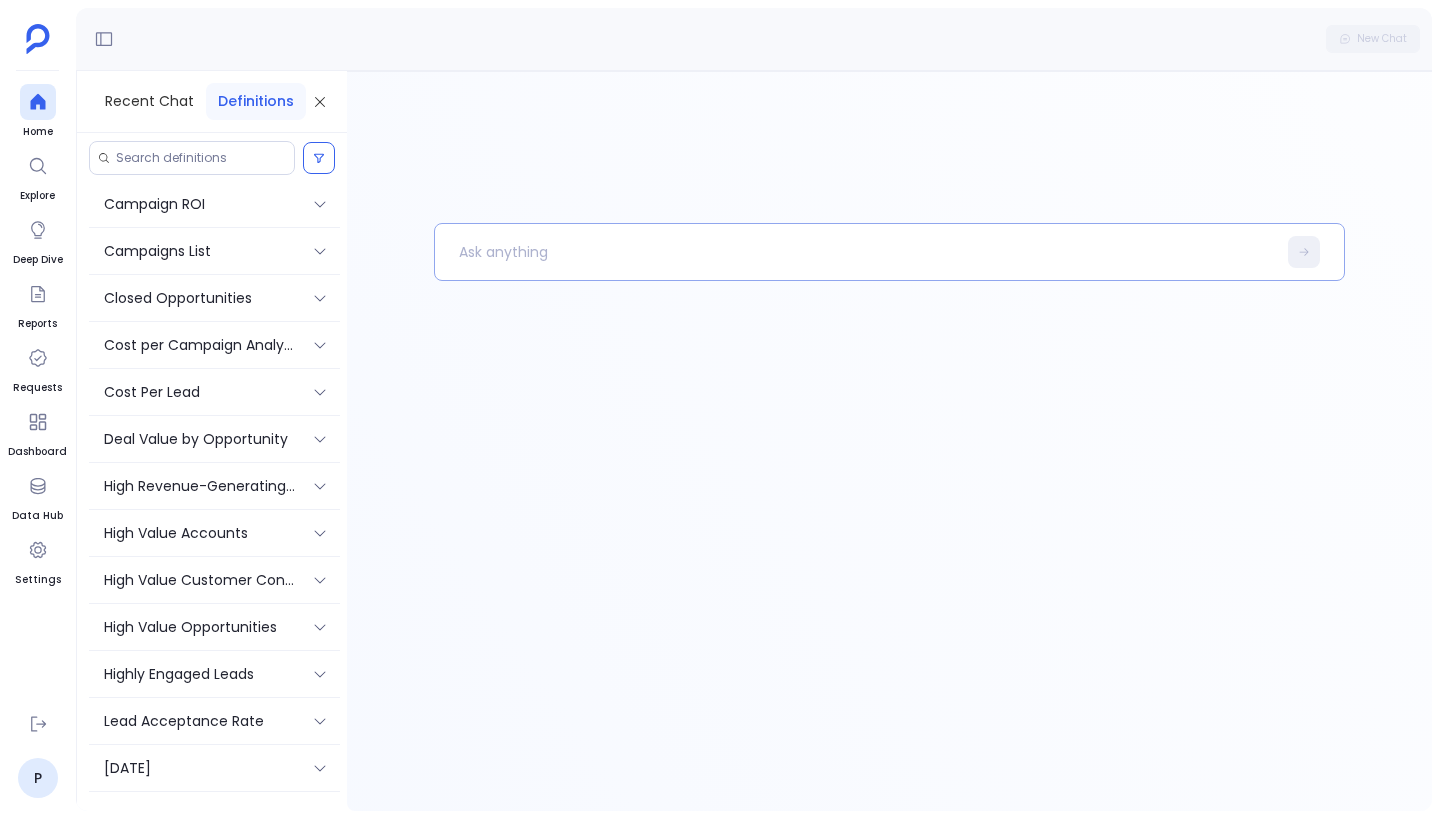 click at bounding box center (855, 252) 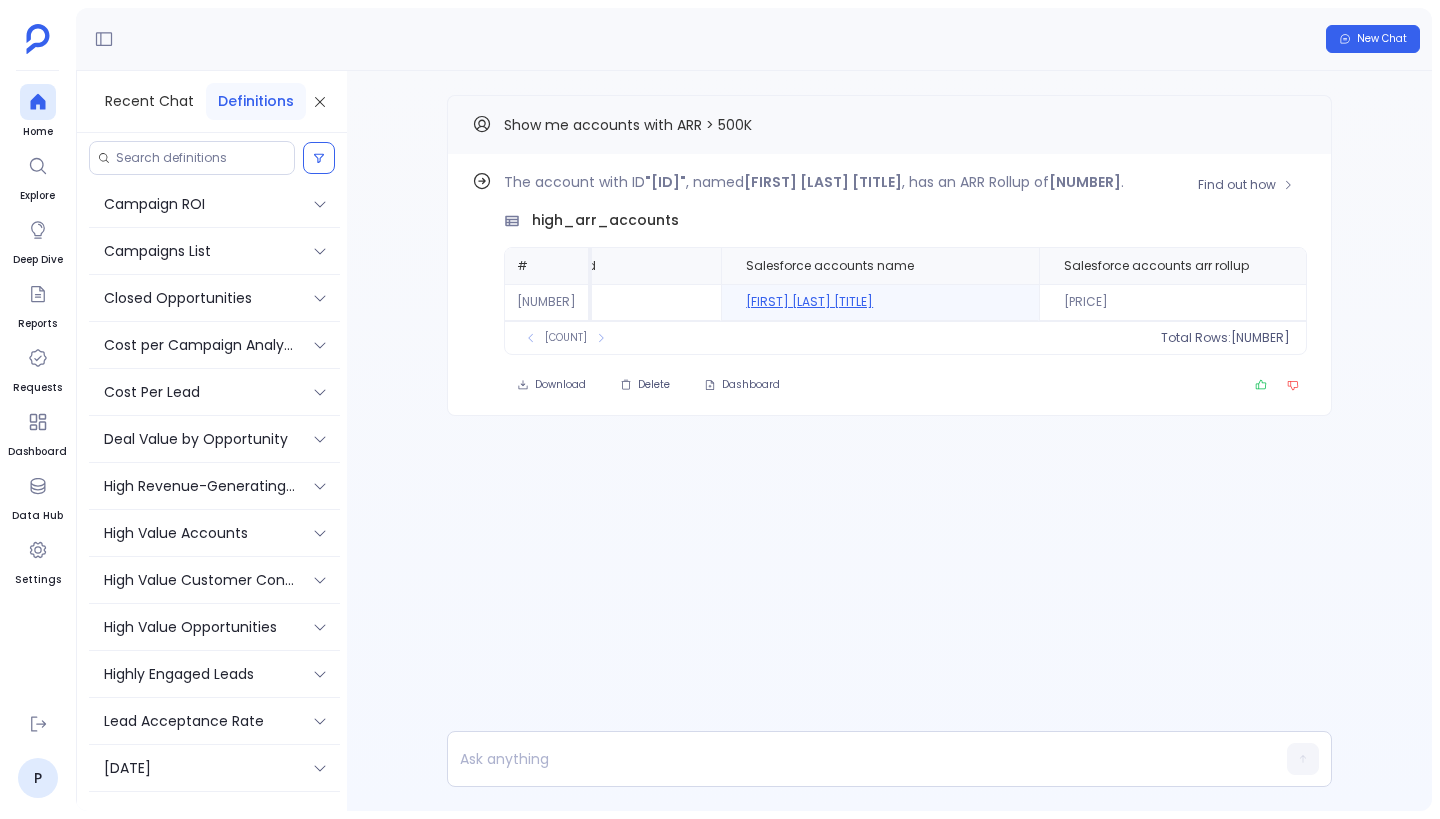 scroll, scrollTop: 0, scrollLeft: 0, axis: both 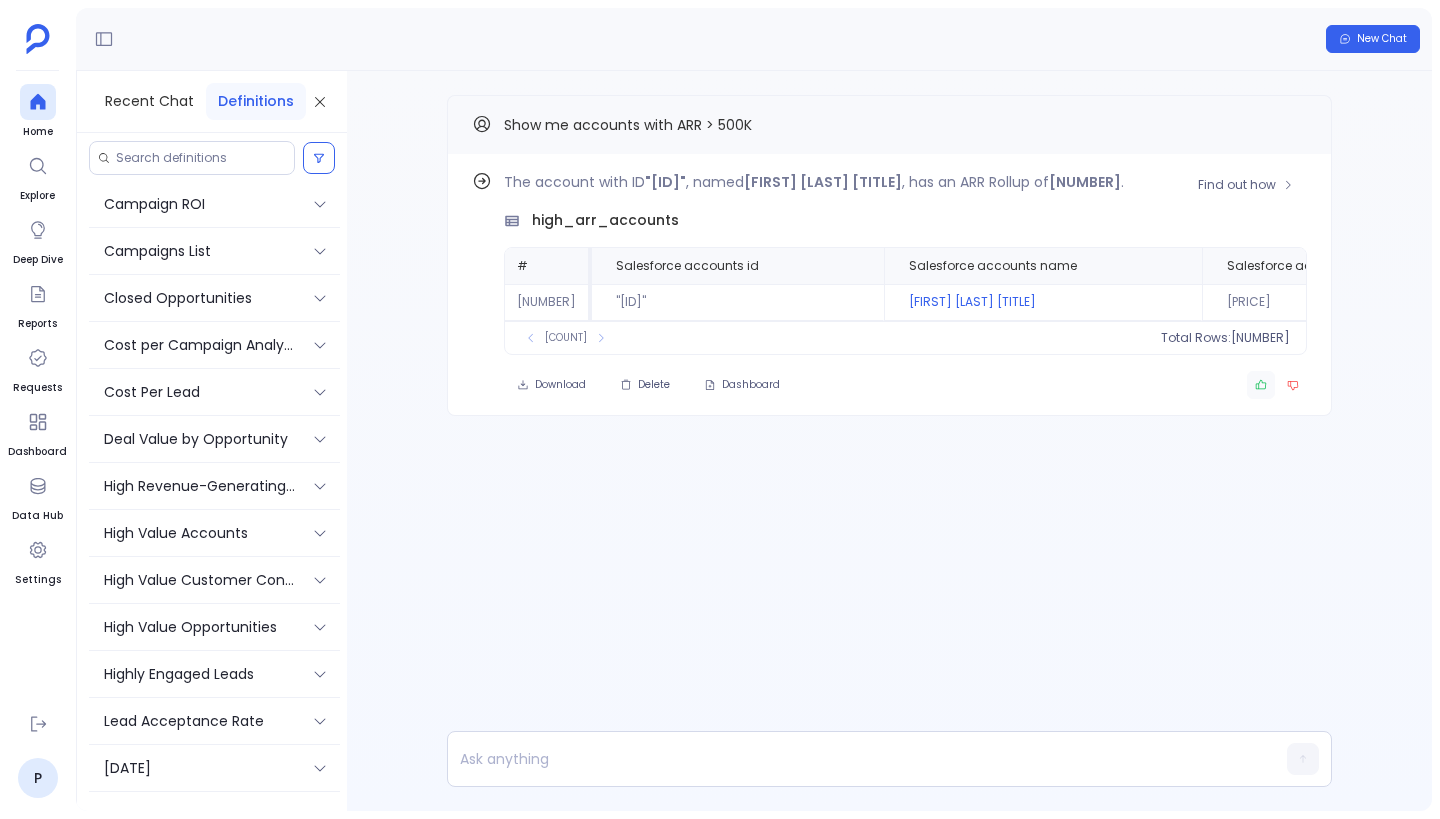 click at bounding box center (1261, 384) 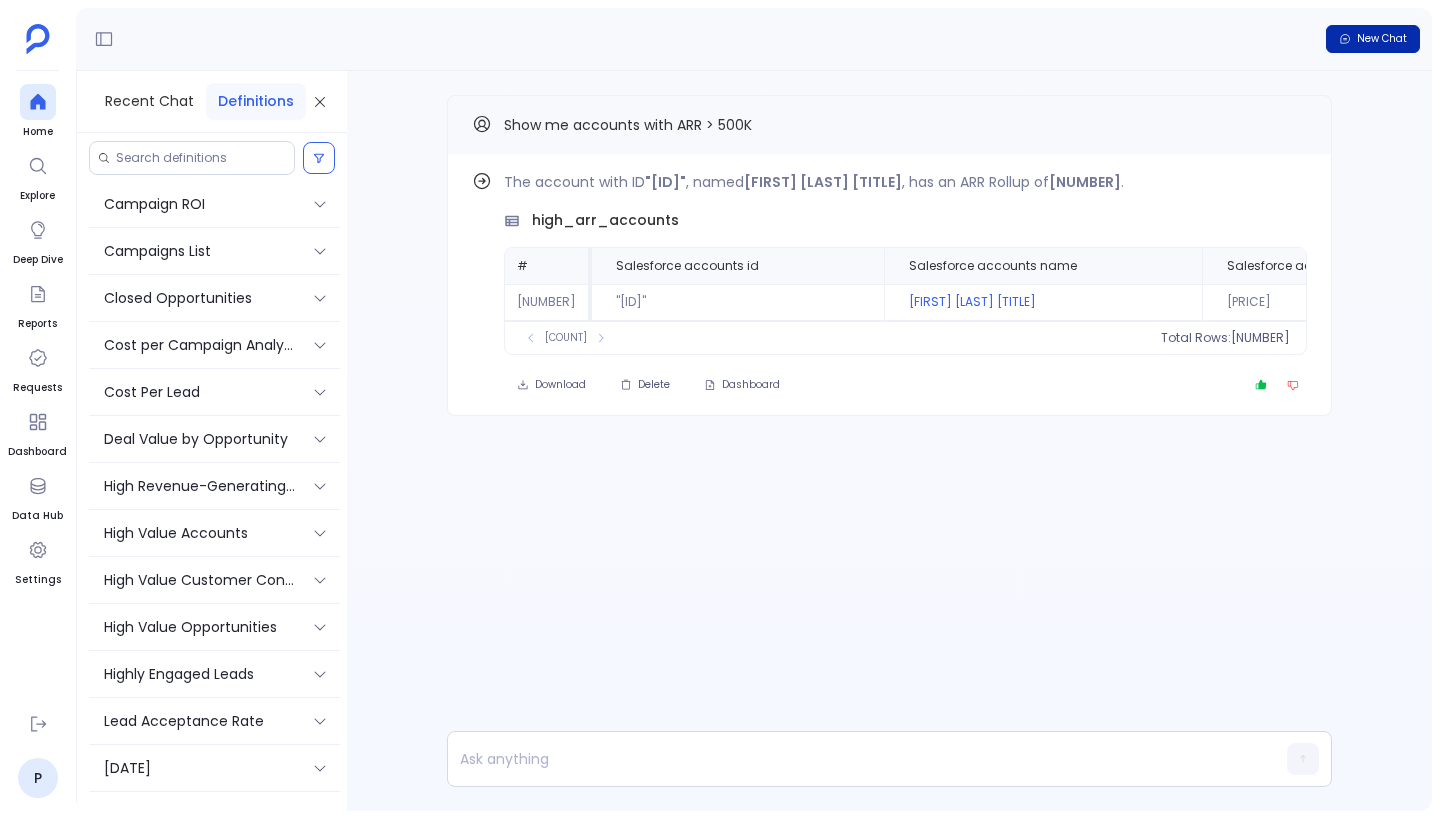 click on "New Chat" at bounding box center [1382, 39] 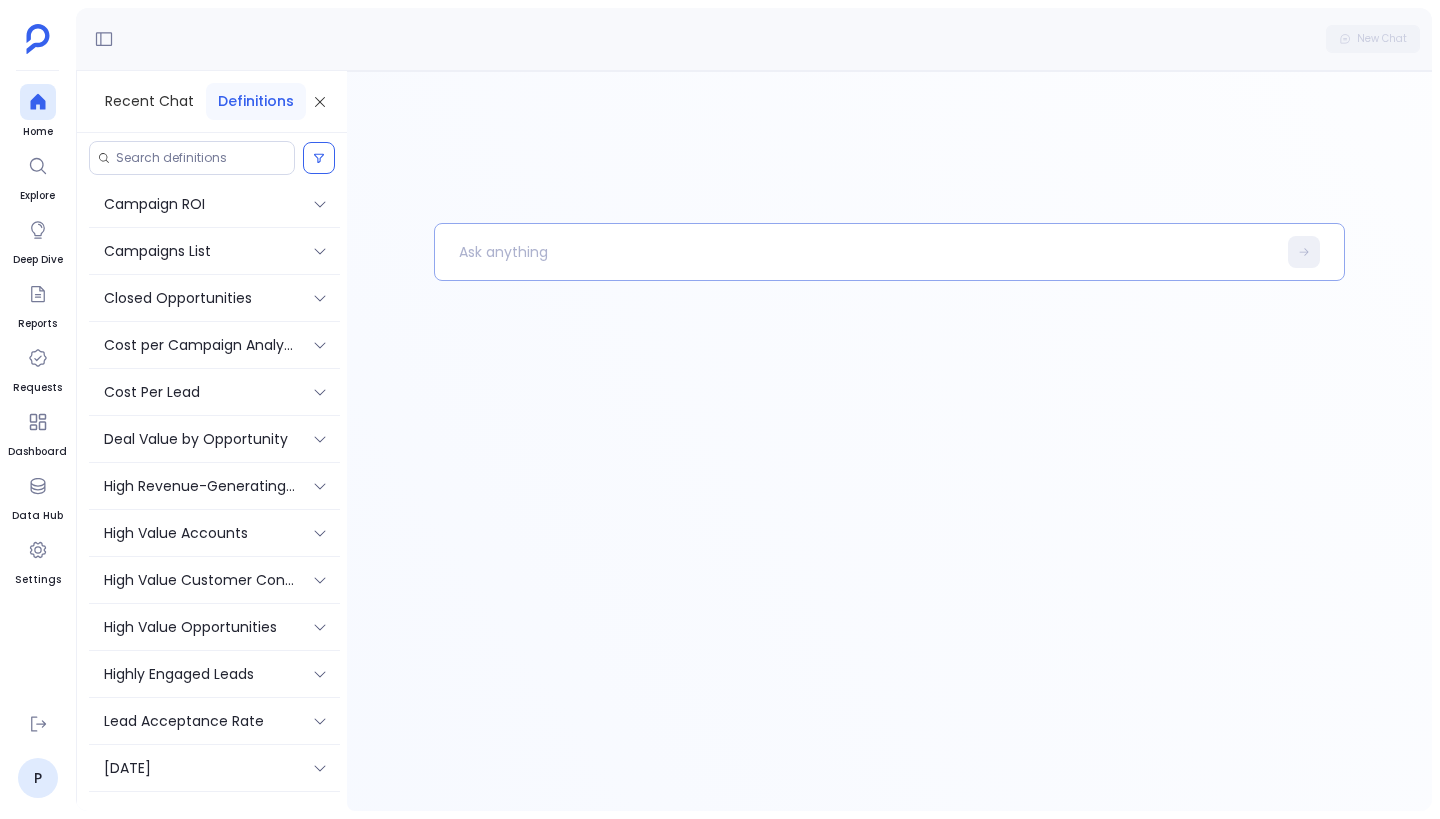 click at bounding box center [855, 252] 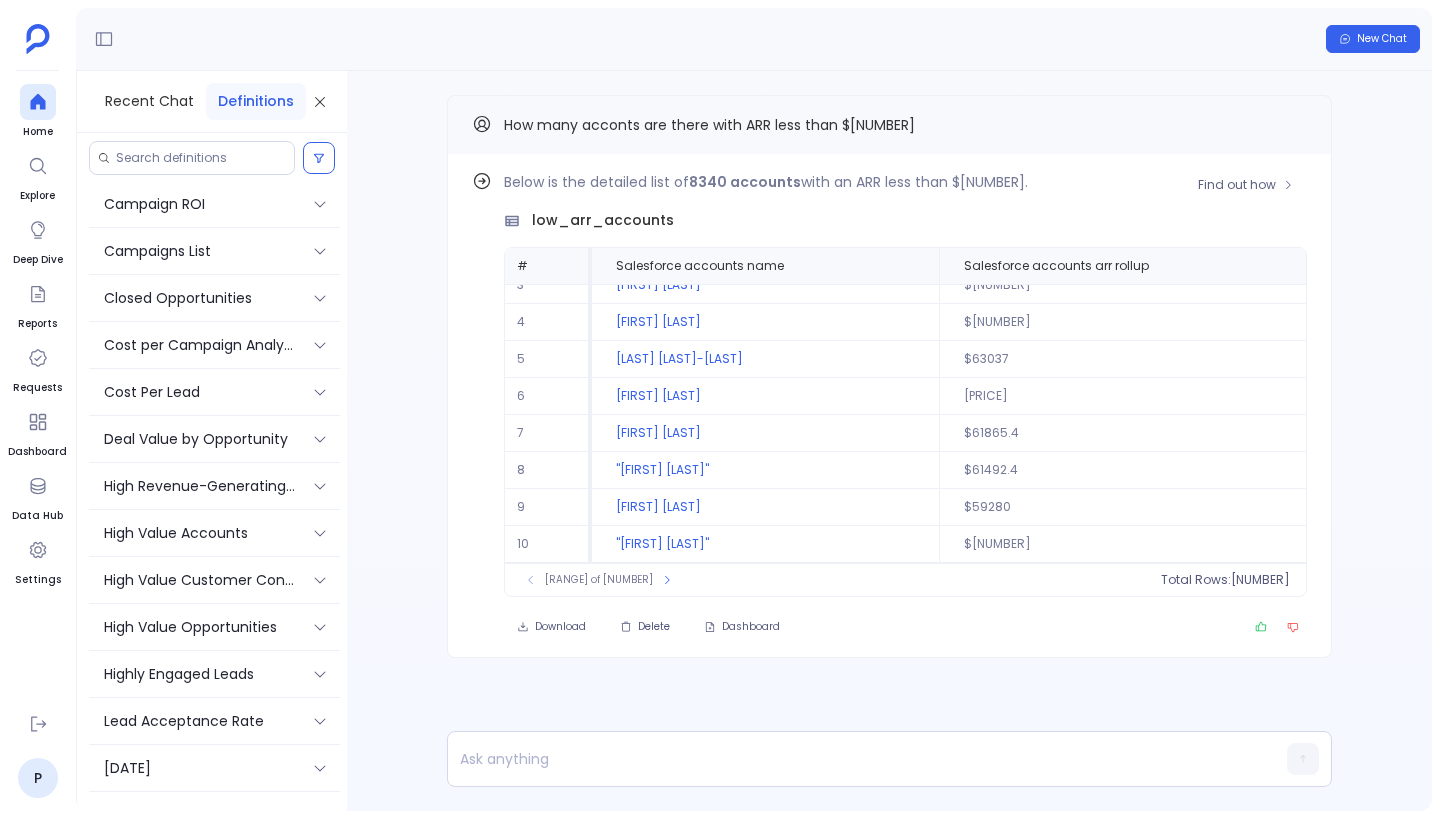 scroll, scrollTop: 0, scrollLeft: 0, axis: both 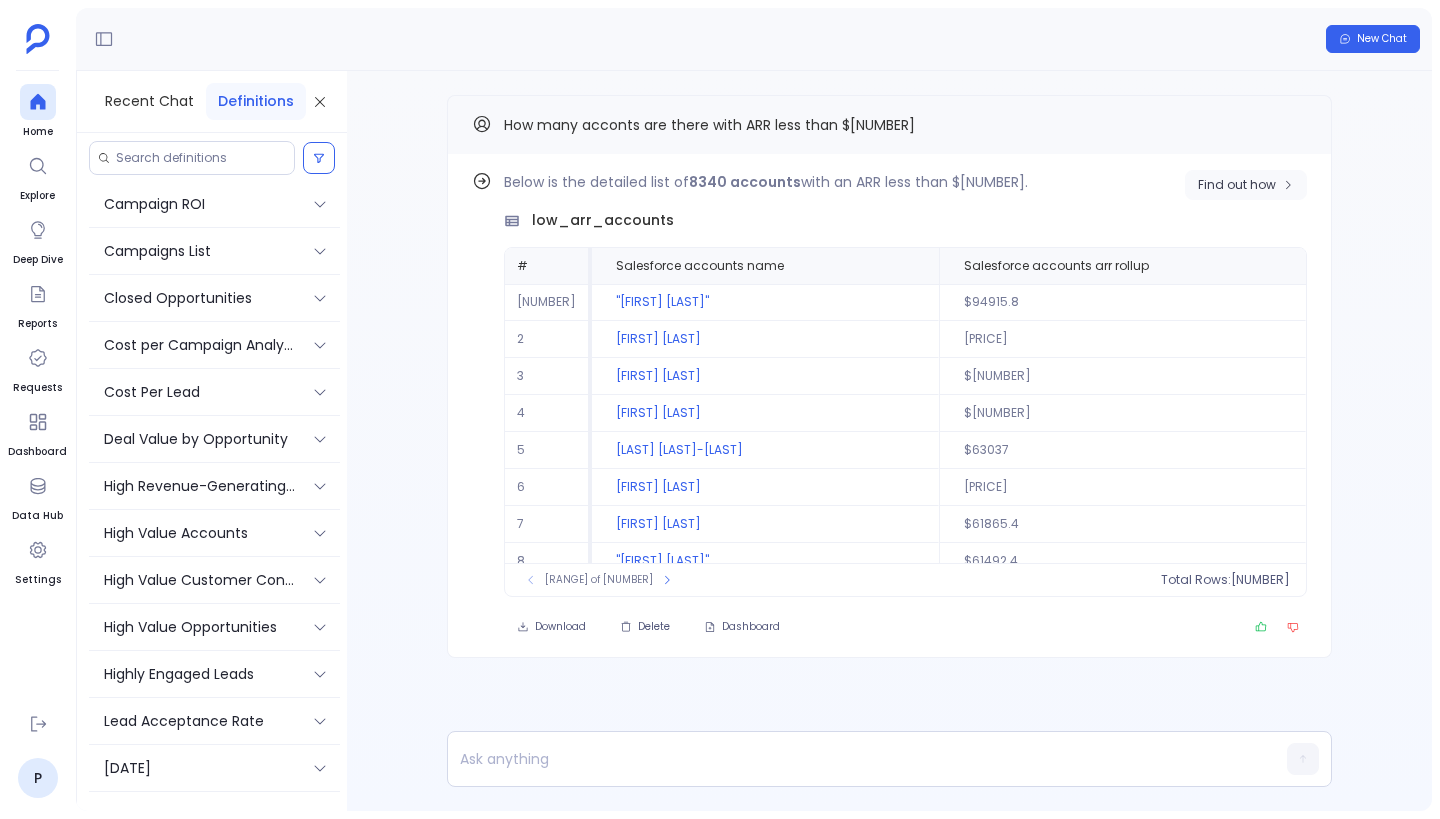 click on "Find out how" at bounding box center (1237, 185) 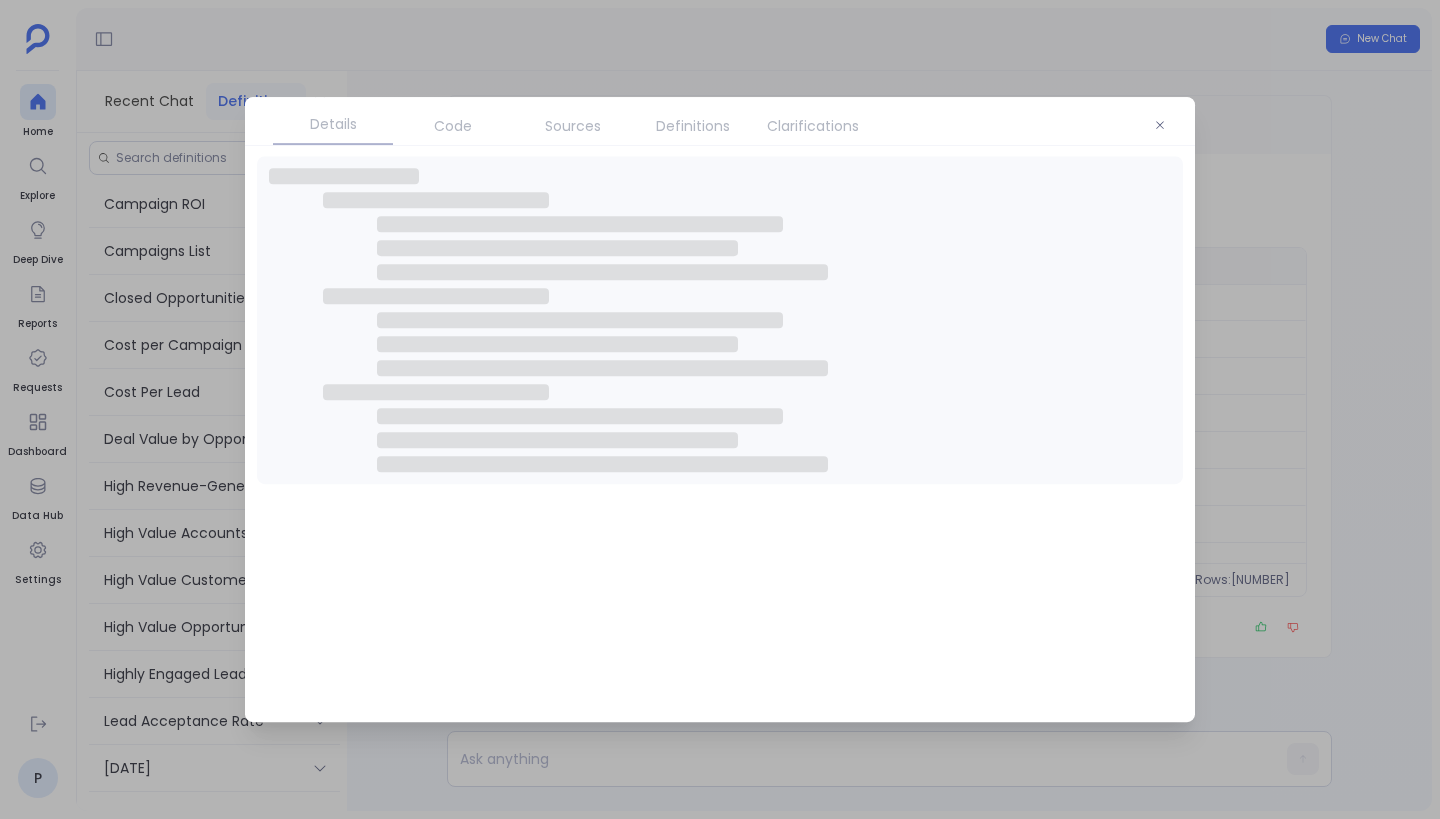 click on "Code" at bounding box center (453, 126) 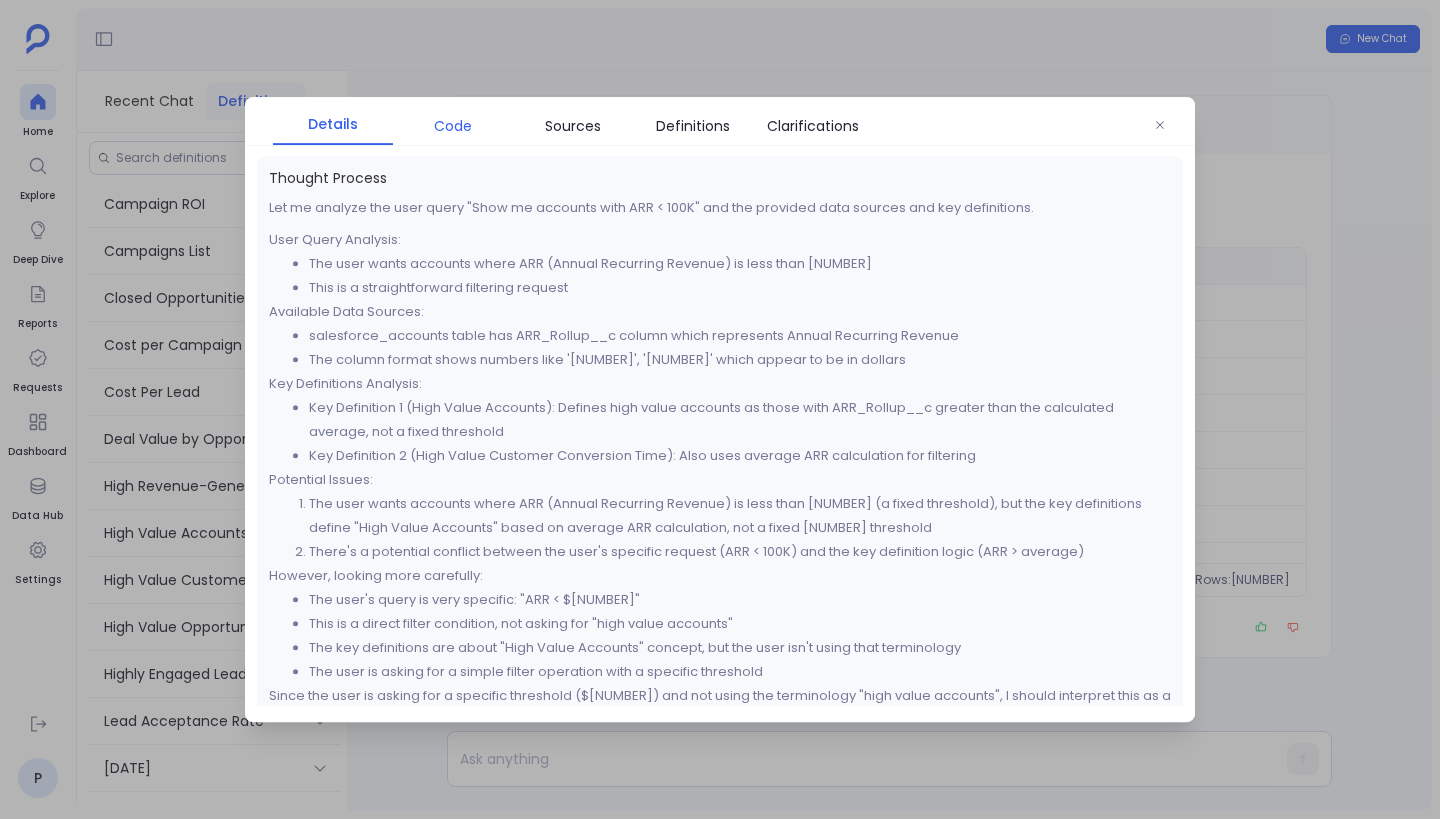 click on "Code" at bounding box center (453, 126) 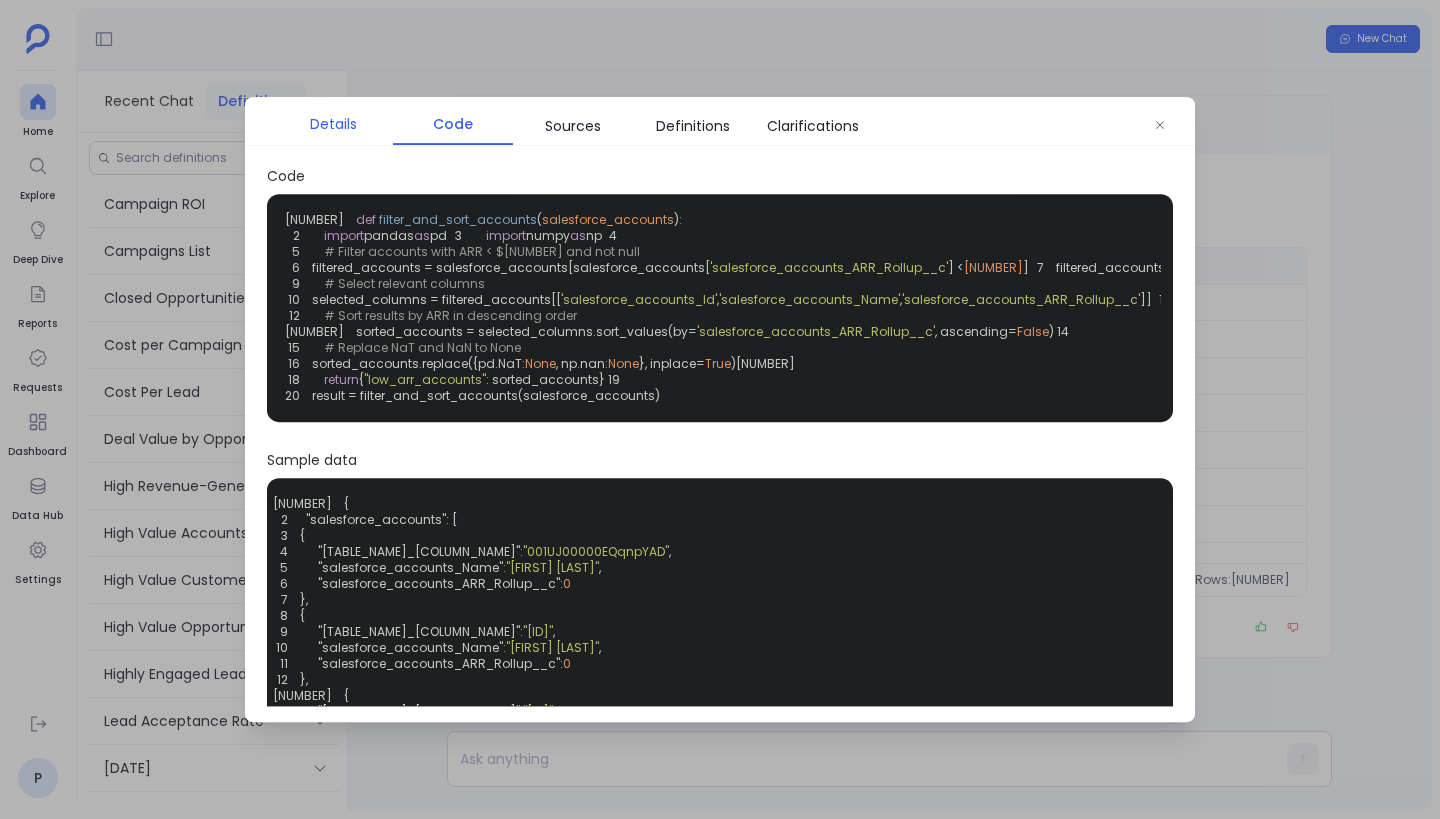 click on "Details" at bounding box center (333, 124) 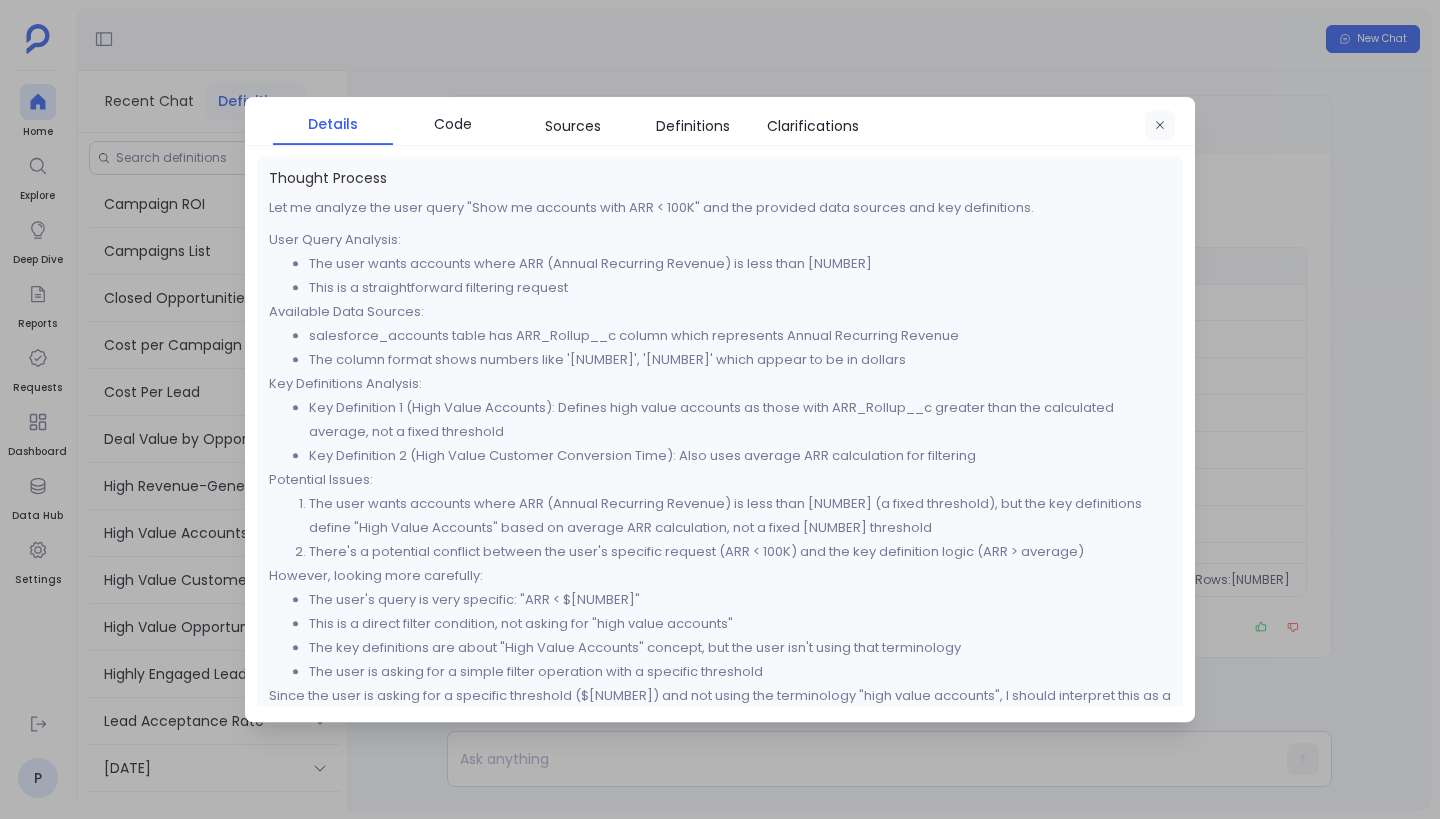 click at bounding box center [1160, 125] 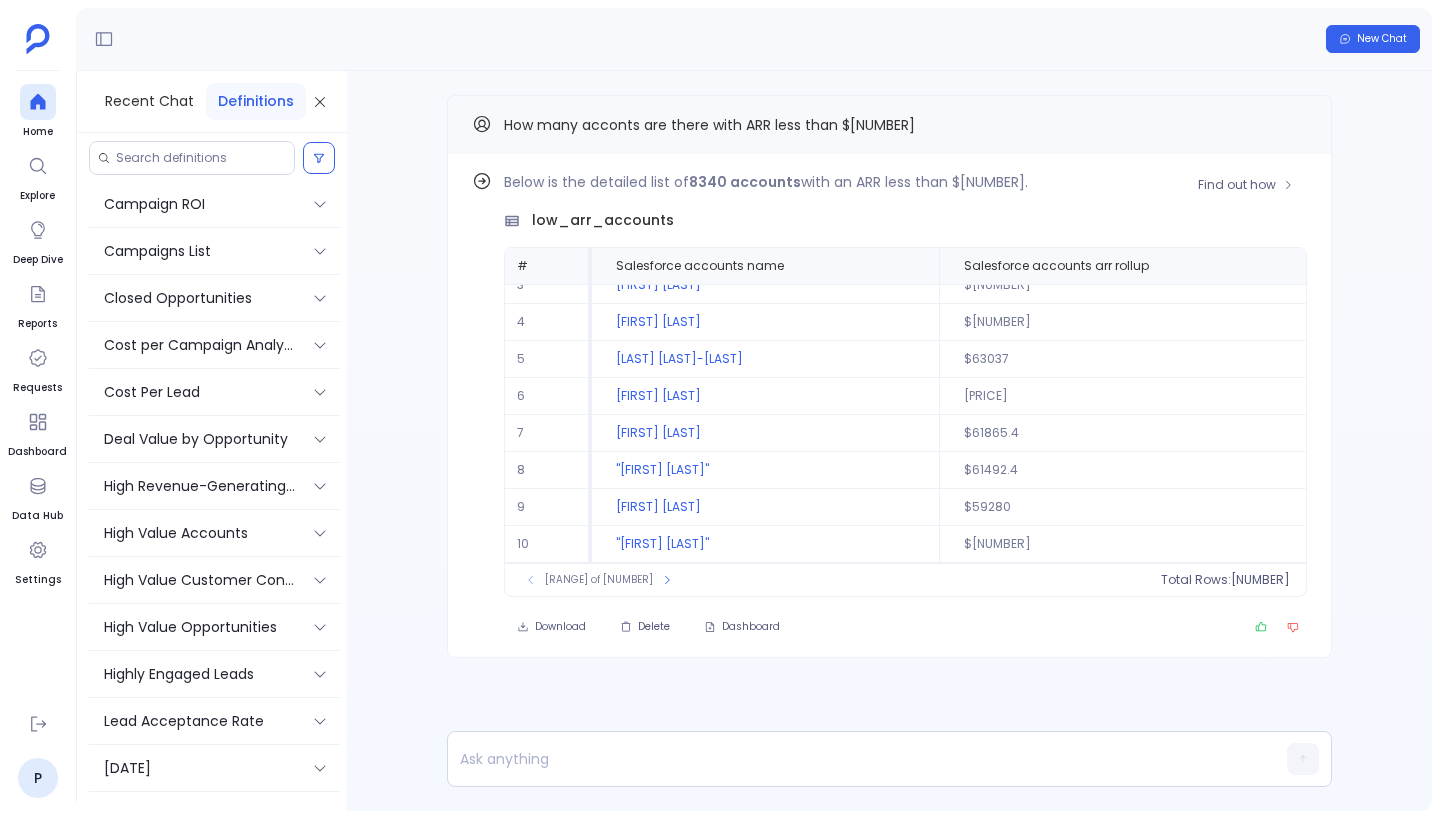 scroll, scrollTop: 0, scrollLeft: 0, axis: both 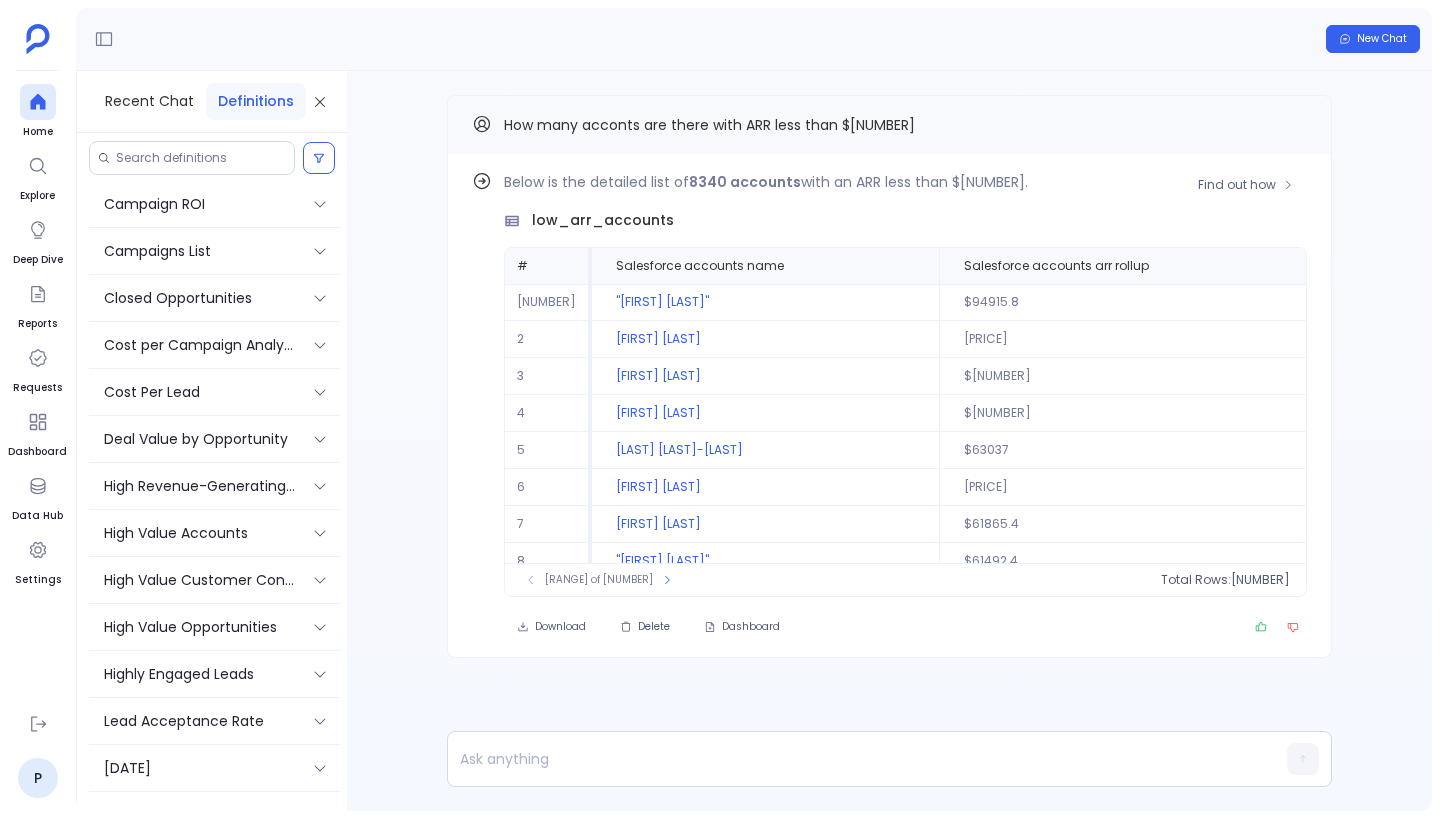 type 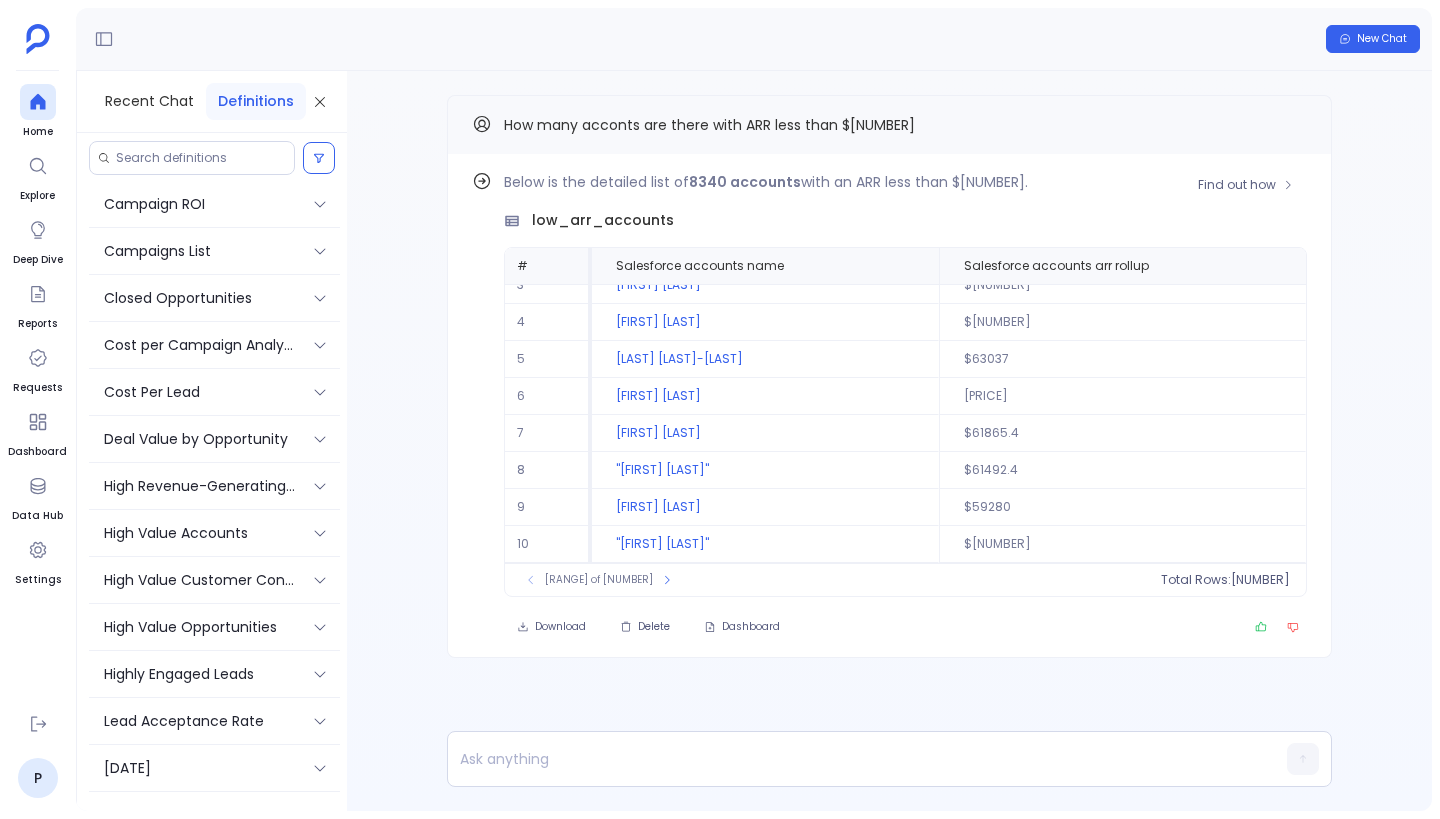 scroll, scrollTop: 0, scrollLeft: 0, axis: both 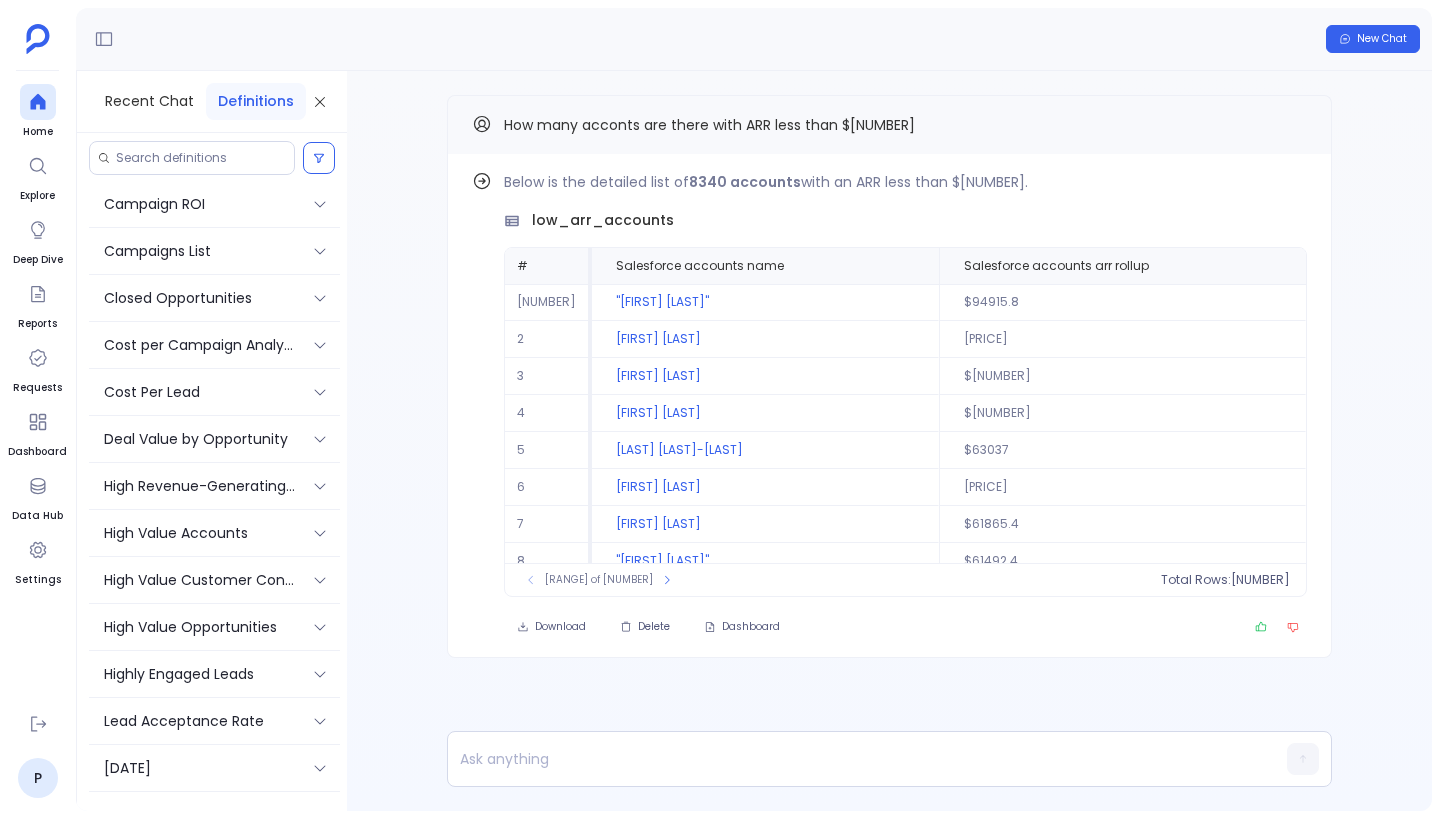 click on "How many acconts are there with ARR less than $[NUMBER]" at bounding box center [709, 125] 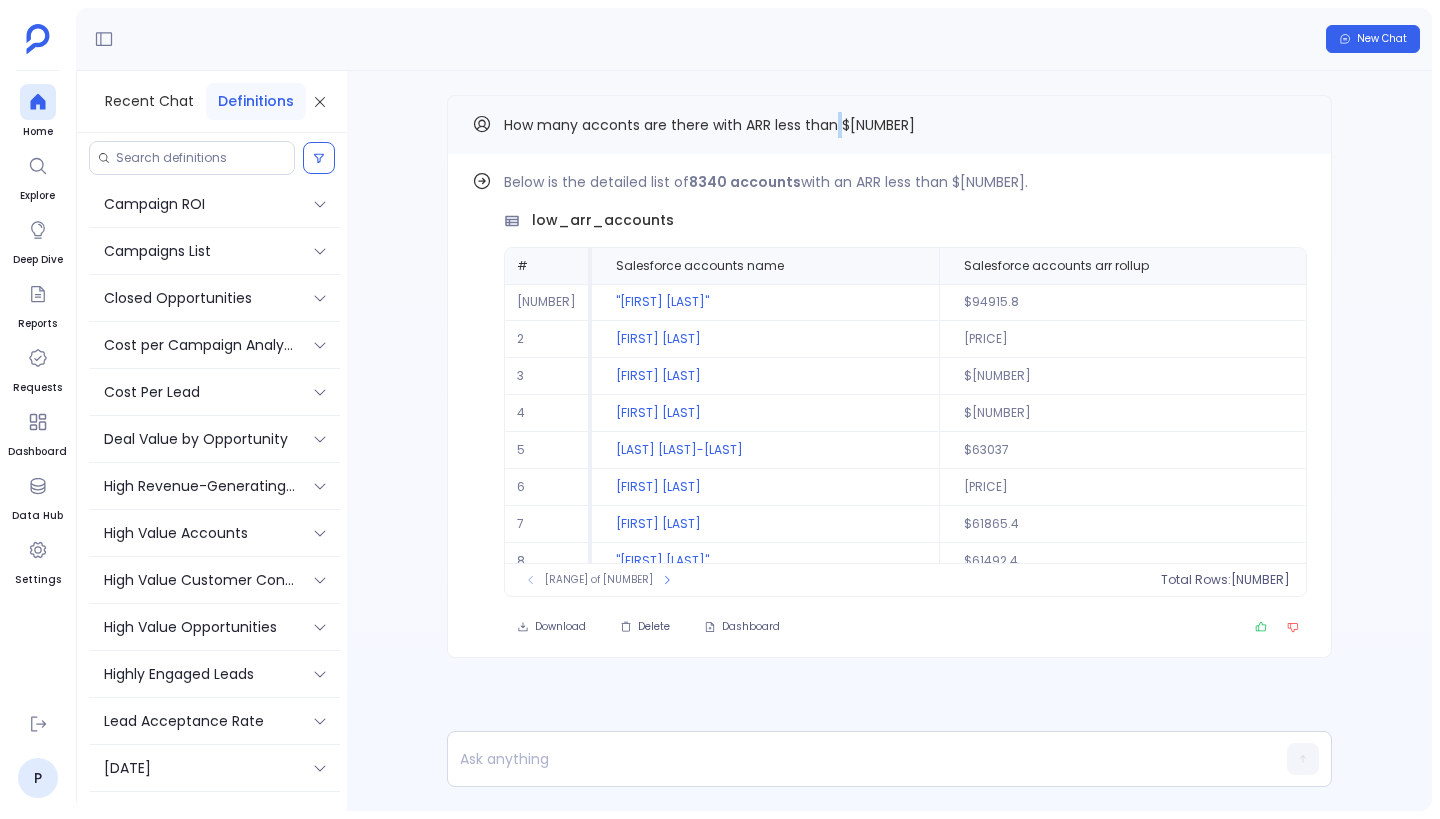 click on "How many acconts are there with ARR less than $[NUMBER]" at bounding box center (709, 125) 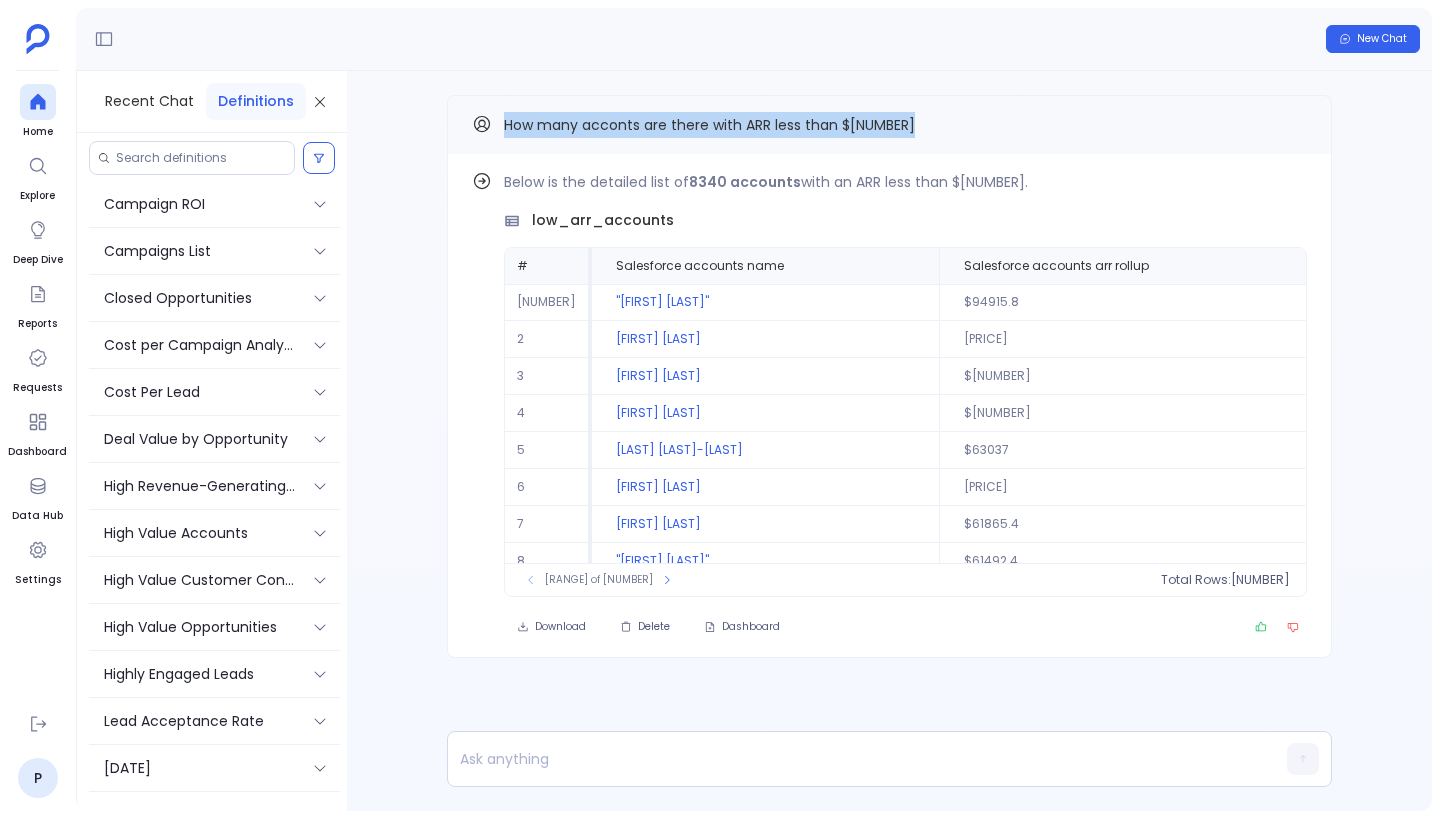 click on "How many acconts are there with ARR less than $[NUMBER]" at bounding box center (709, 125) 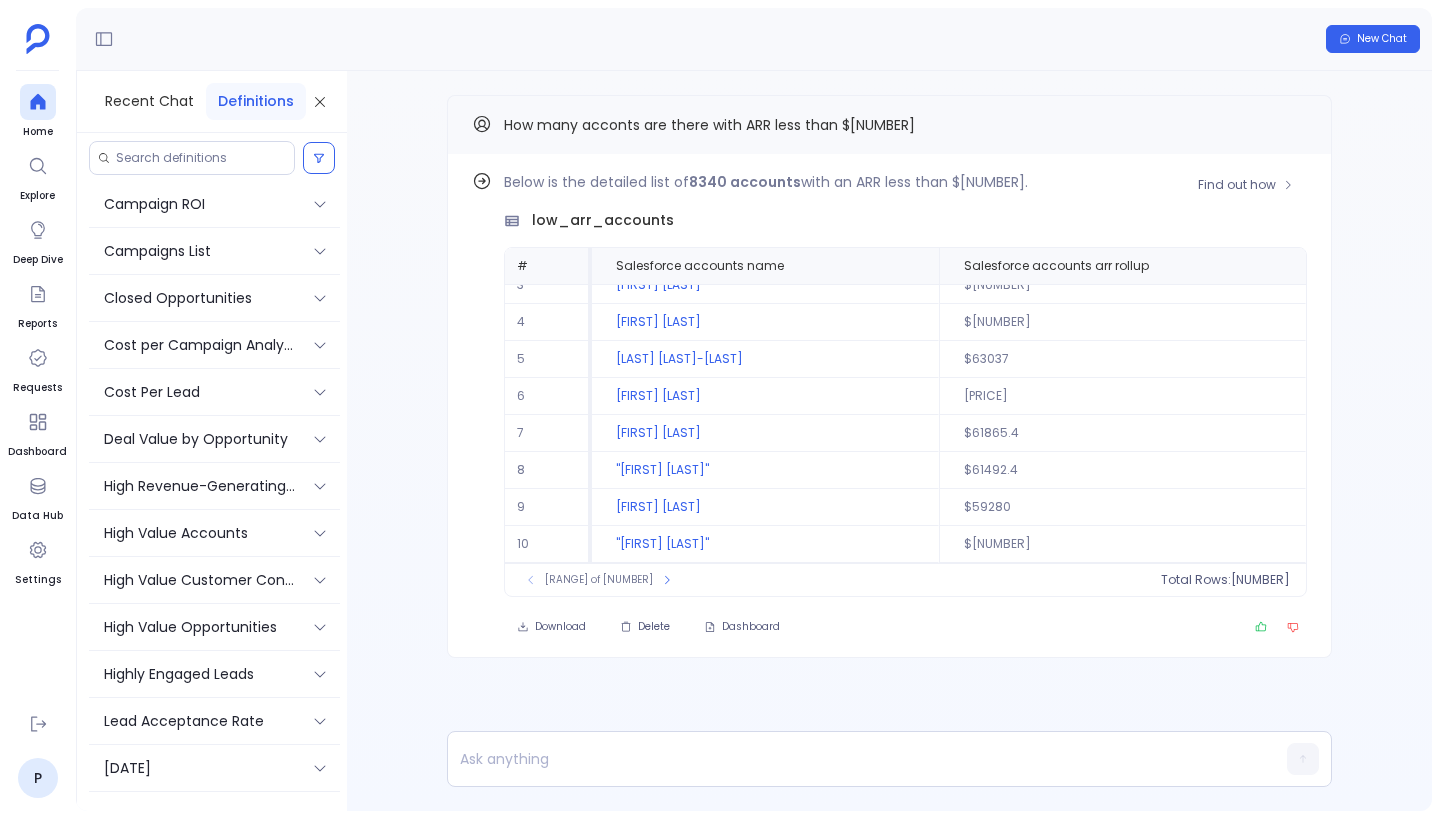 scroll, scrollTop: 0, scrollLeft: 0, axis: both 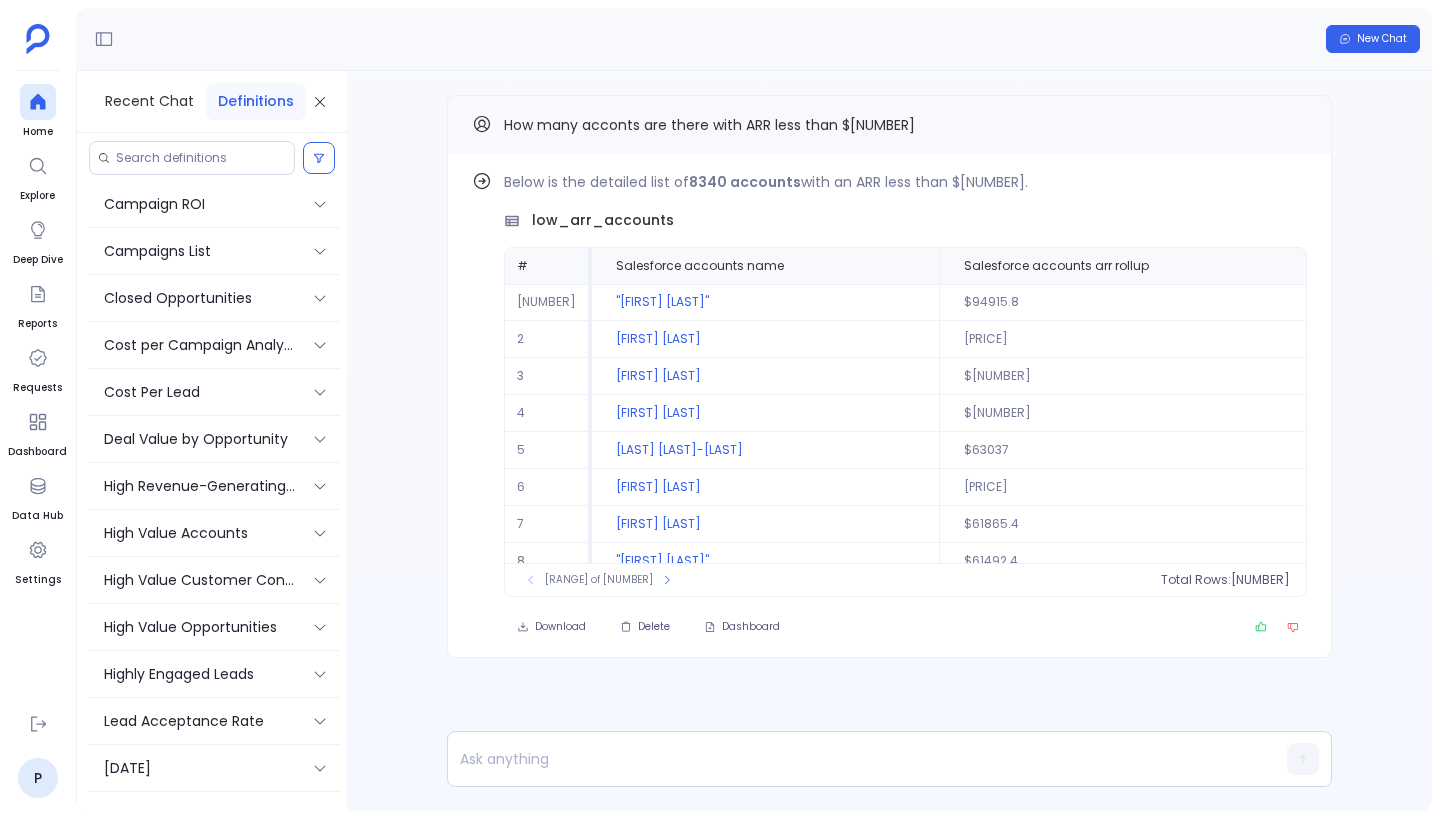 click on "How many acconts are there with ARR less than $[NUMBER]" at bounding box center (889, 124) 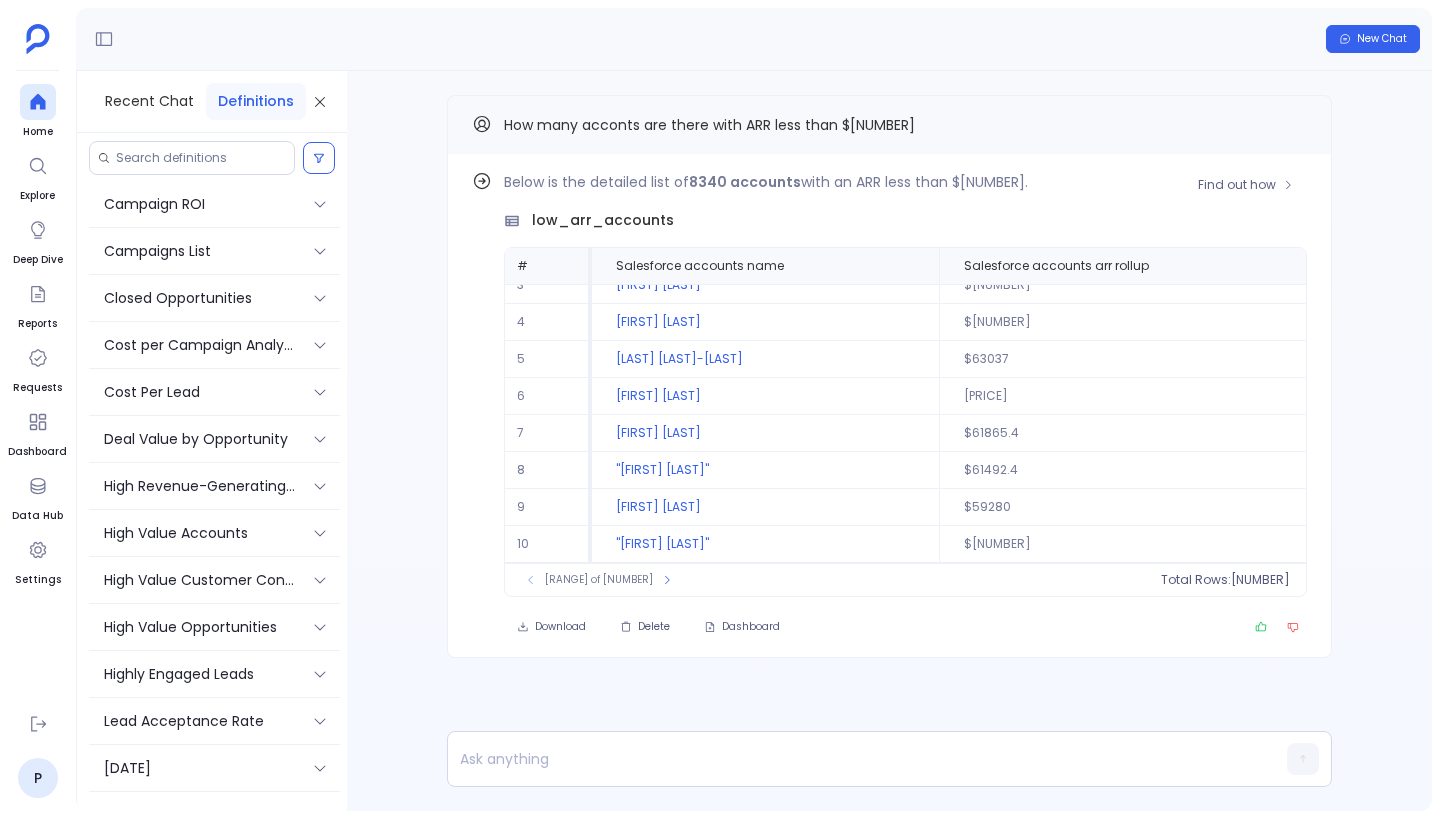scroll, scrollTop: 0, scrollLeft: 0, axis: both 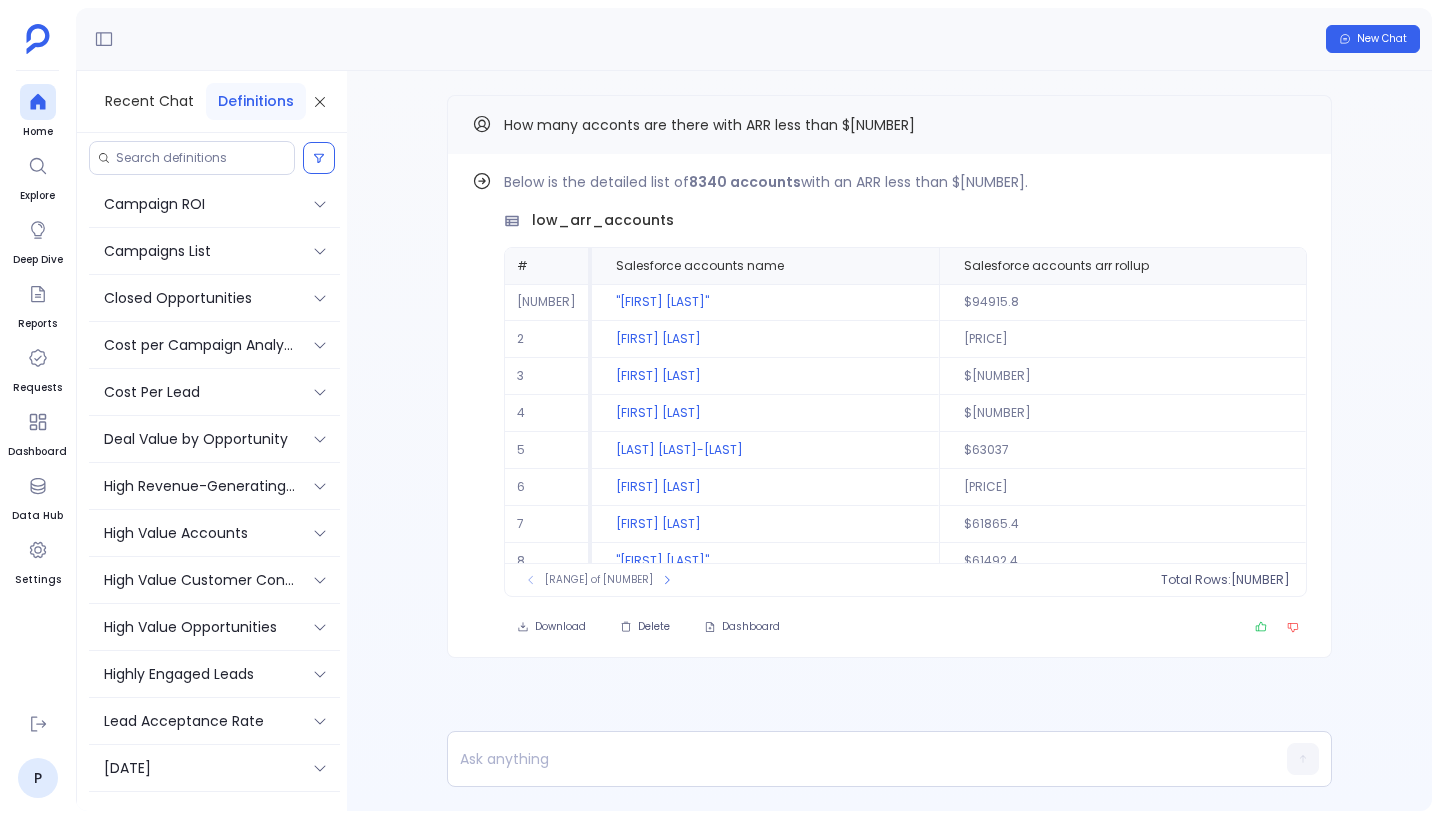 click on "How many acconts are there with ARR less than $[NUMBER]" at bounding box center (709, 125) 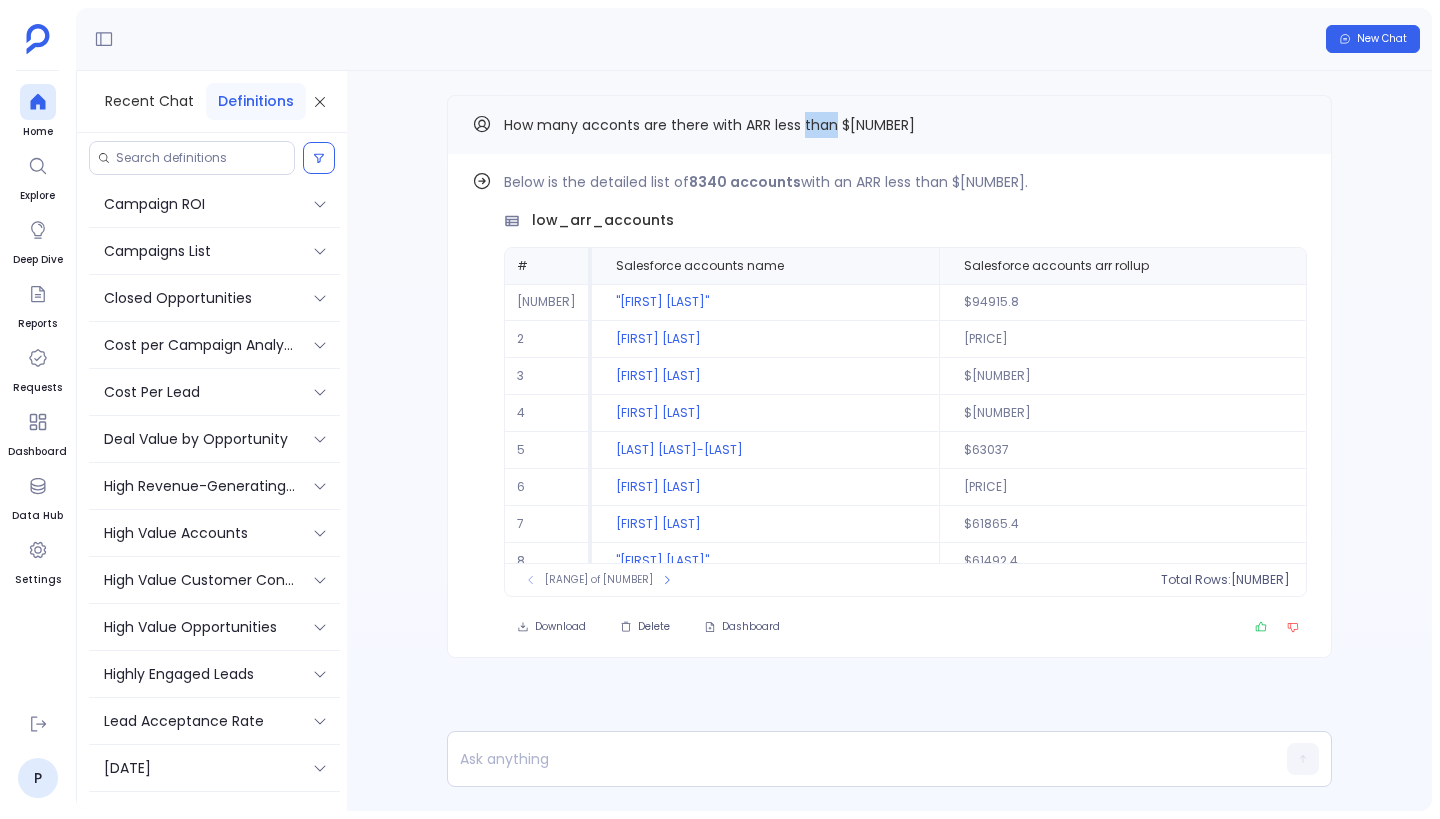 click on "How many acconts are there with ARR less than $[NUMBER]" at bounding box center [709, 125] 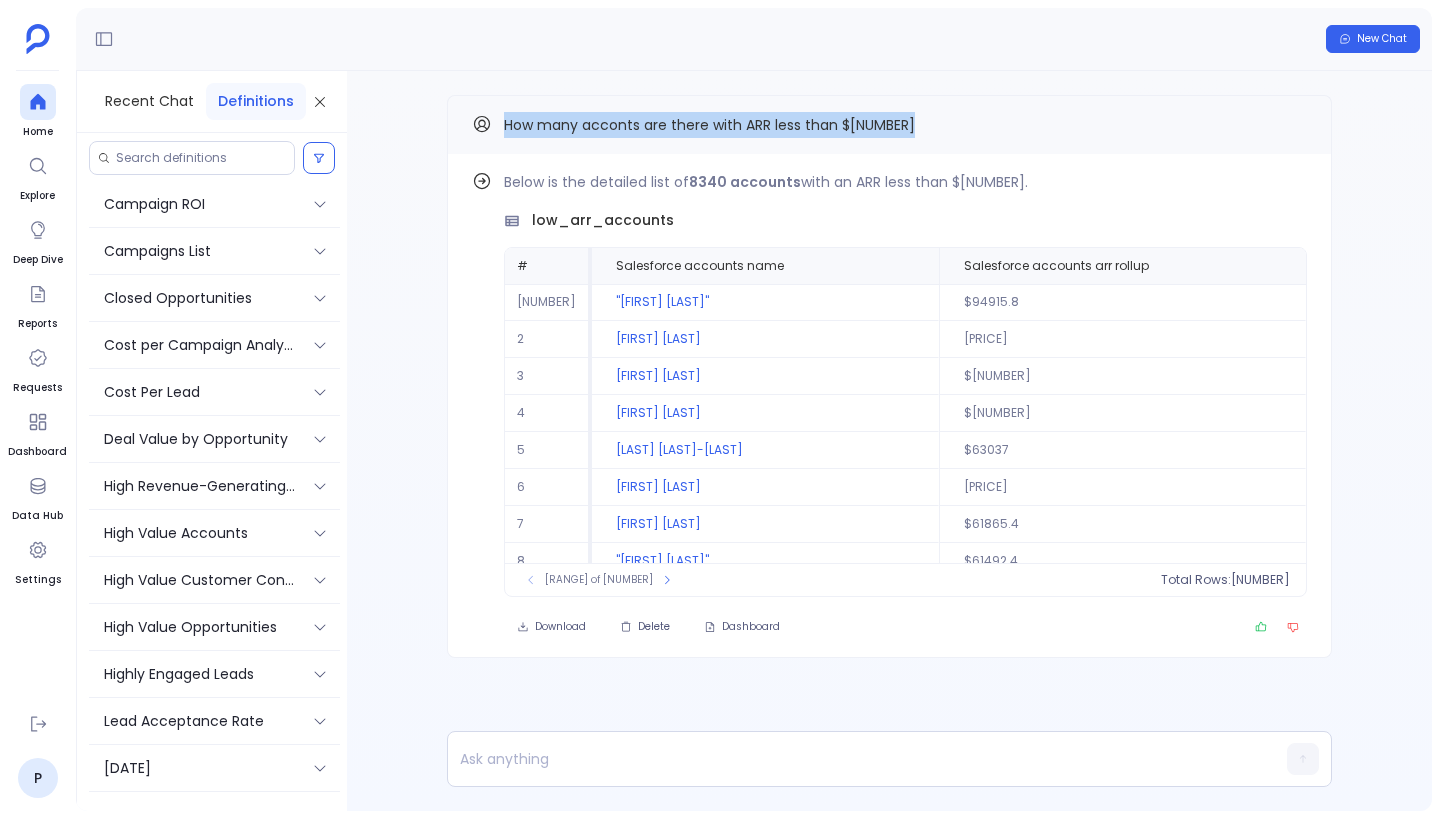 click on "How many acconts are there with ARR less than $[NUMBER]" at bounding box center (709, 125) 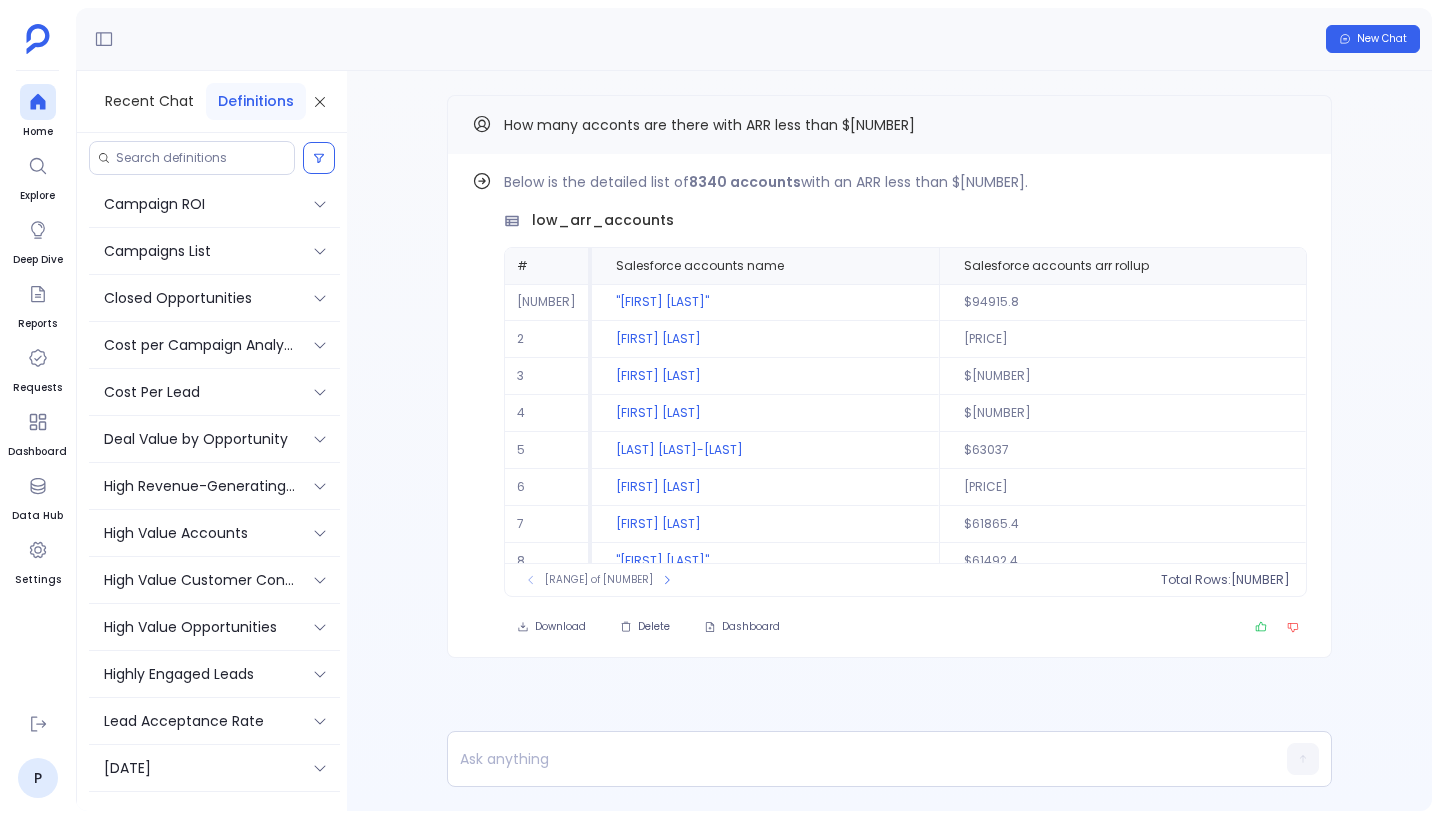 click on "How many acconts are there with ARR less than $[NUMBER]" at bounding box center (709, 125) 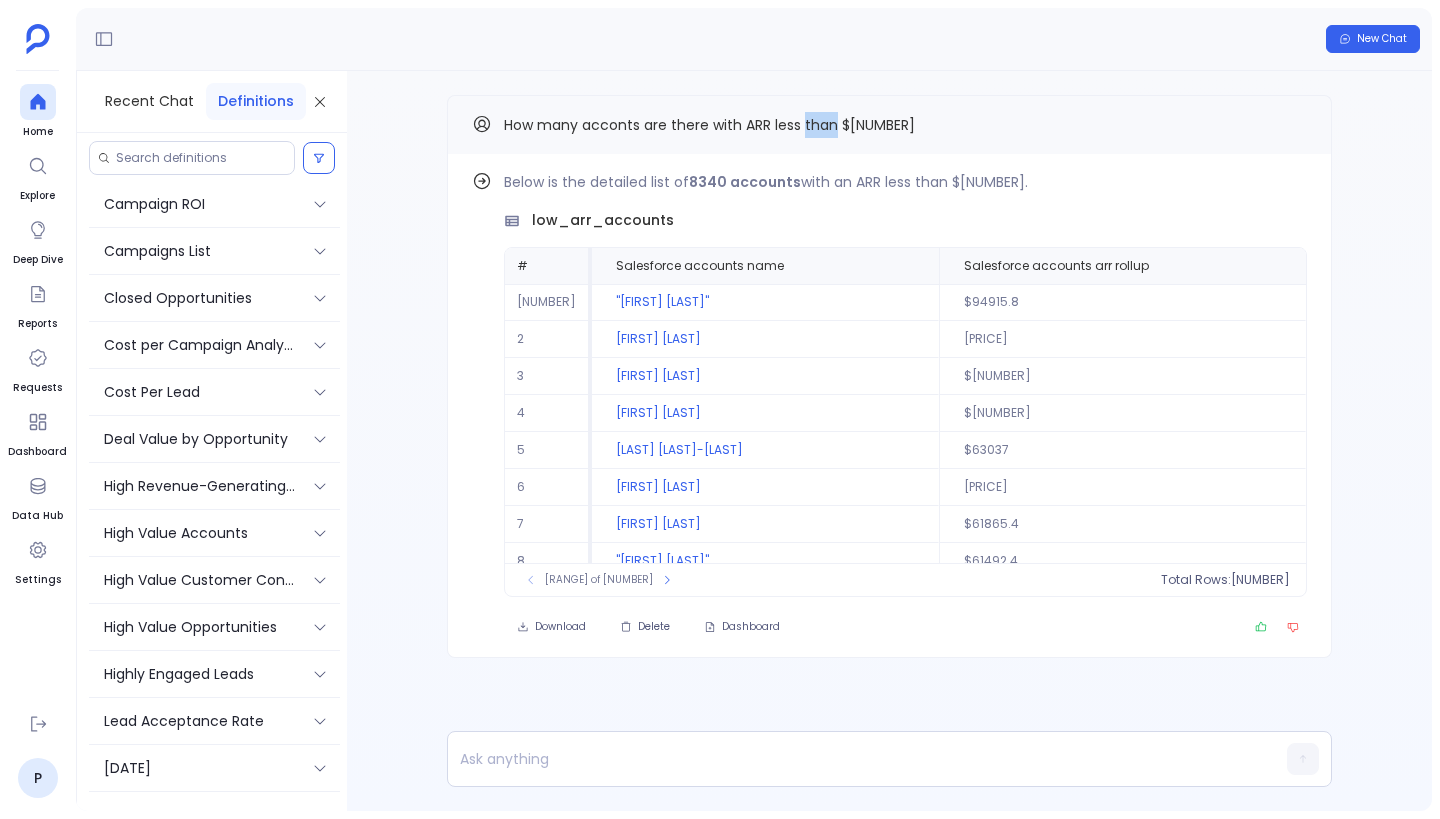 click on "How many acconts are there with ARR less than $[NUMBER]" at bounding box center [709, 125] 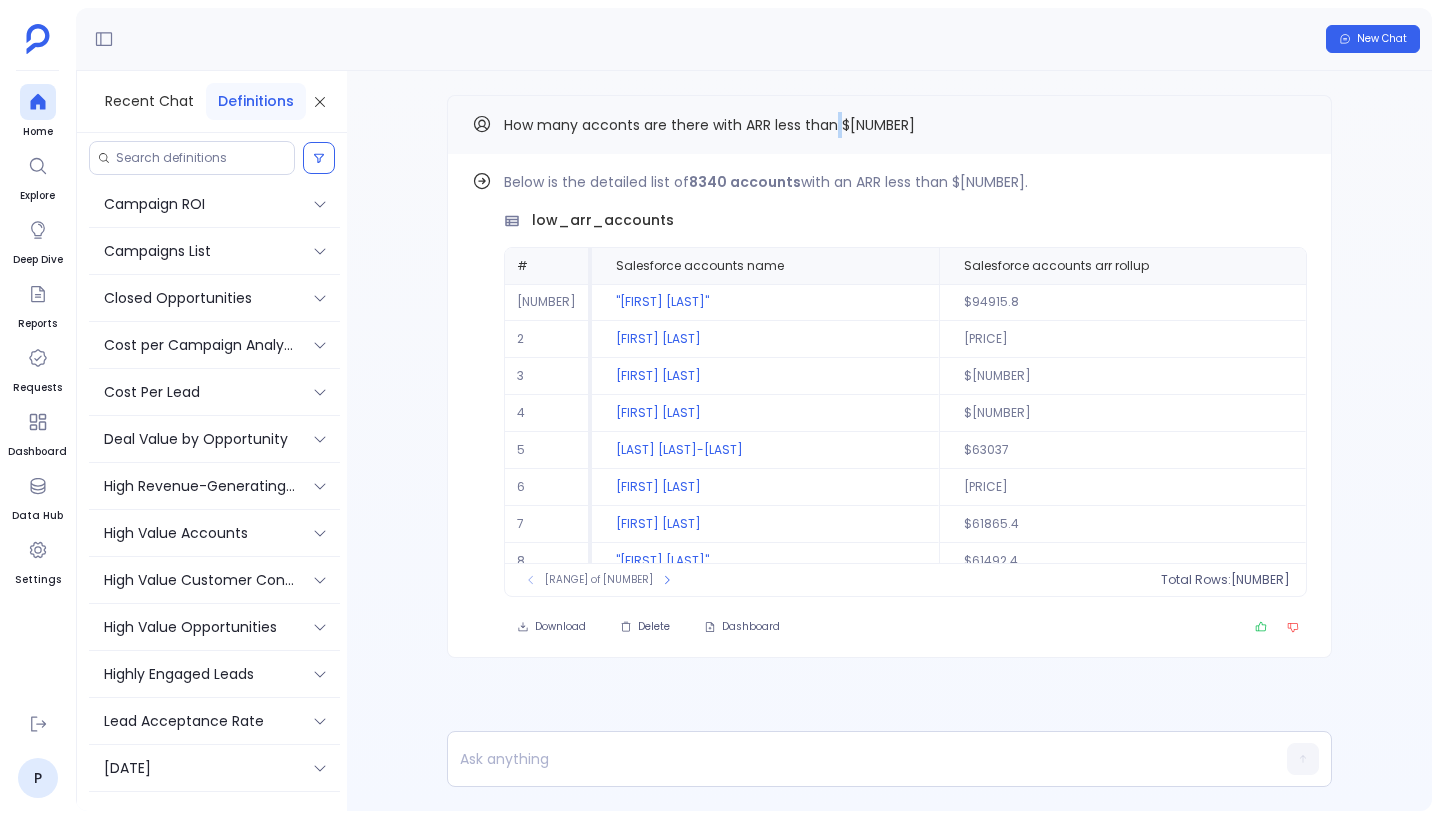 click on "How many acconts are there with ARR less than $[NUMBER]" at bounding box center [709, 125] 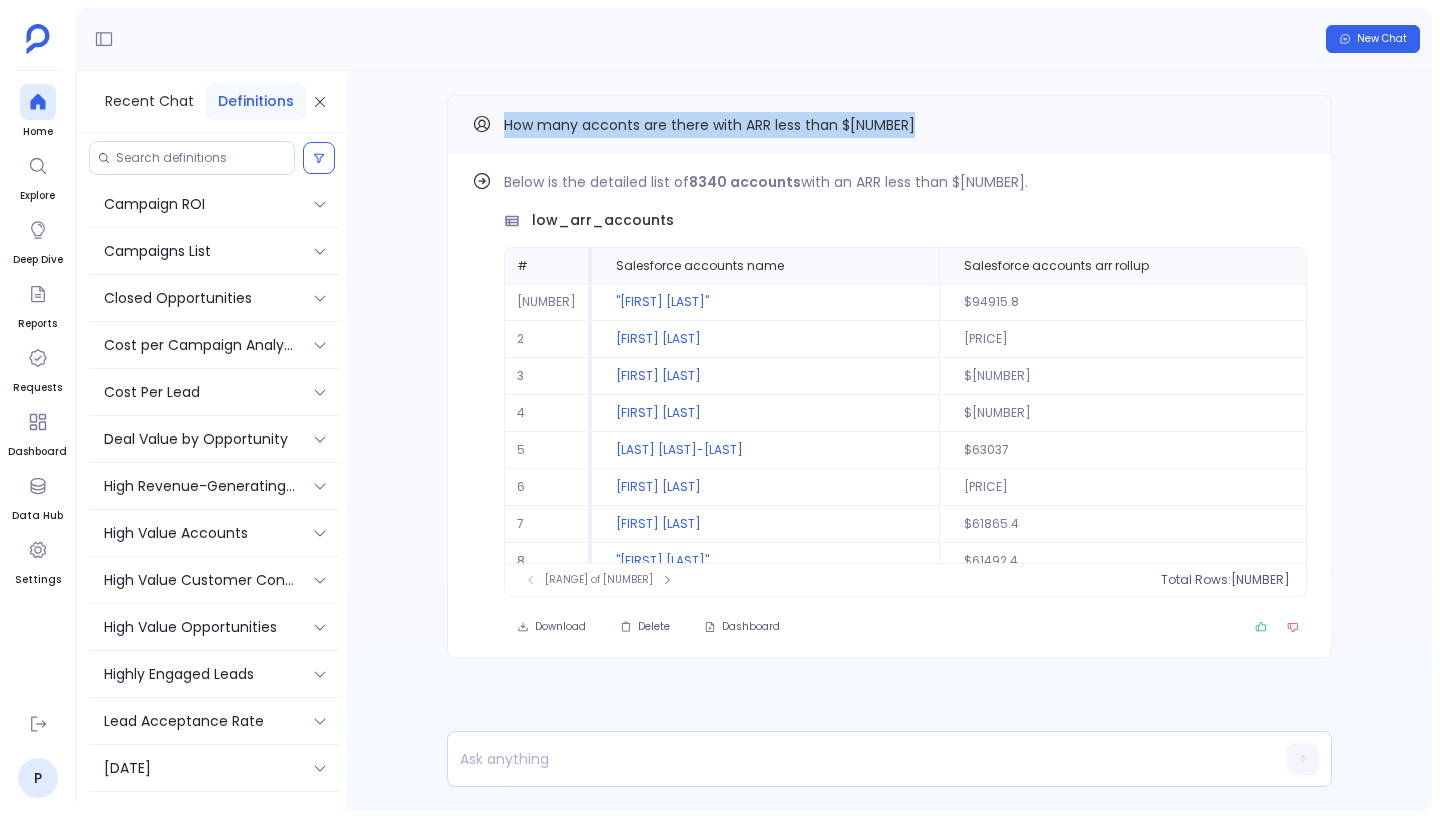 click on "How many acconts are there with ARR less than $[NUMBER]" at bounding box center (709, 125) 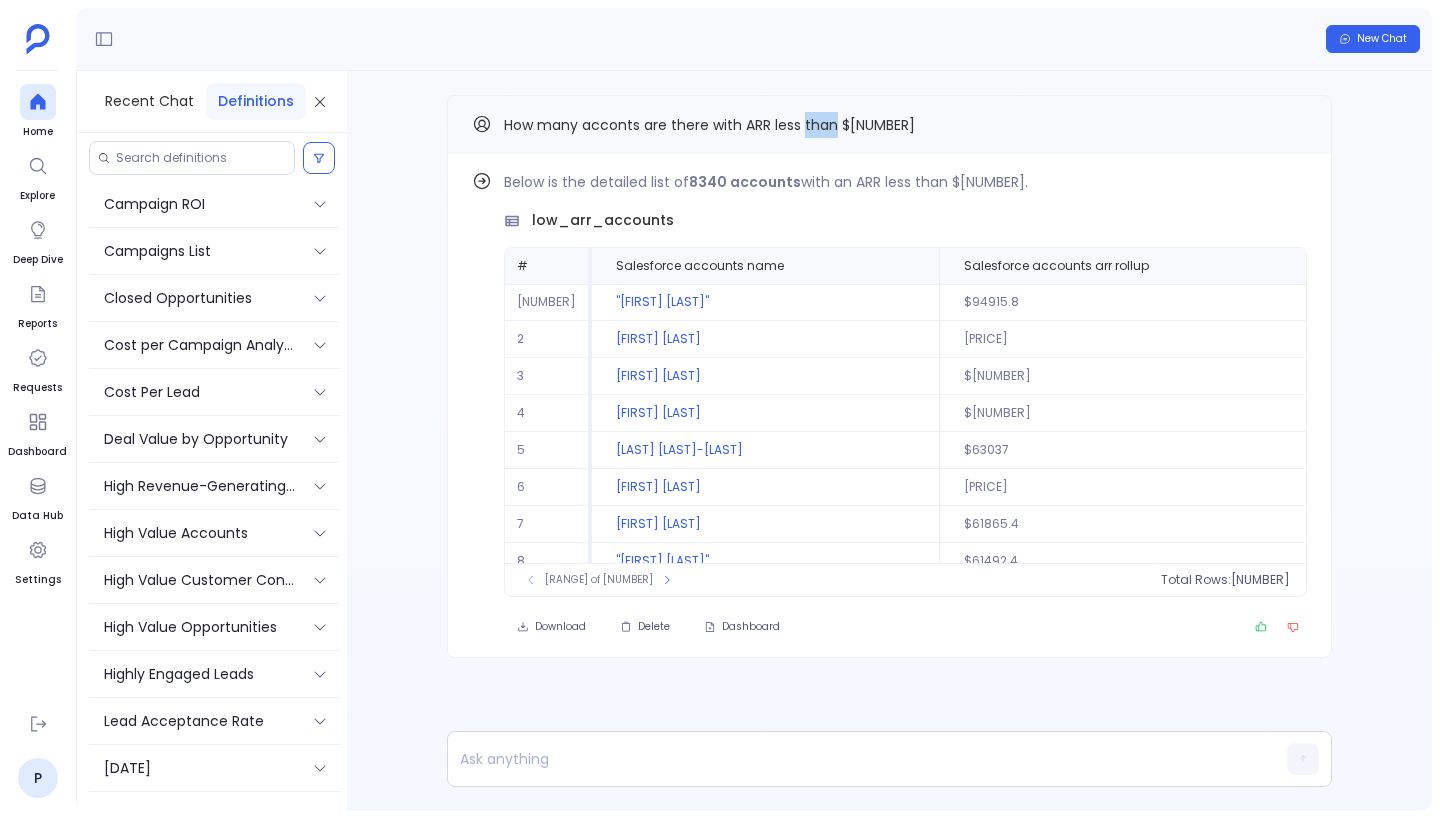 click on "How many acconts are there with ARR less than $[NUMBER]" at bounding box center [709, 125] 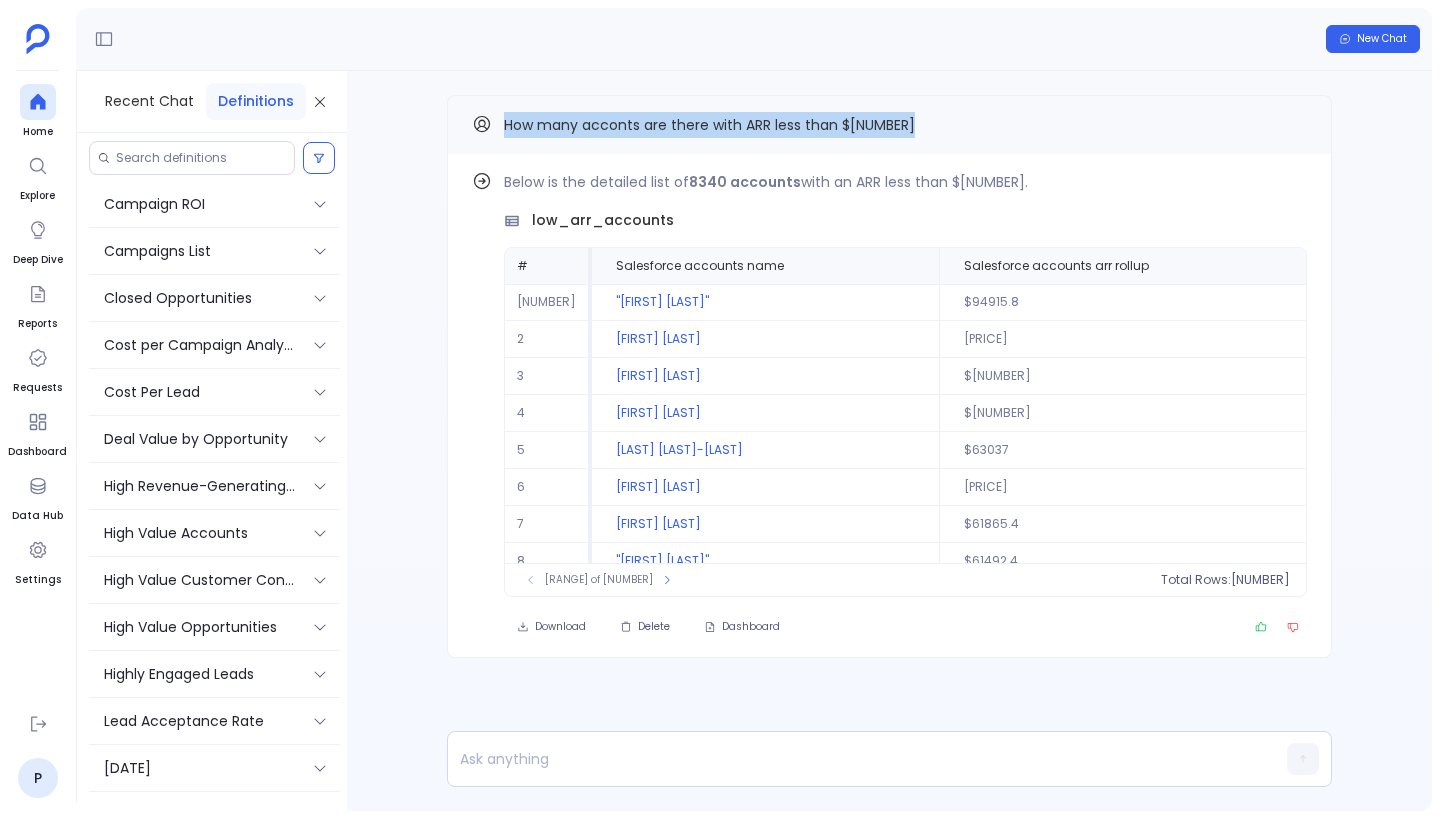 click on "How many acconts are there with ARR less than $[NUMBER]" at bounding box center (709, 125) 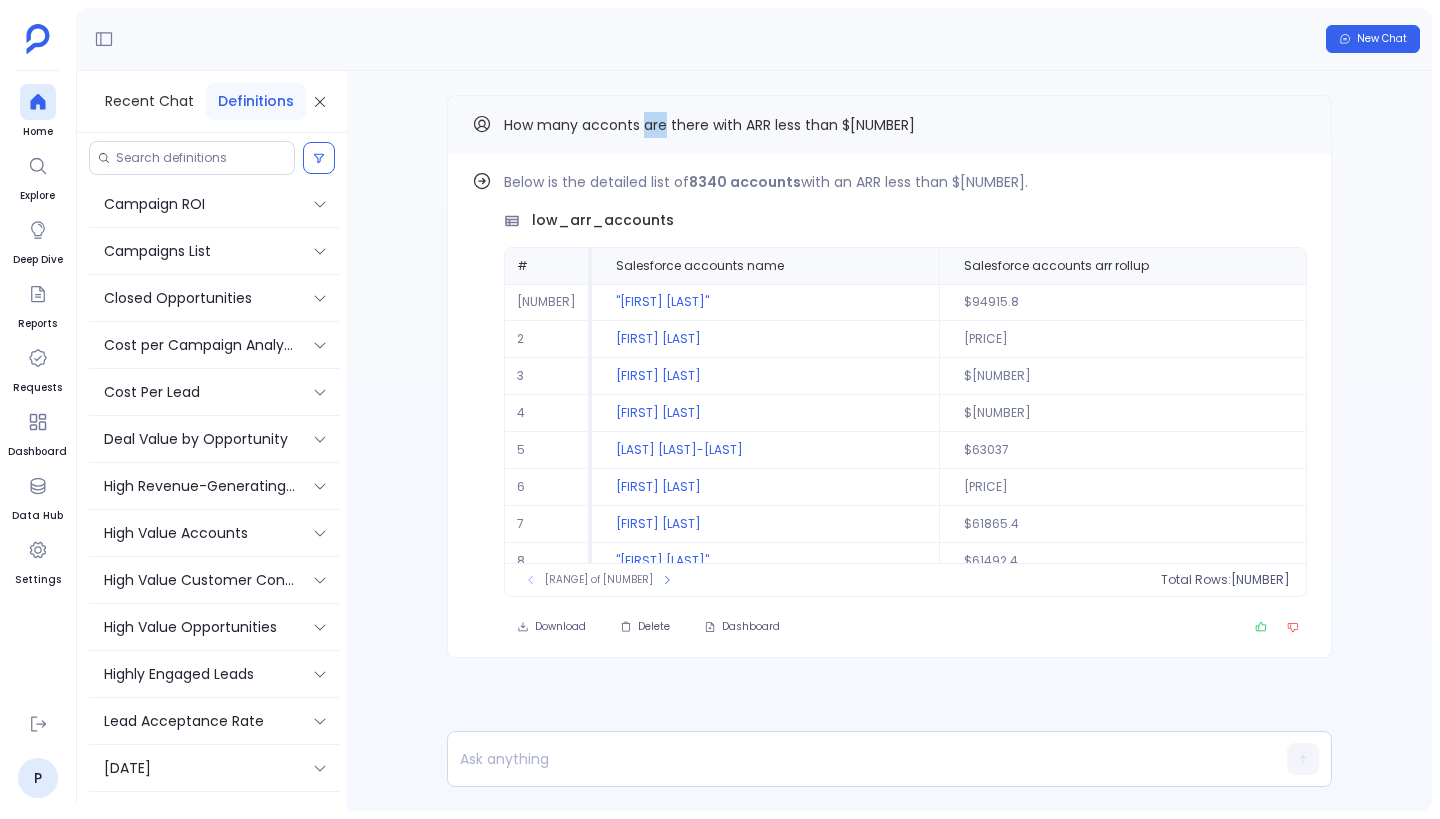 click on "How many acconts are there with ARR less than $[NUMBER]" at bounding box center (709, 125) 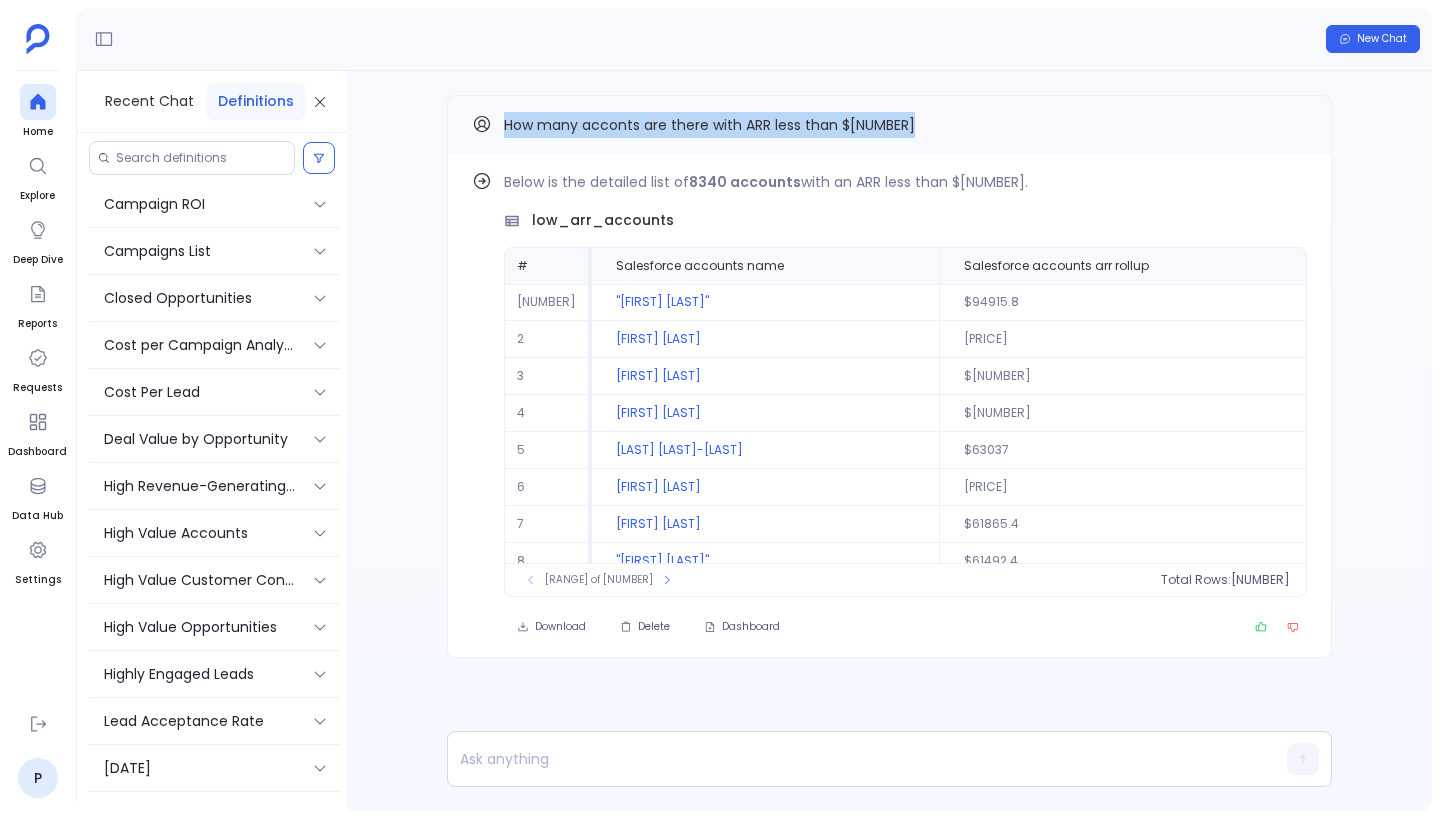 click on "How many acconts are there with ARR less than $[NUMBER]" at bounding box center [709, 125] 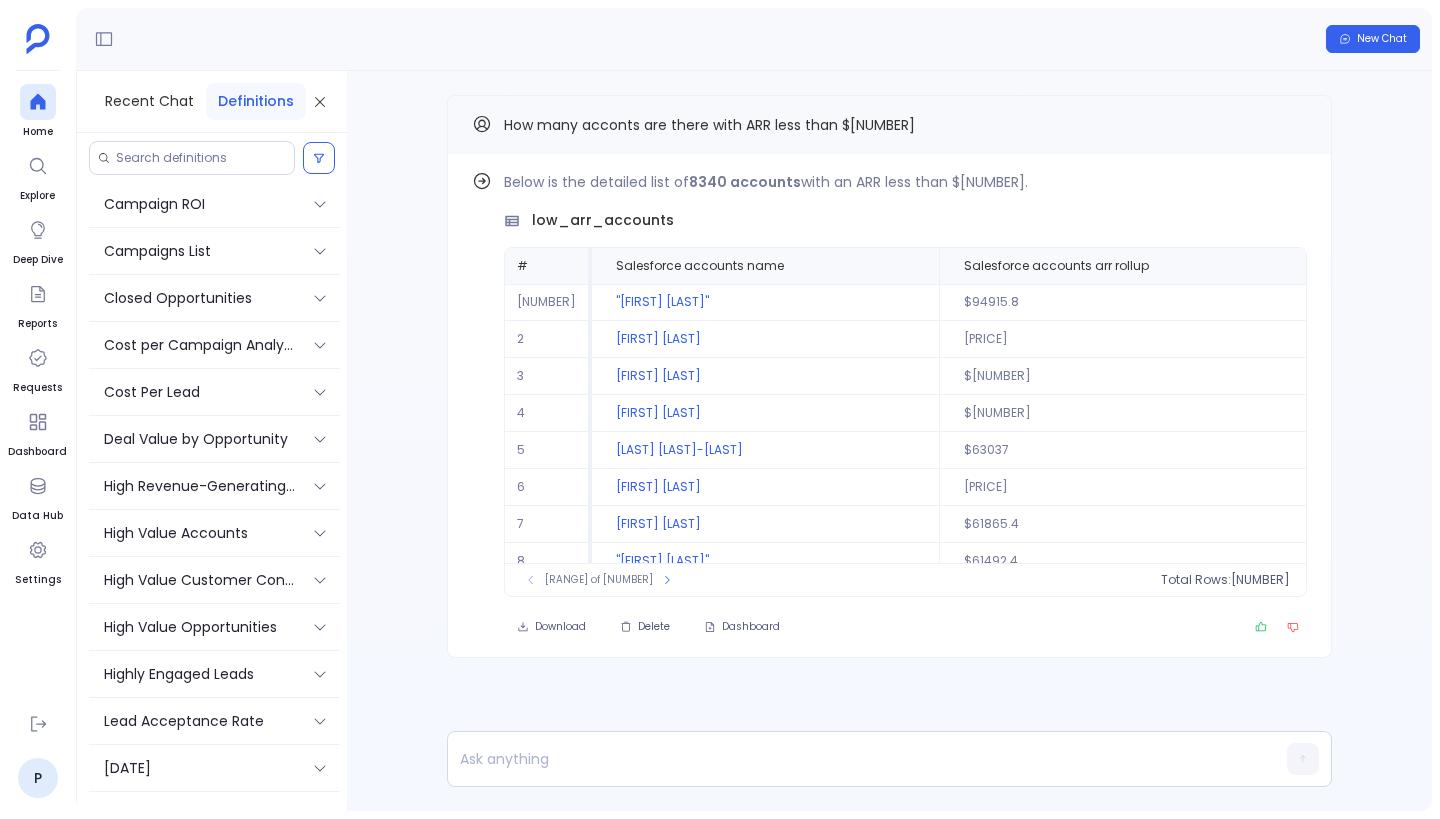 click on "How many acconts are there with ARR less than $[NUMBER]" at bounding box center [709, 125] 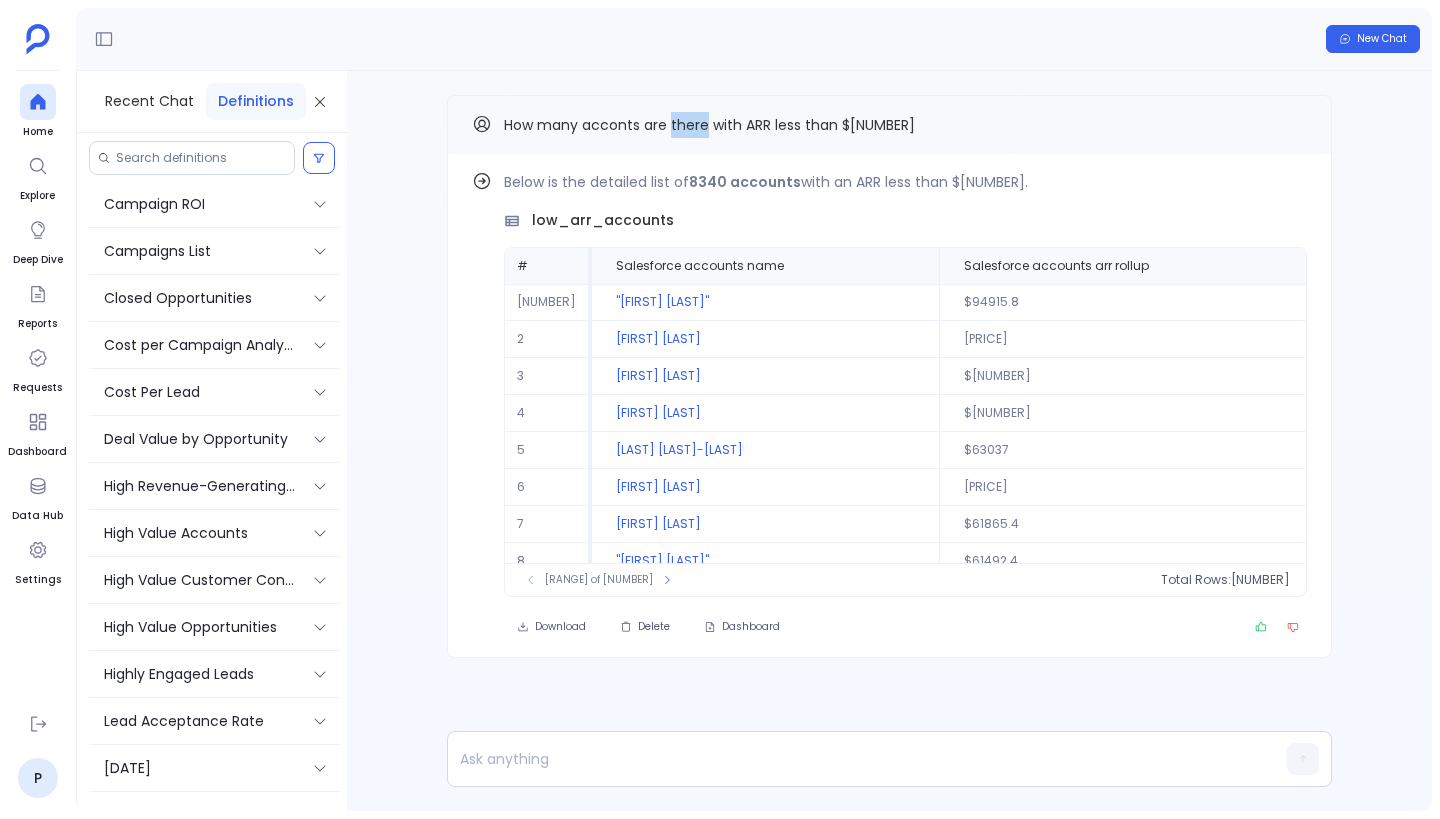 click on "How many acconts are there with ARR less than $[NUMBER]" at bounding box center [709, 125] 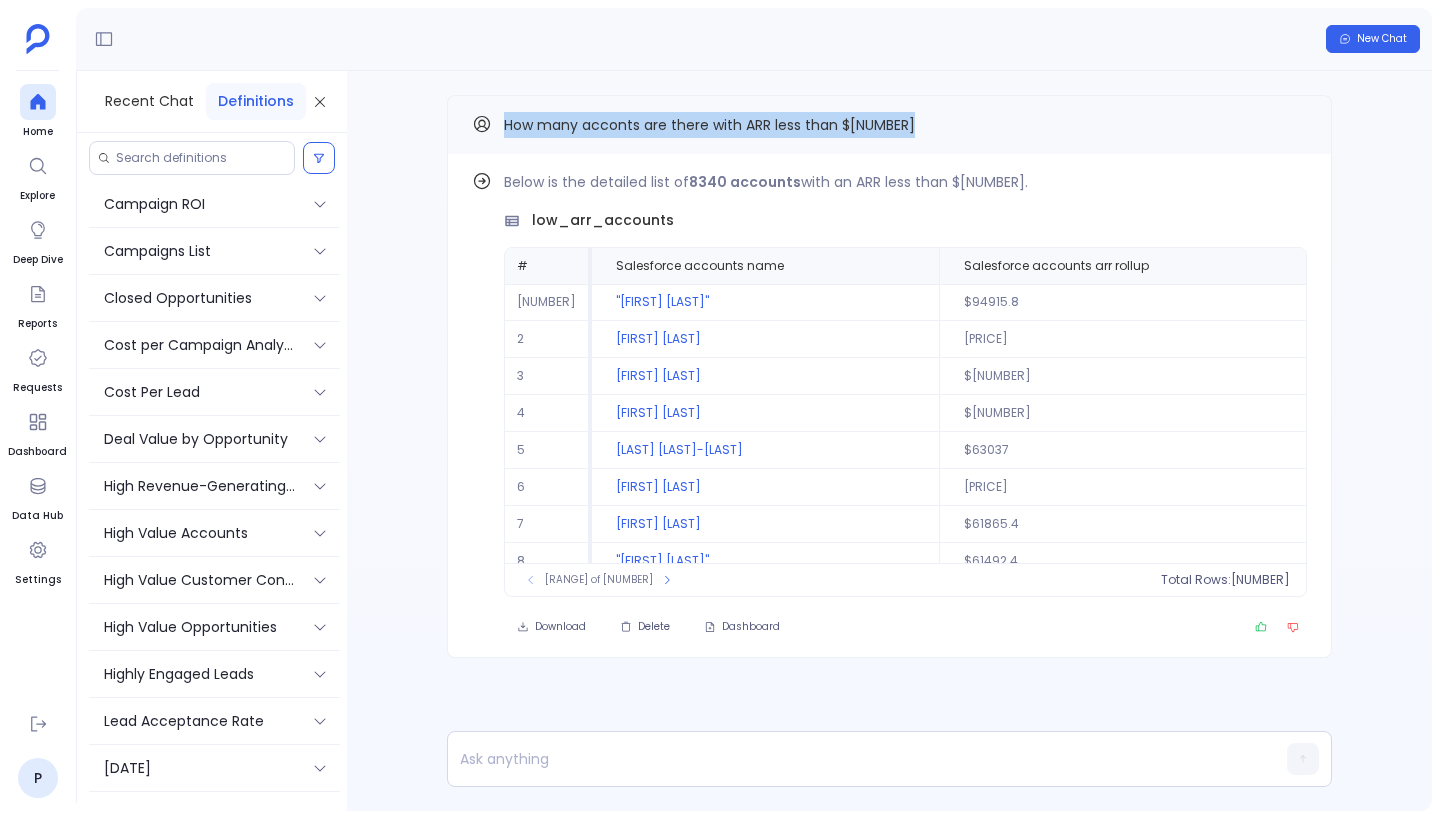 click on "How many acconts are there with ARR less than $[NUMBER]" at bounding box center [709, 125] 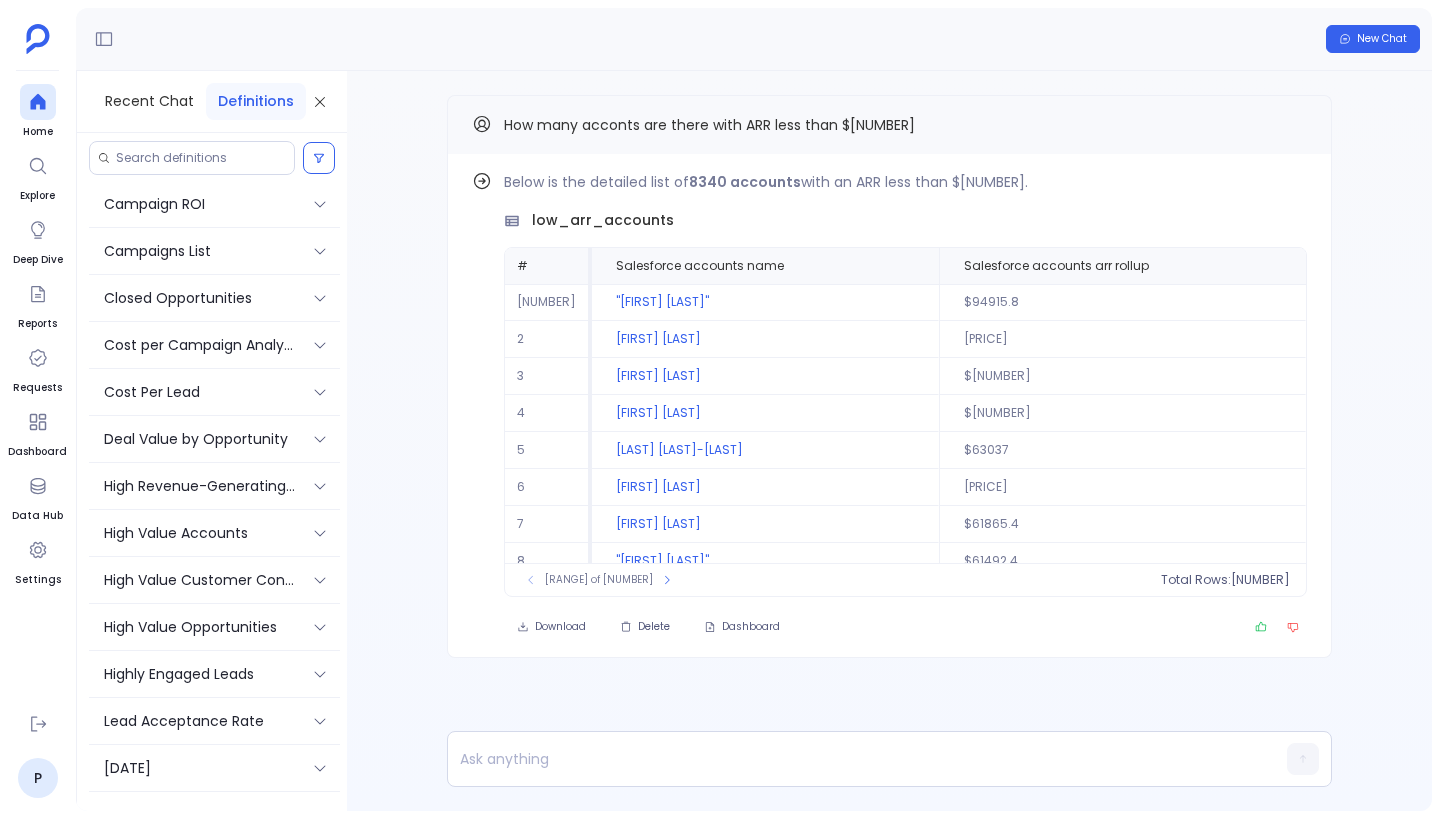 click on "How many acconts are there with ARR less than $[NUMBER]" at bounding box center [709, 125] 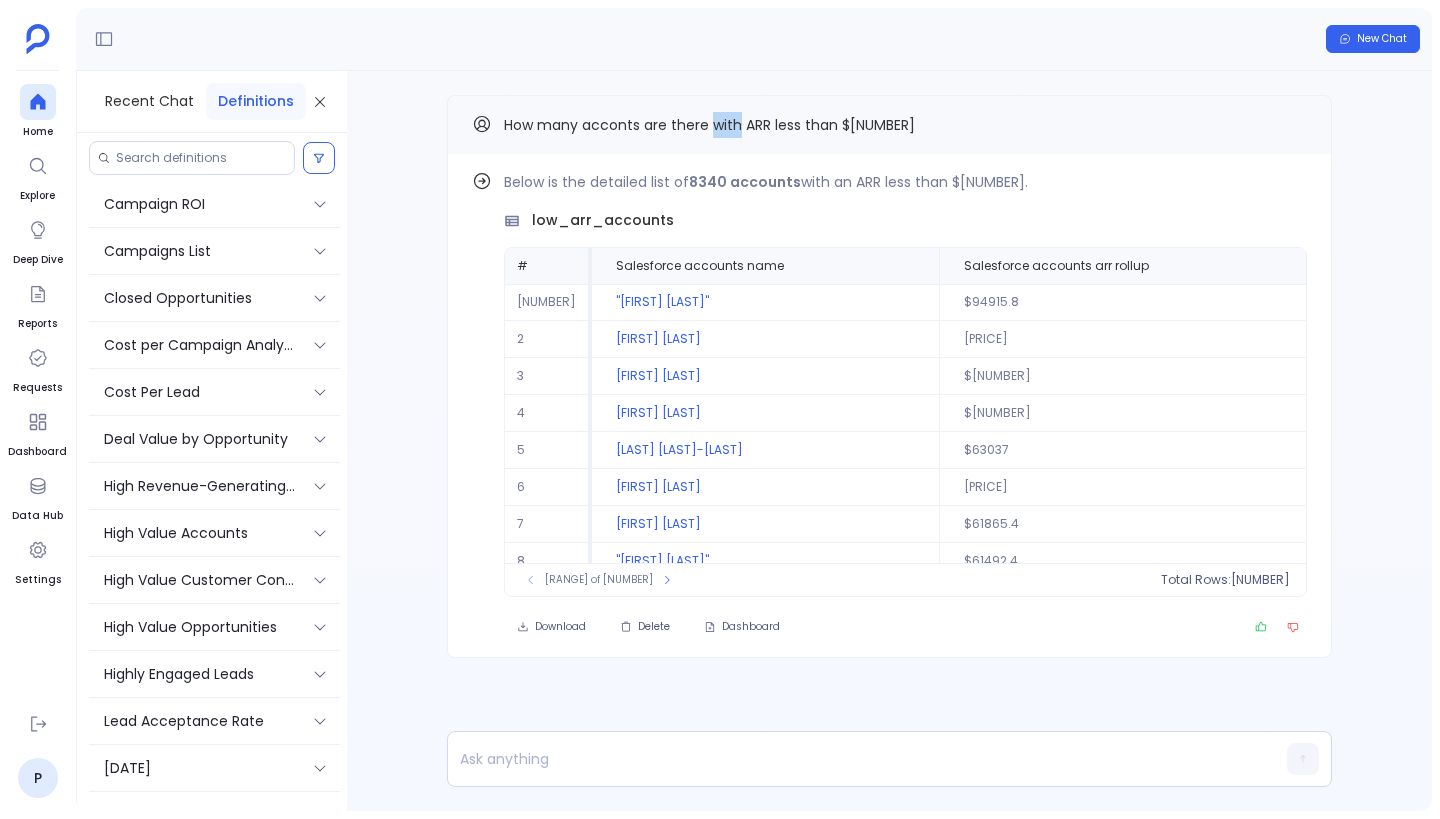 click on "How many acconts are there with ARR less than $[NUMBER]" at bounding box center [709, 125] 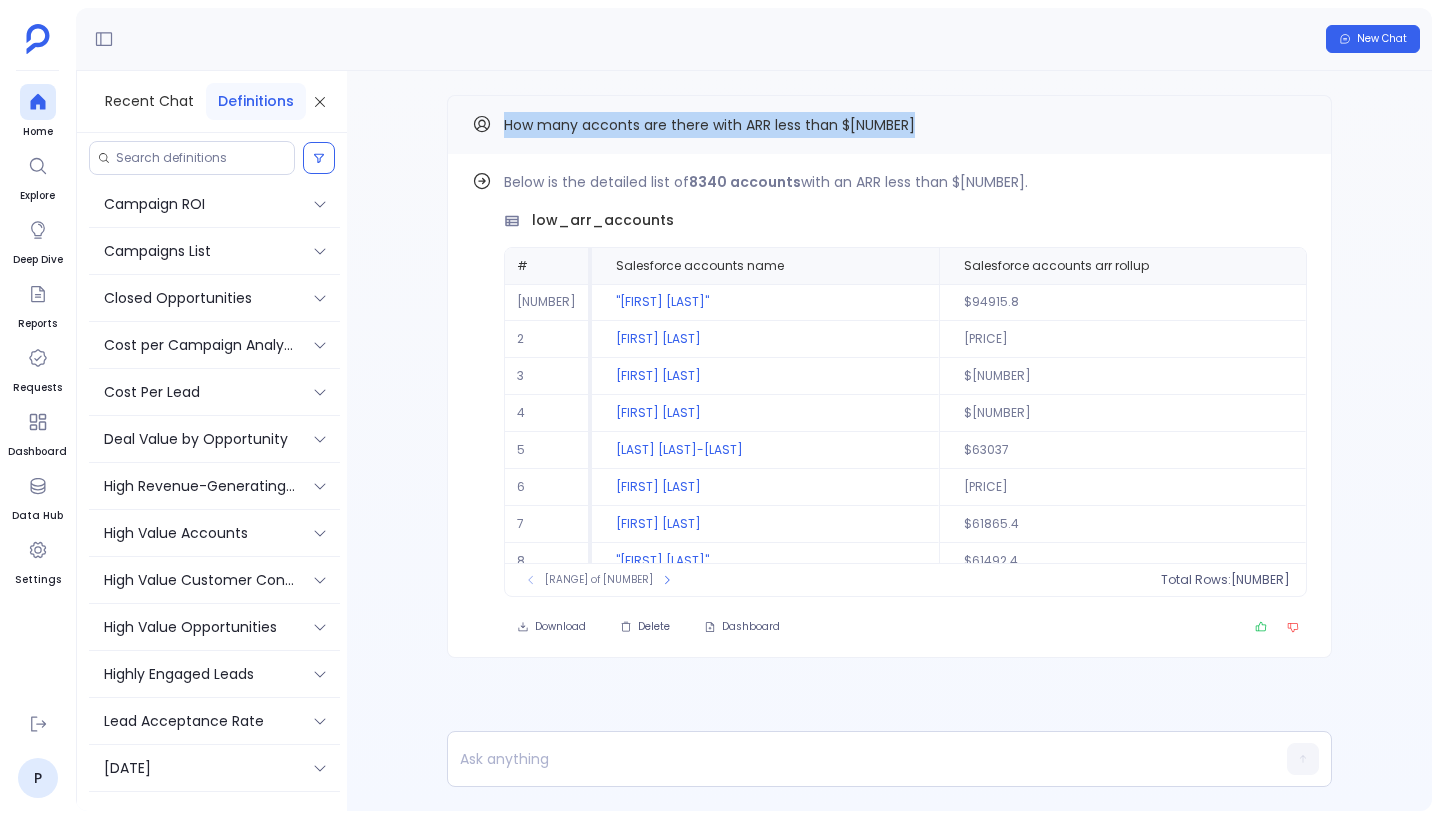 click on "How many acconts are there with ARR less than $[NUMBER]" at bounding box center (709, 125) 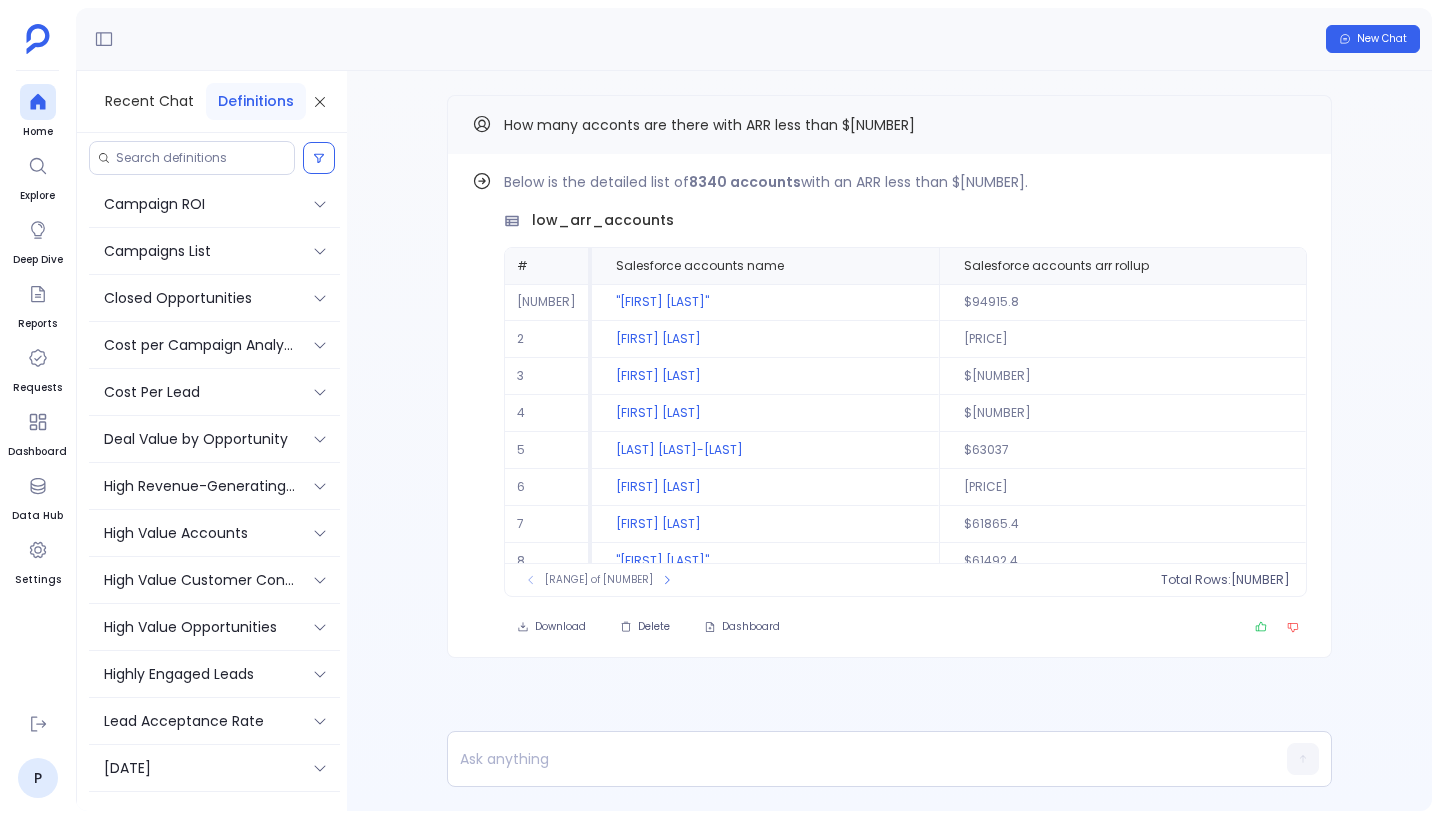 click on "How many acconts are there with ARR less than $[NUMBER]" at bounding box center (709, 125) 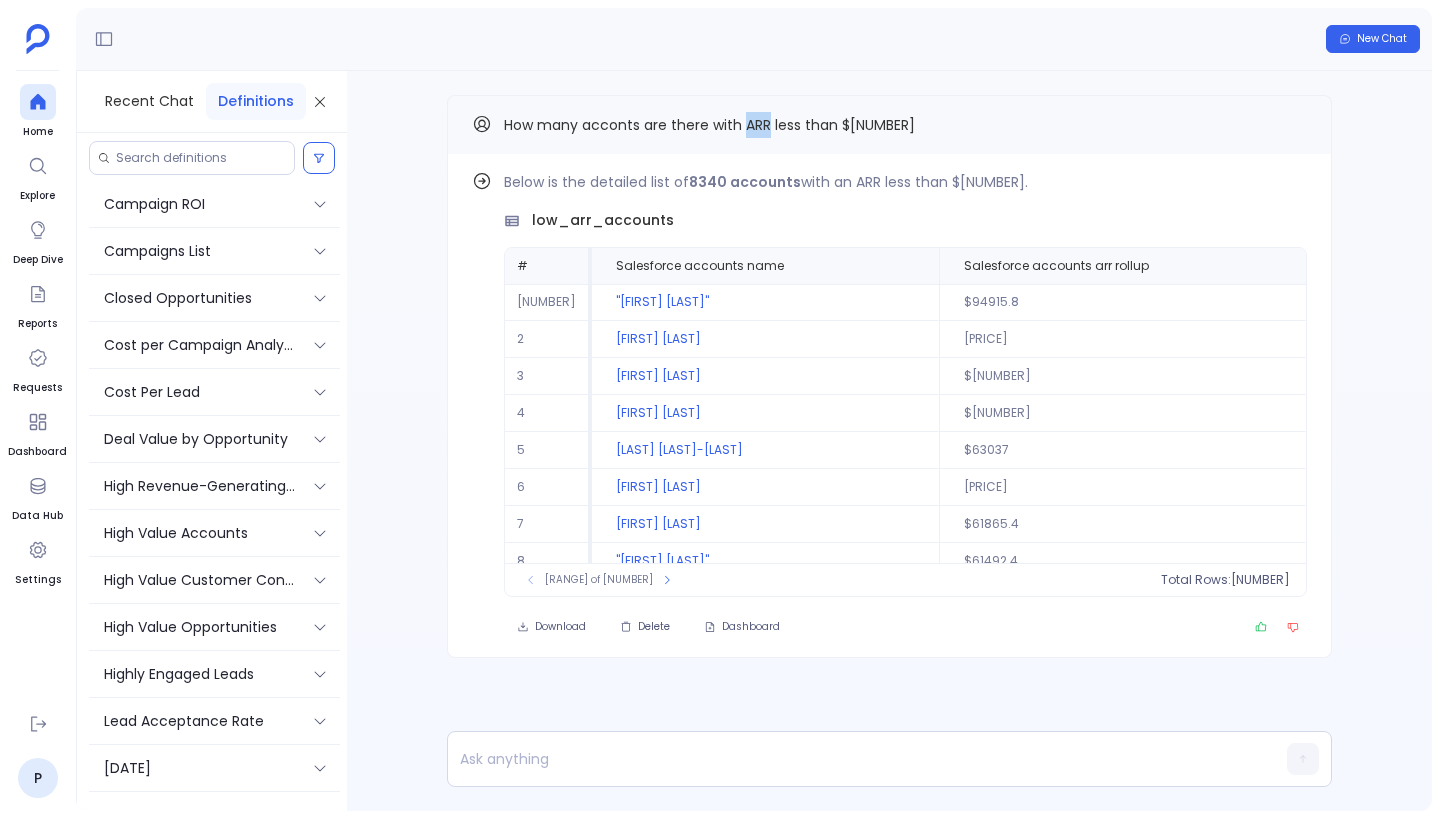 click on "How many acconts are there with ARR less than $[NUMBER]" at bounding box center (709, 125) 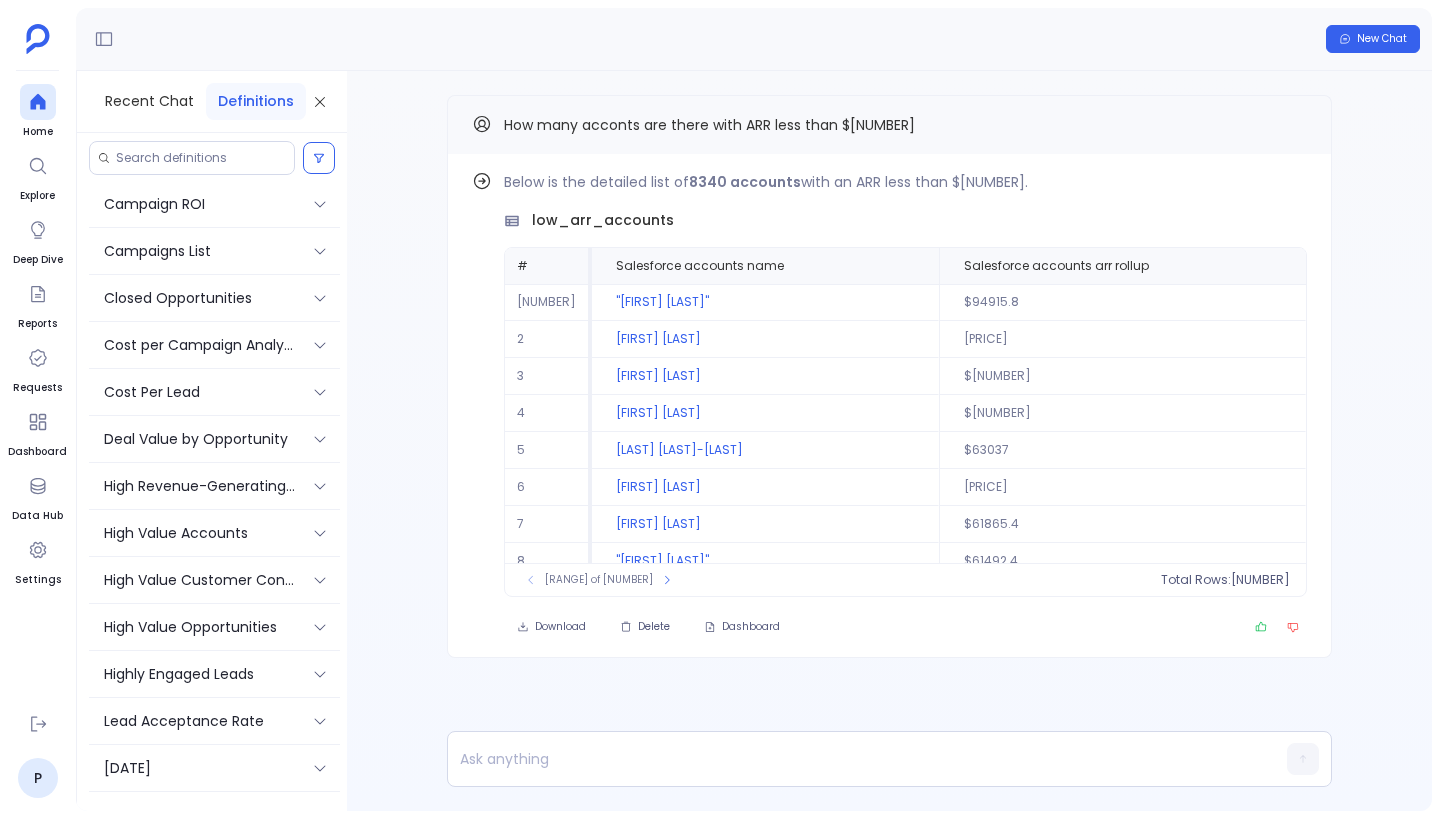 click on "How many acconts are there with ARR less than $[NUMBER]" at bounding box center [709, 125] 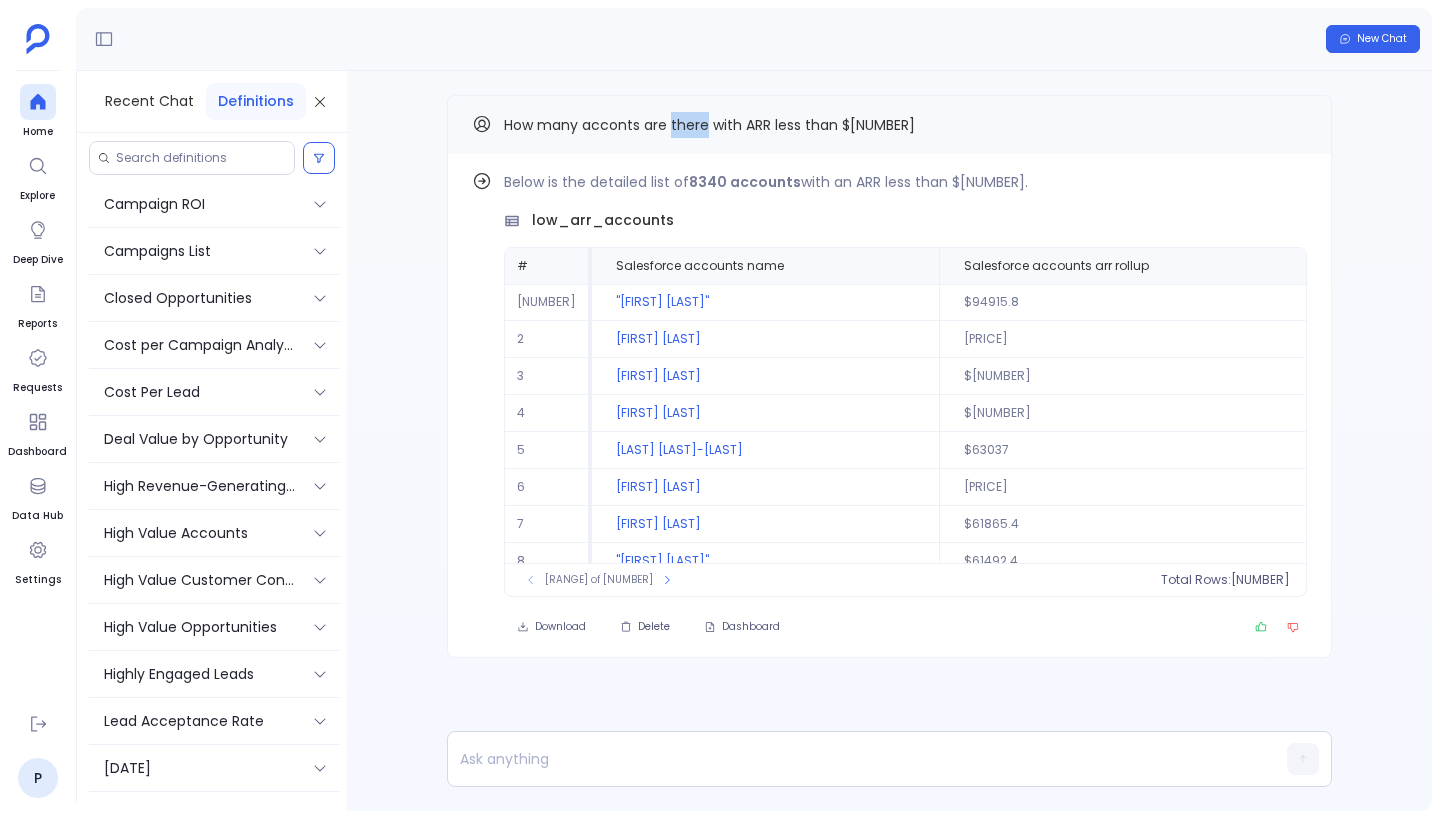 click on "How many acconts are there with ARR less than $[NUMBER]" at bounding box center [709, 125] 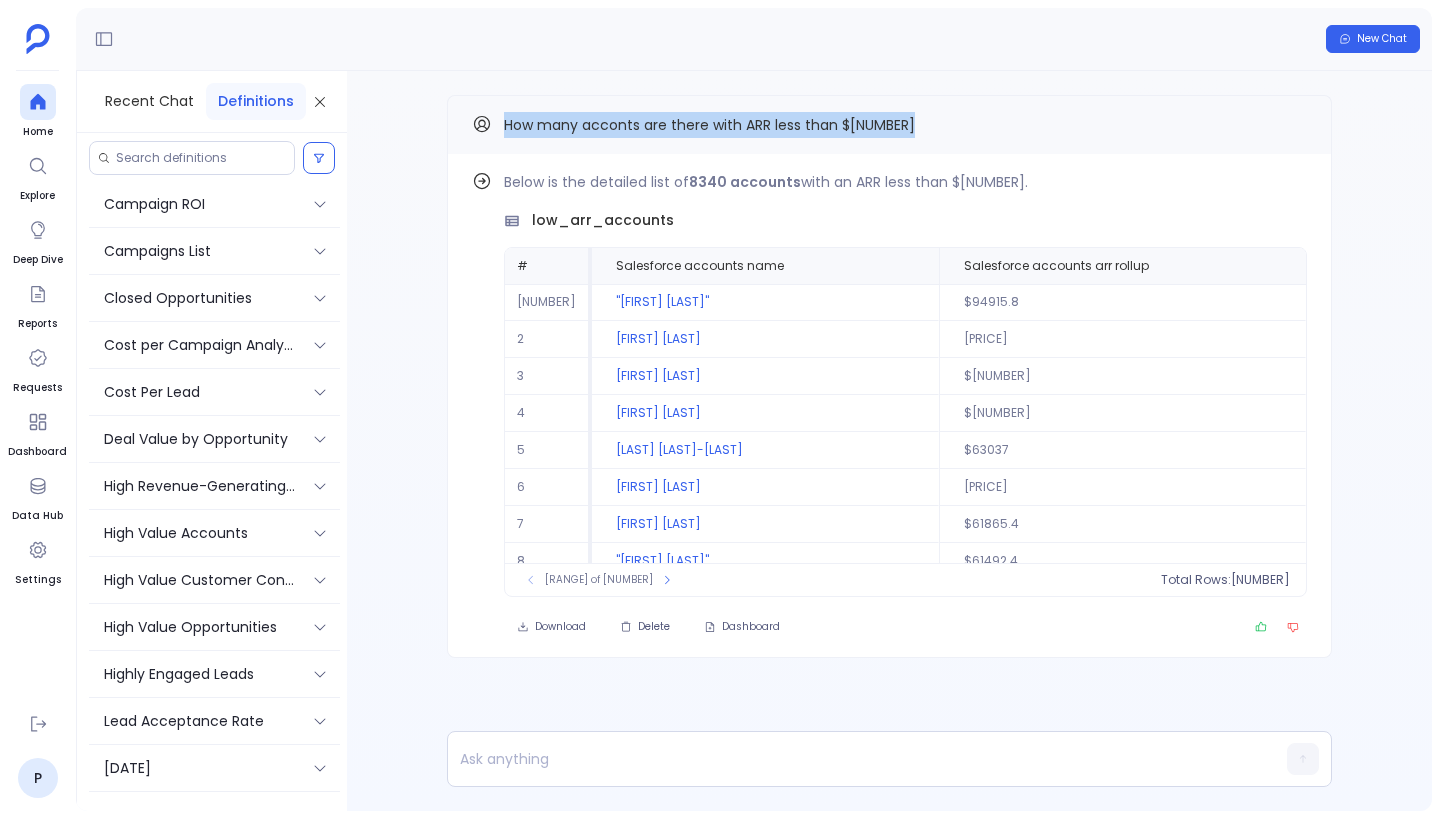 click on "How many acconts are there with ARR less than $[NUMBER]" at bounding box center [709, 125] 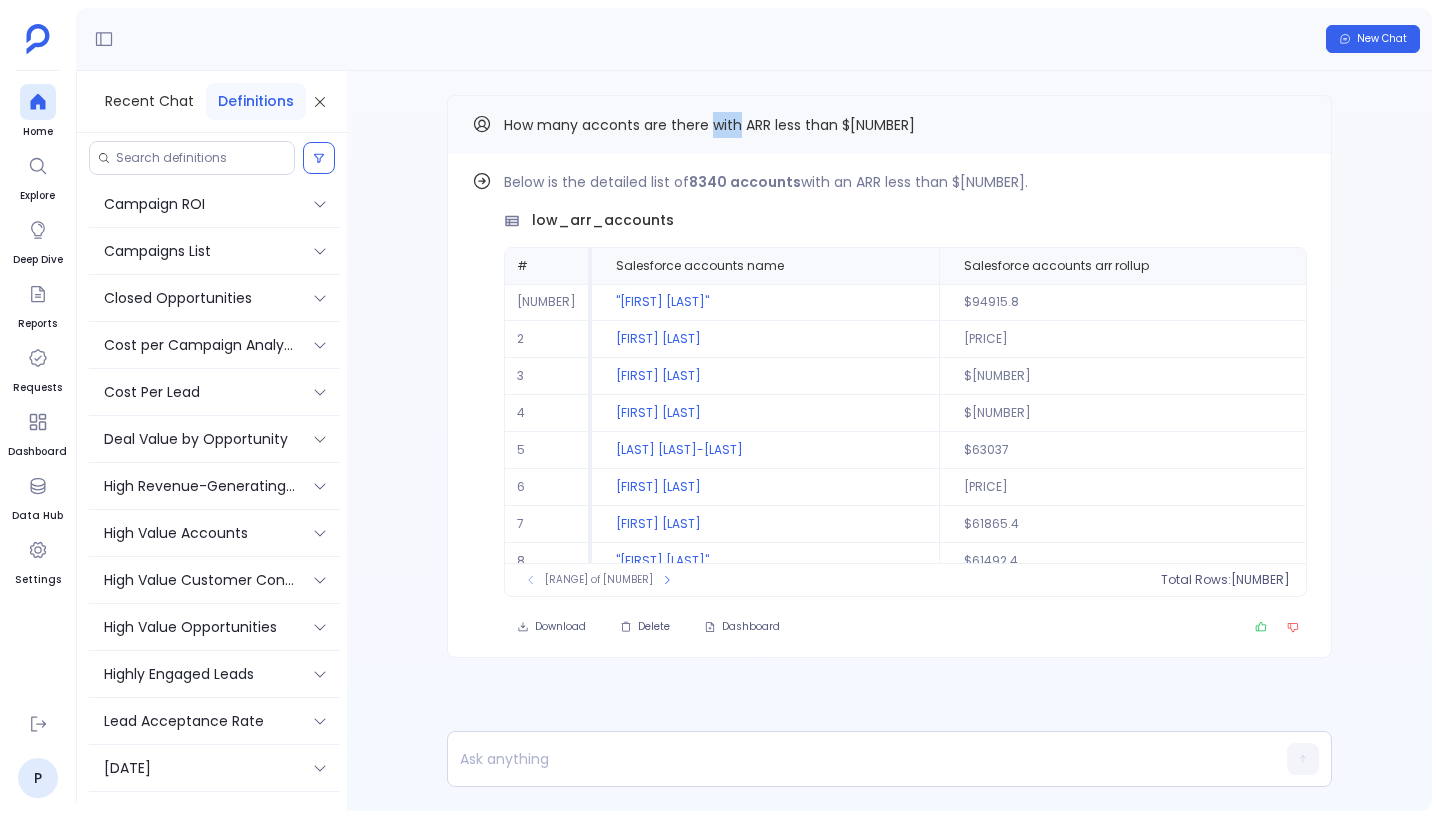 click on "How many acconts are there with ARR less than $[NUMBER]" at bounding box center [709, 125] 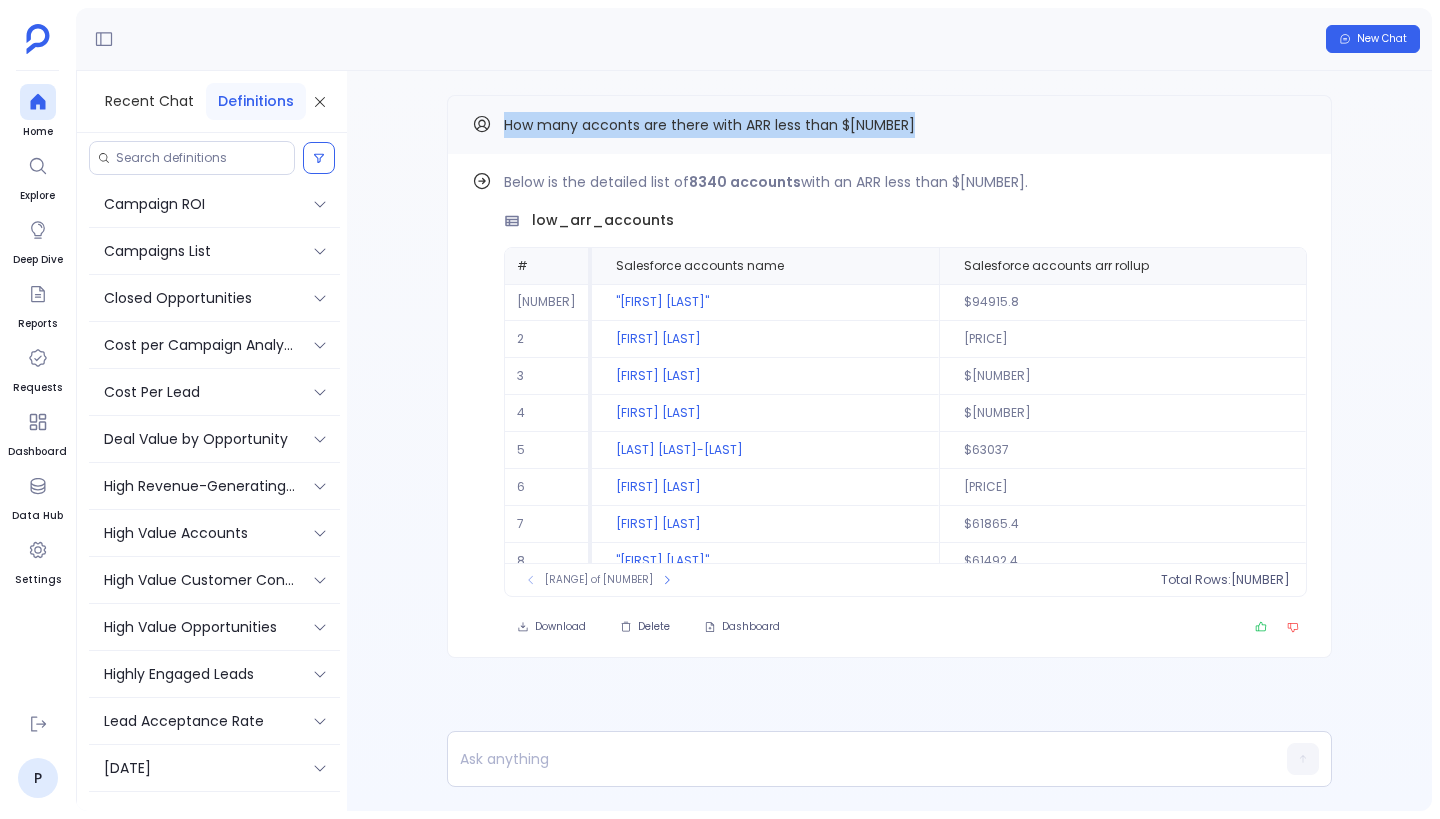 click on "How many acconts are there with ARR less than $[NUMBER]" at bounding box center [709, 125] 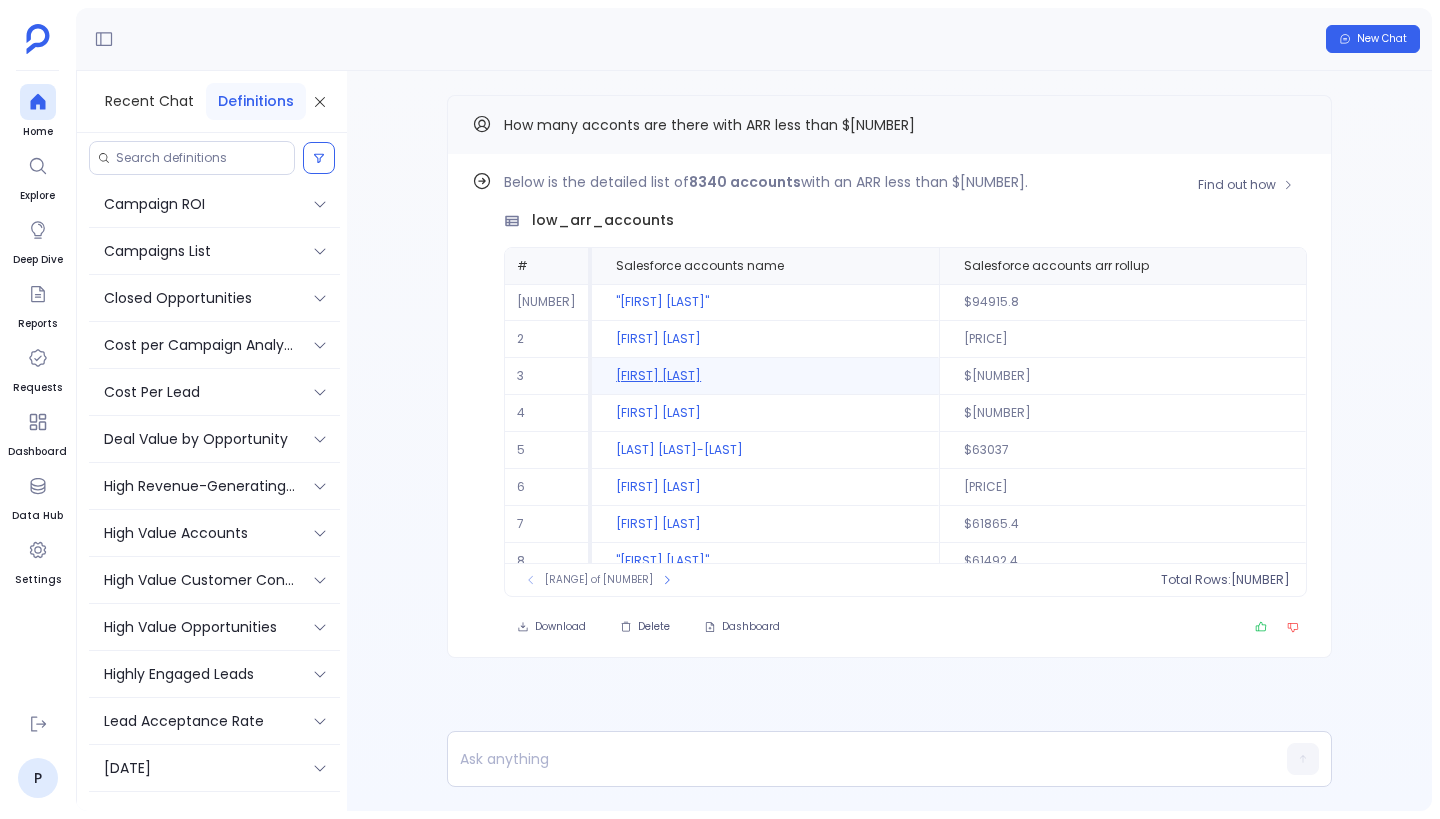 scroll, scrollTop: 91, scrollLeft: 0, axis: vertical 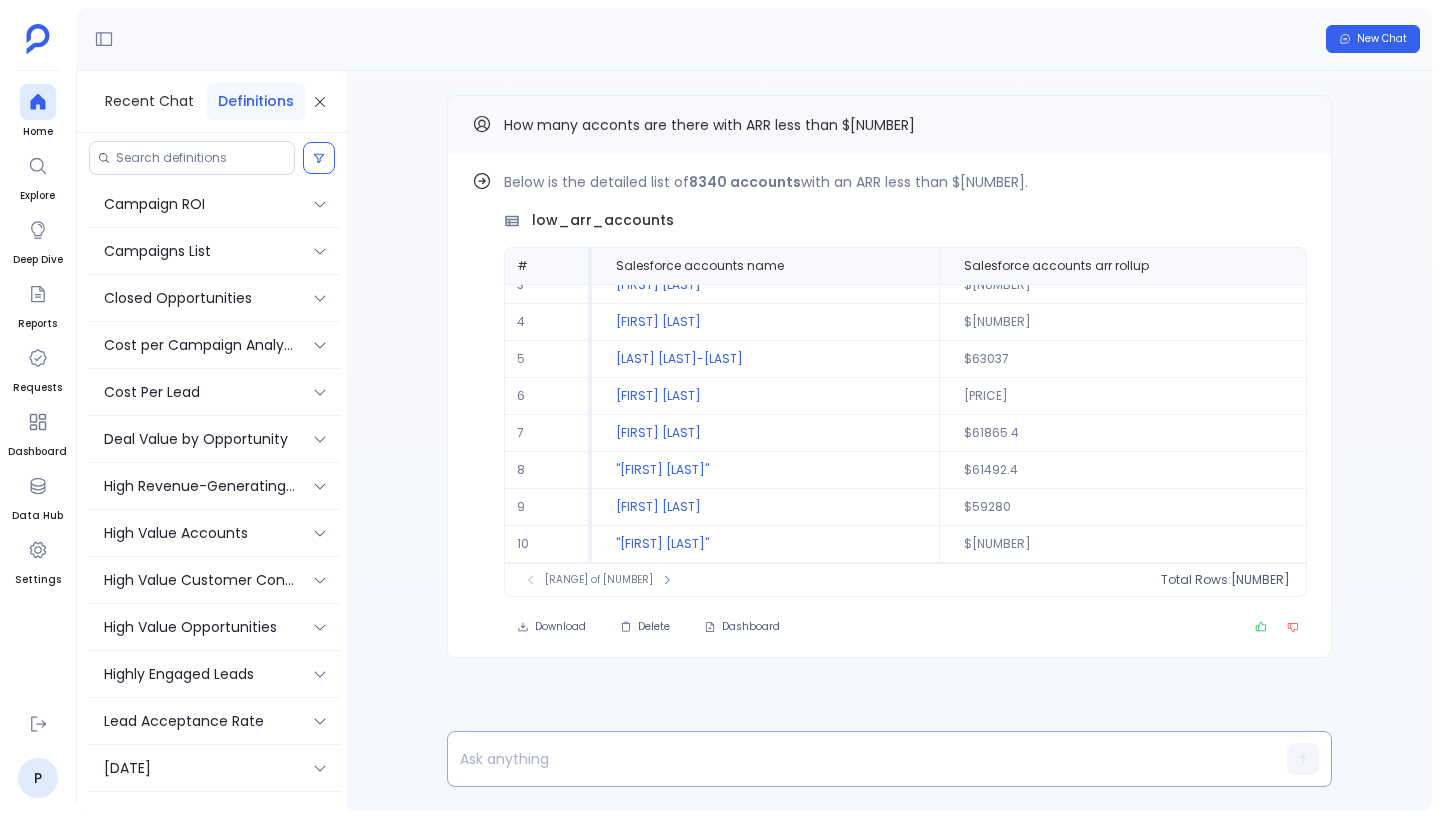 click at bounding box center [851, 759] 